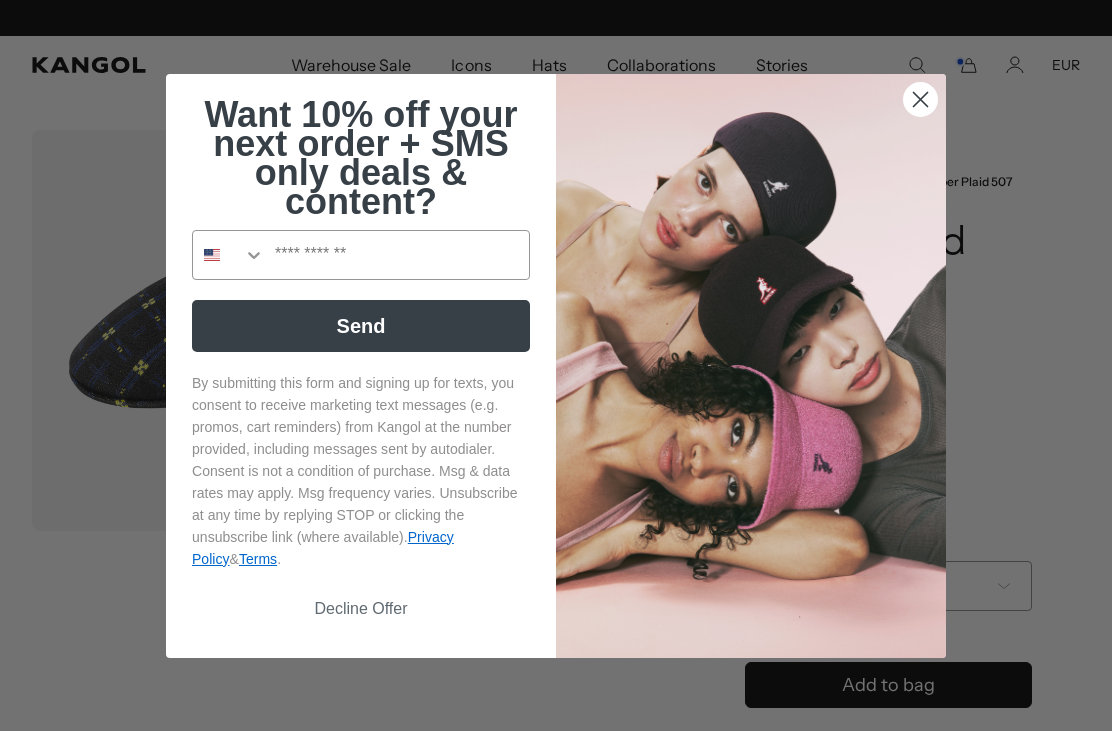 scroll, scrollTop: 0, scrollLeft: 0, axis: both 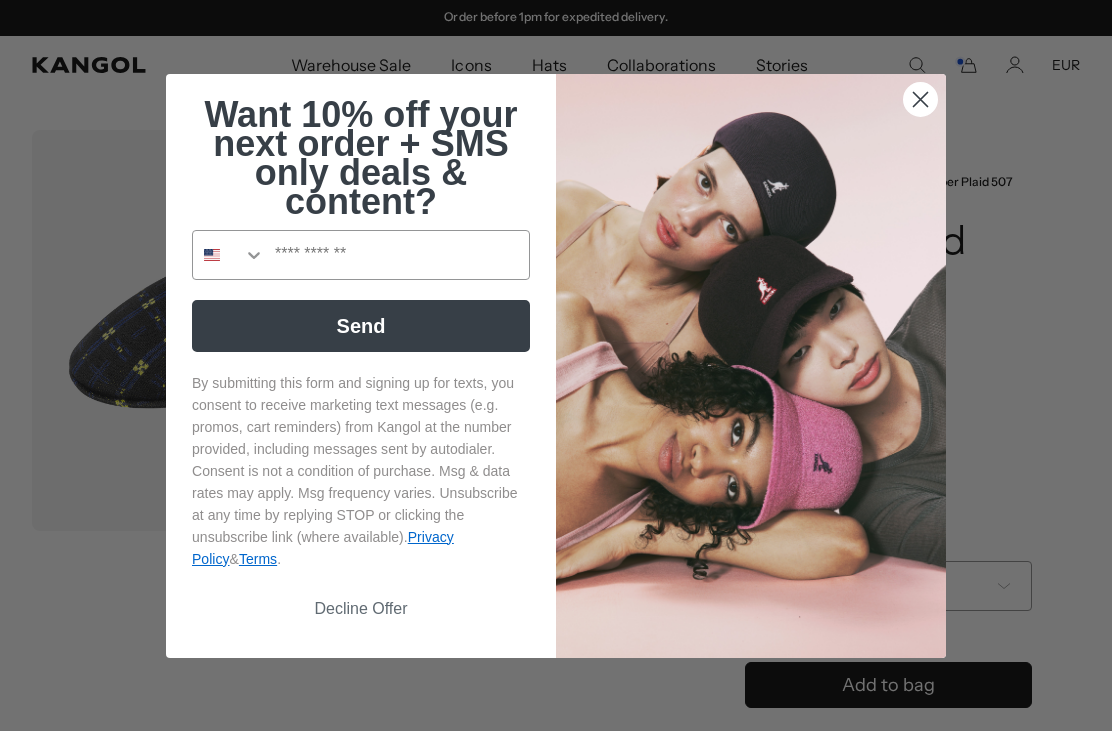 click 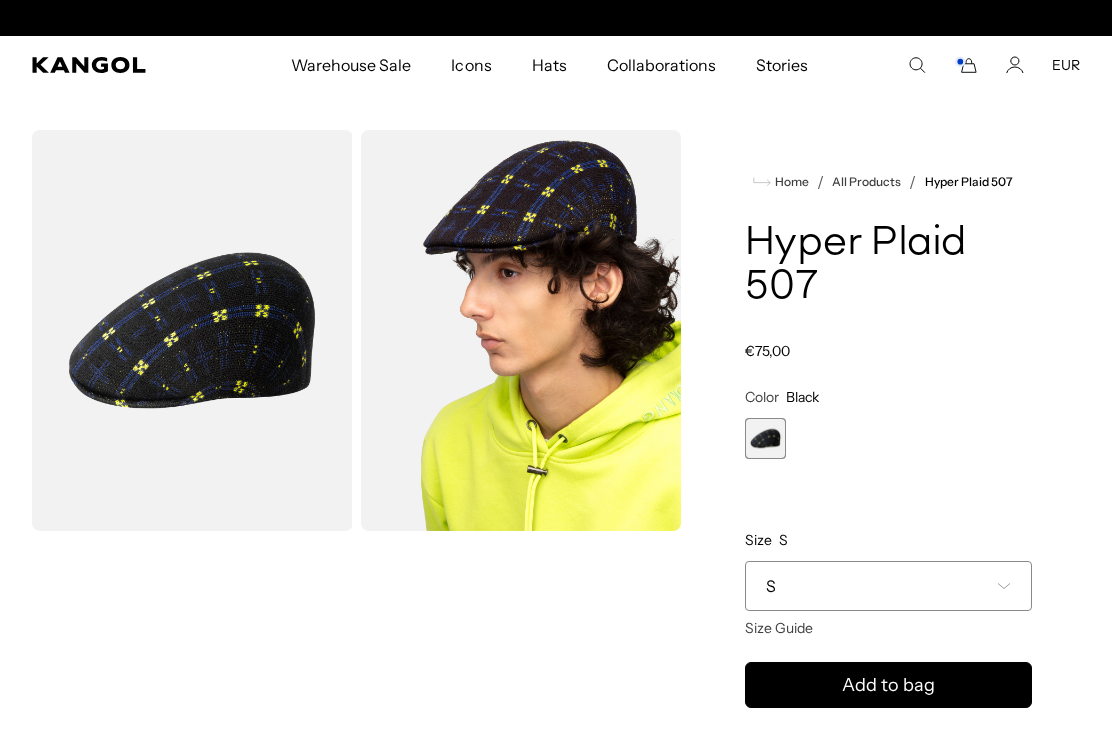 scroll, scrollTop: 0, scrollLeft: 0, axis: both 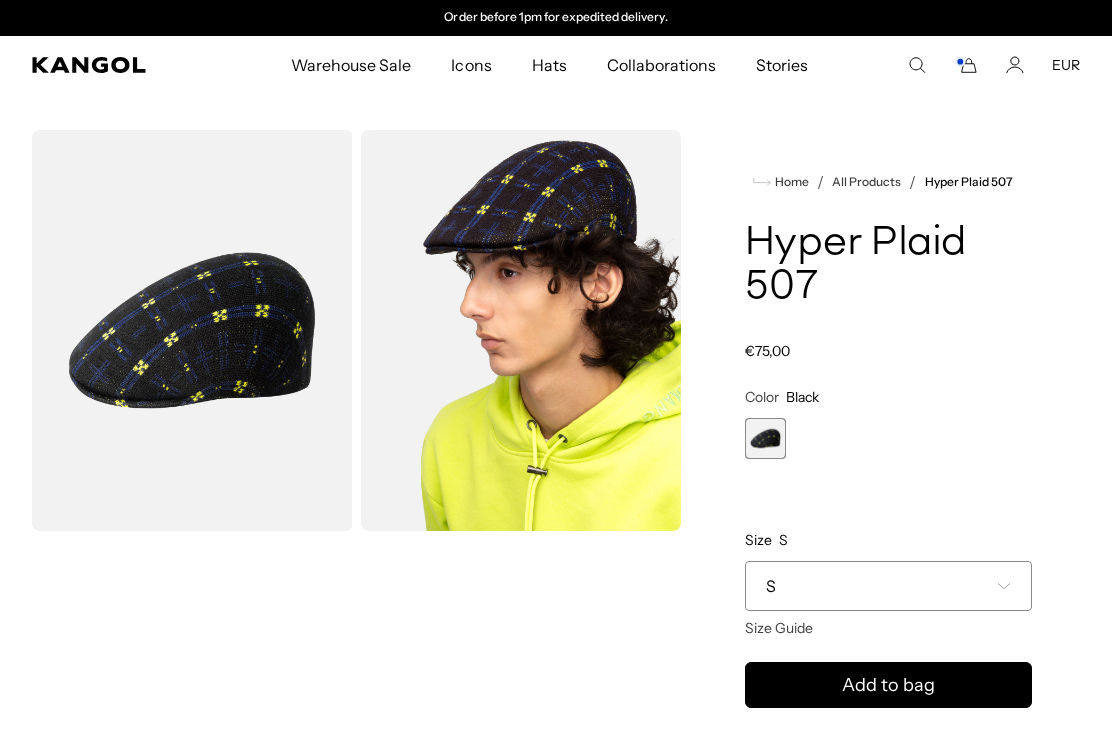 click 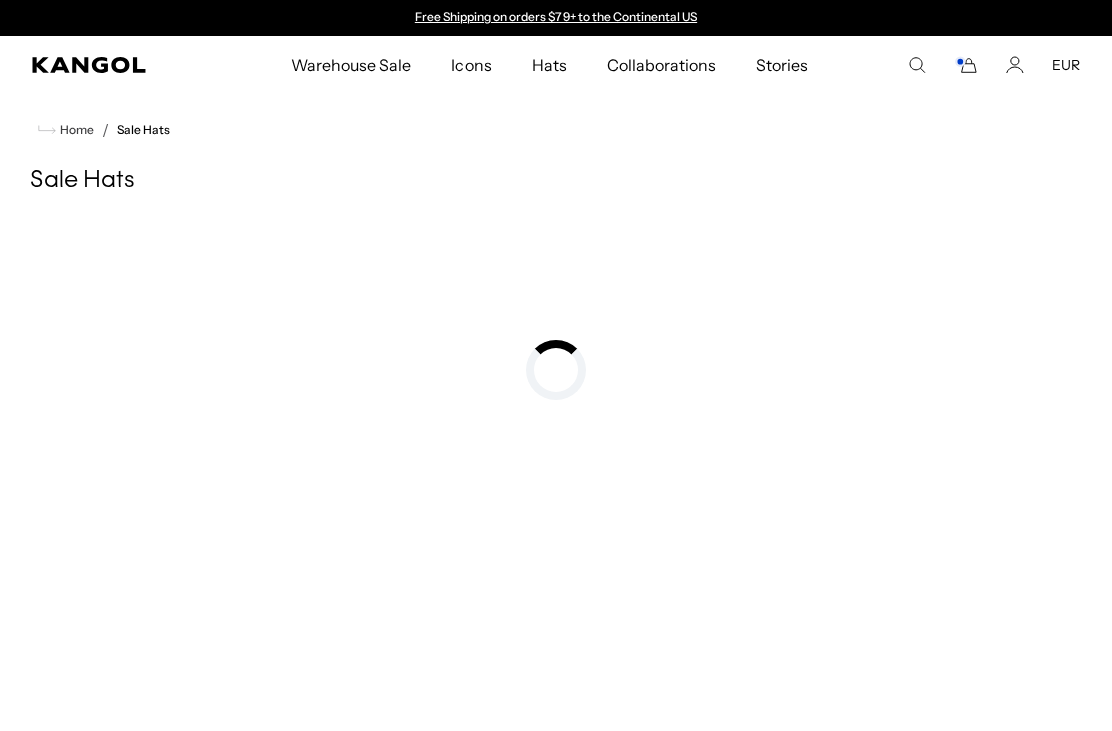 scroll, scrollTop: 0, scrollLeft: 0, axis: both 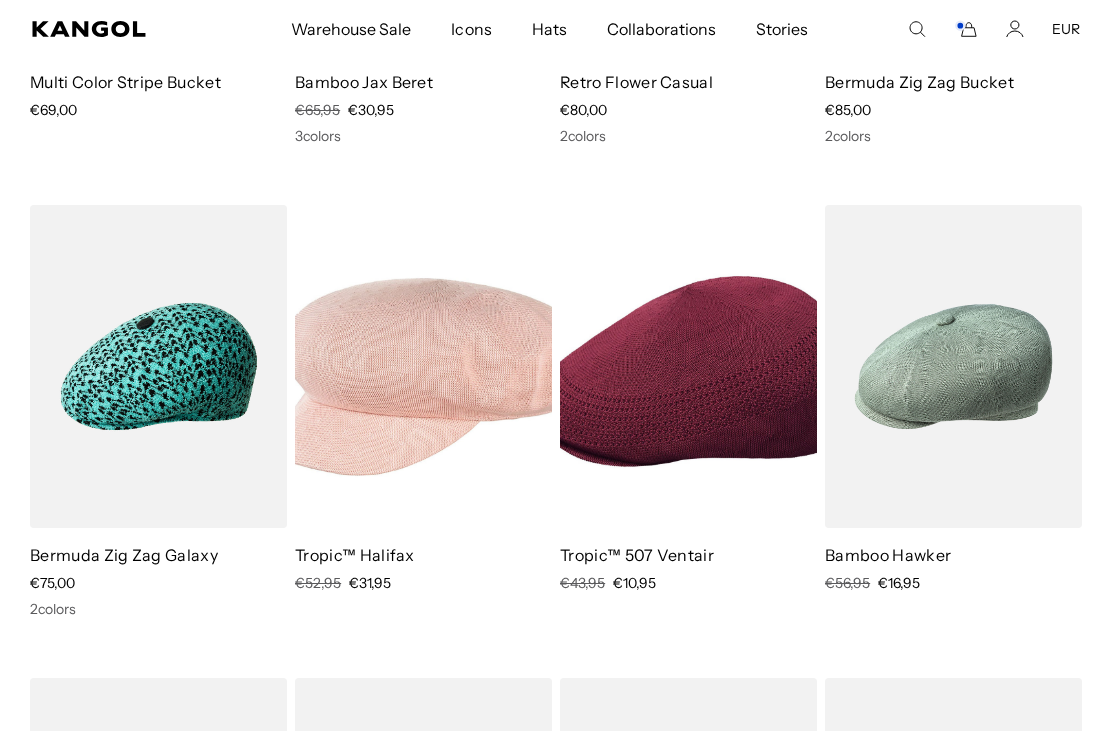 click at bounding box center (0, 0) 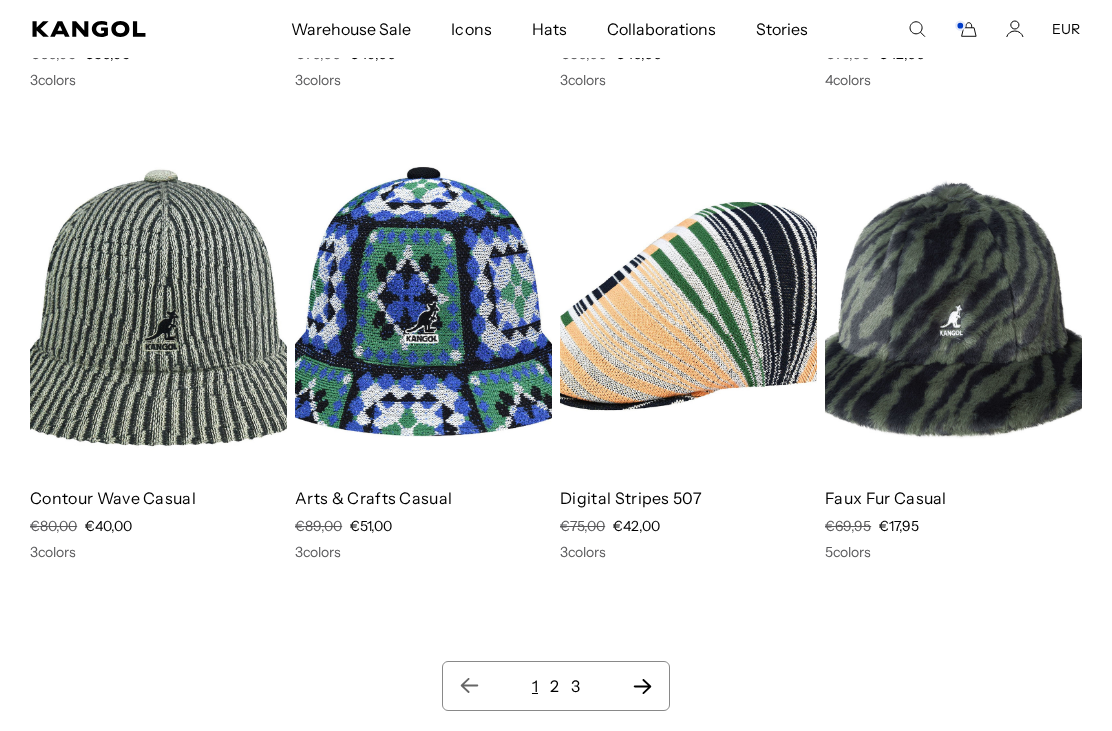 click 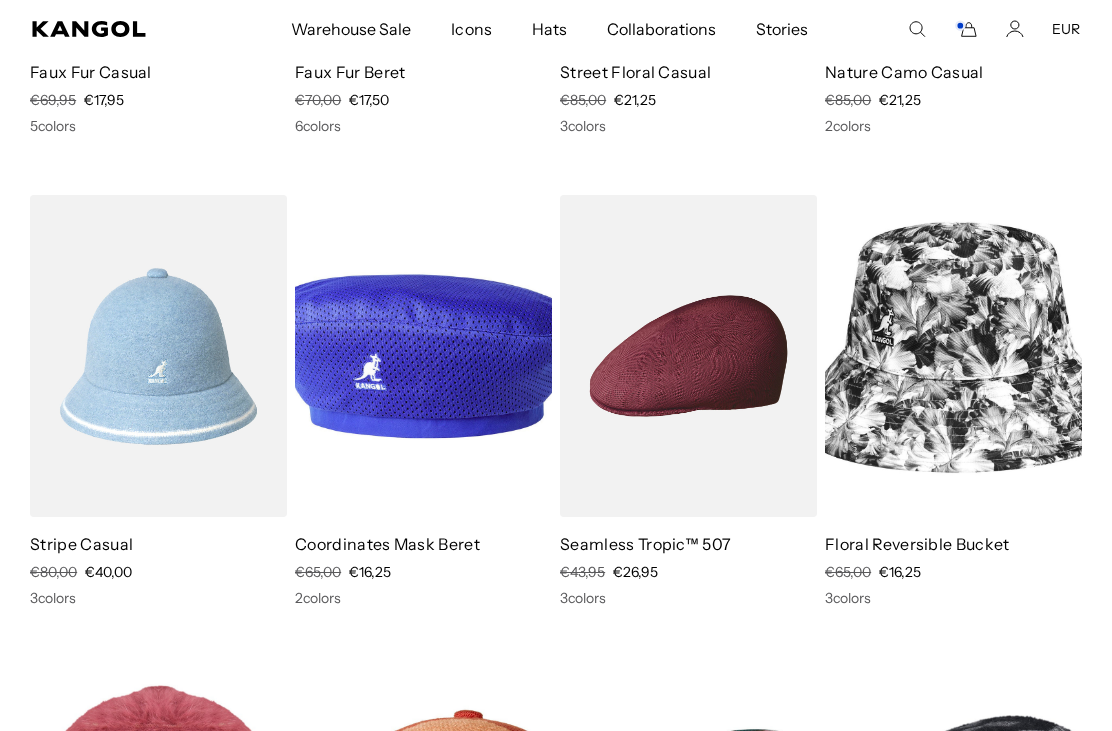 click at bounding box center [0, 0] 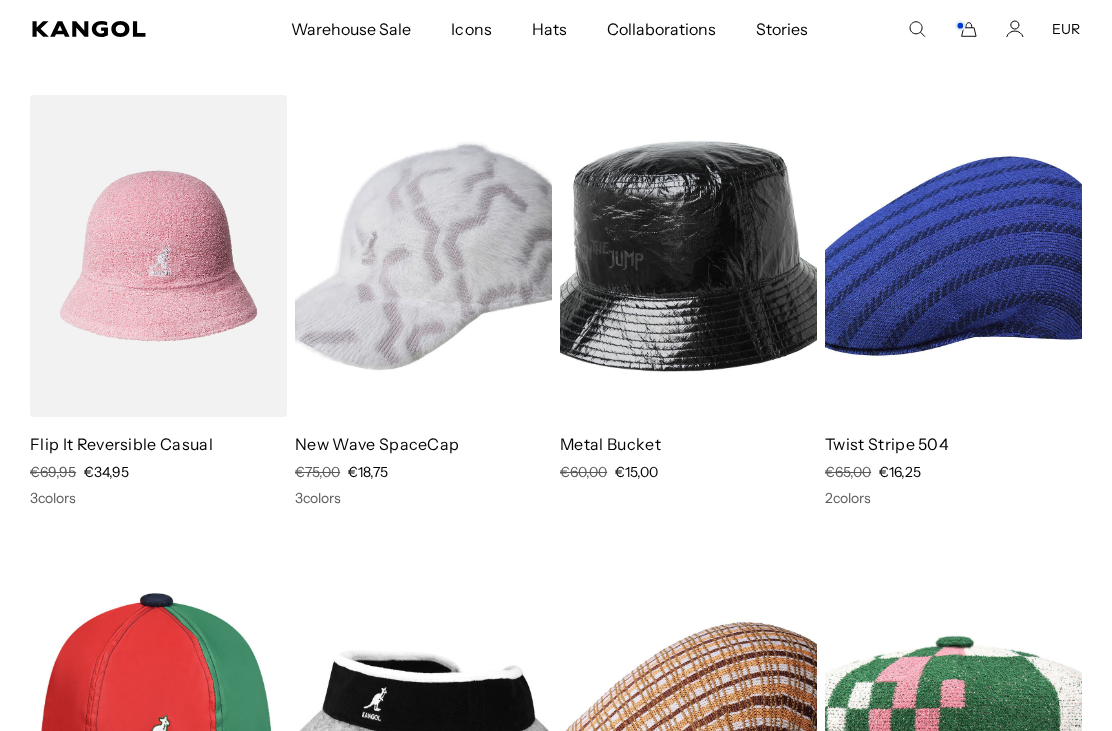 click at bounding box center [0, 0] 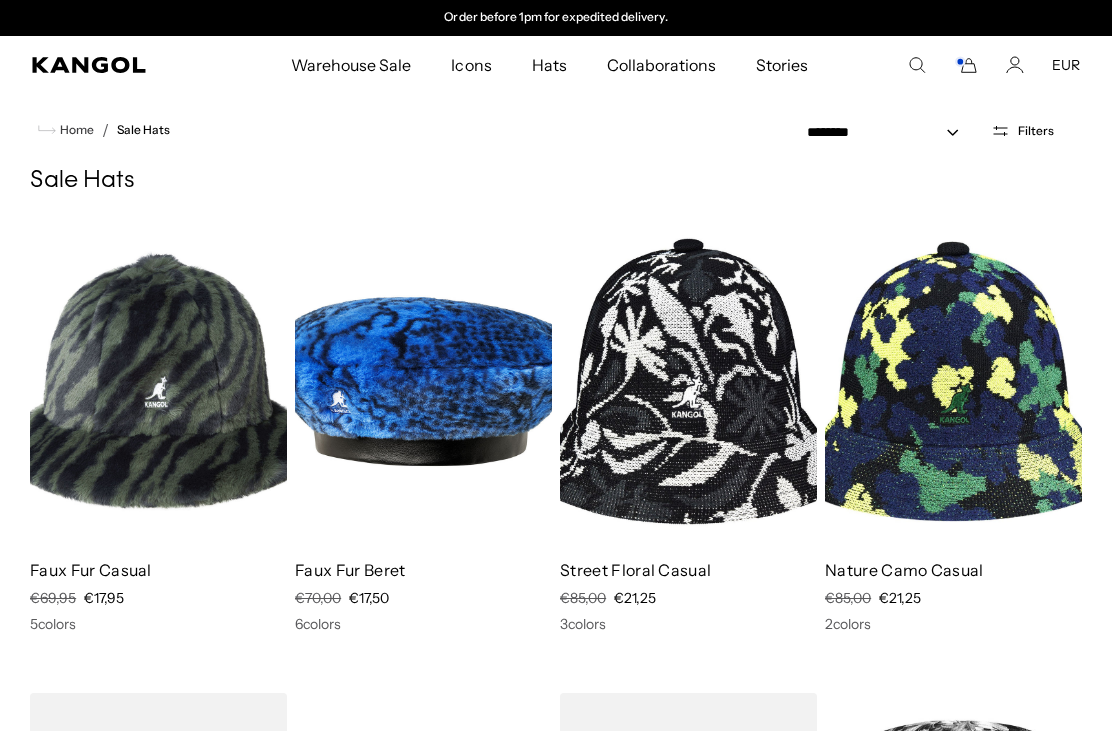 scroll, scrollTop: 0, scrollLeft: 0, axis: both 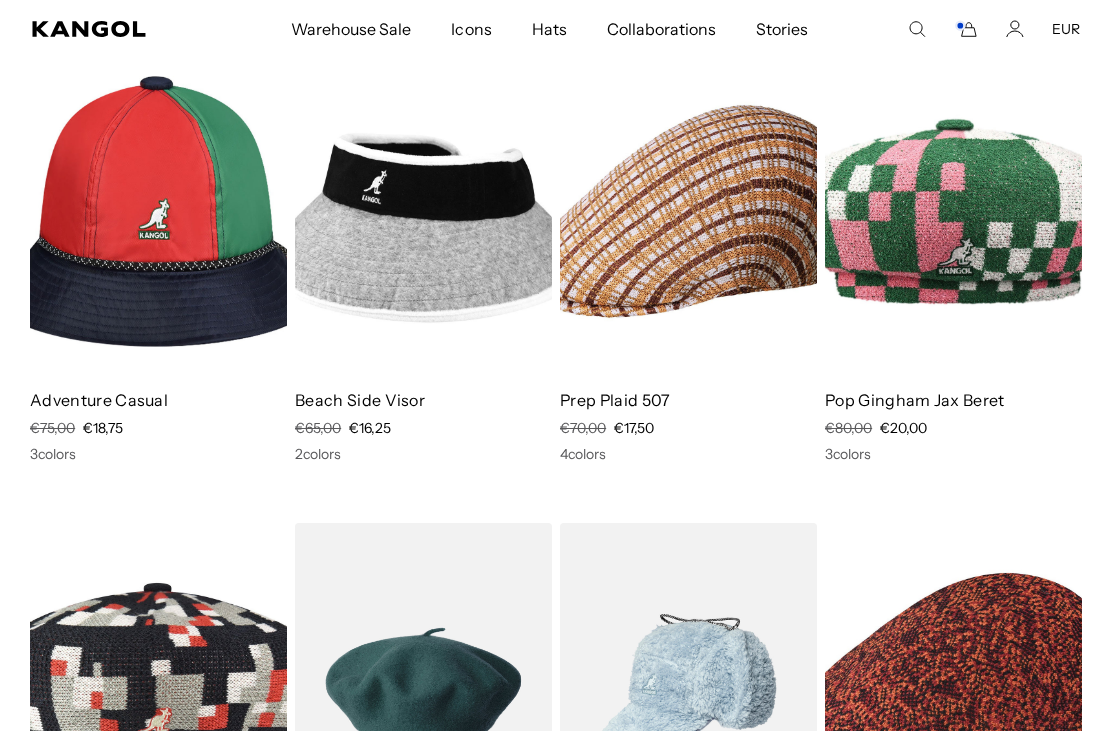 click at bounding box center (0, 0) 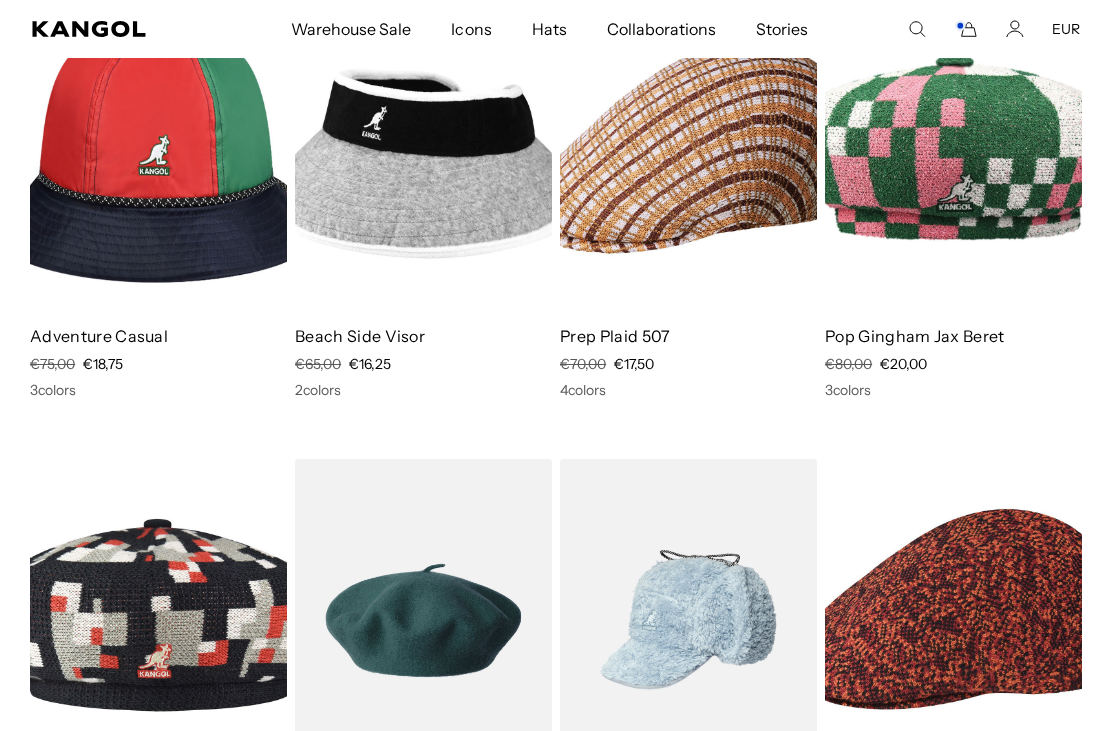 scroll, scrollTop: 0, scrollLeft: 0, axis: both 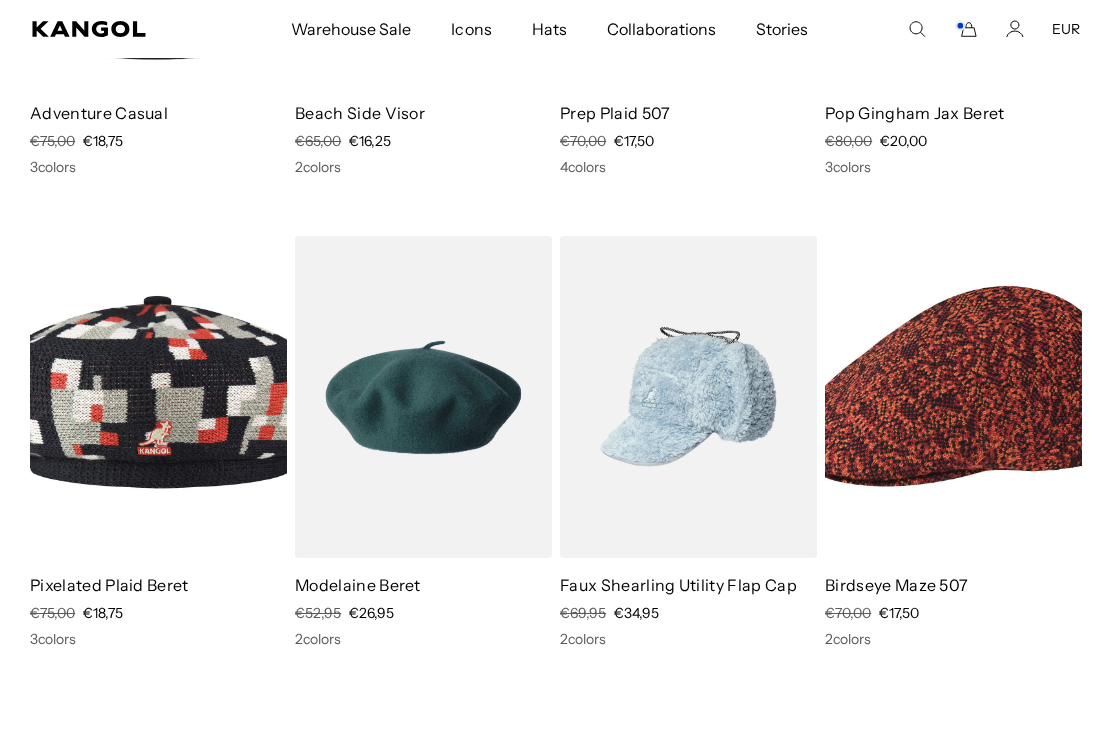 click at bounding box center (0, 0) 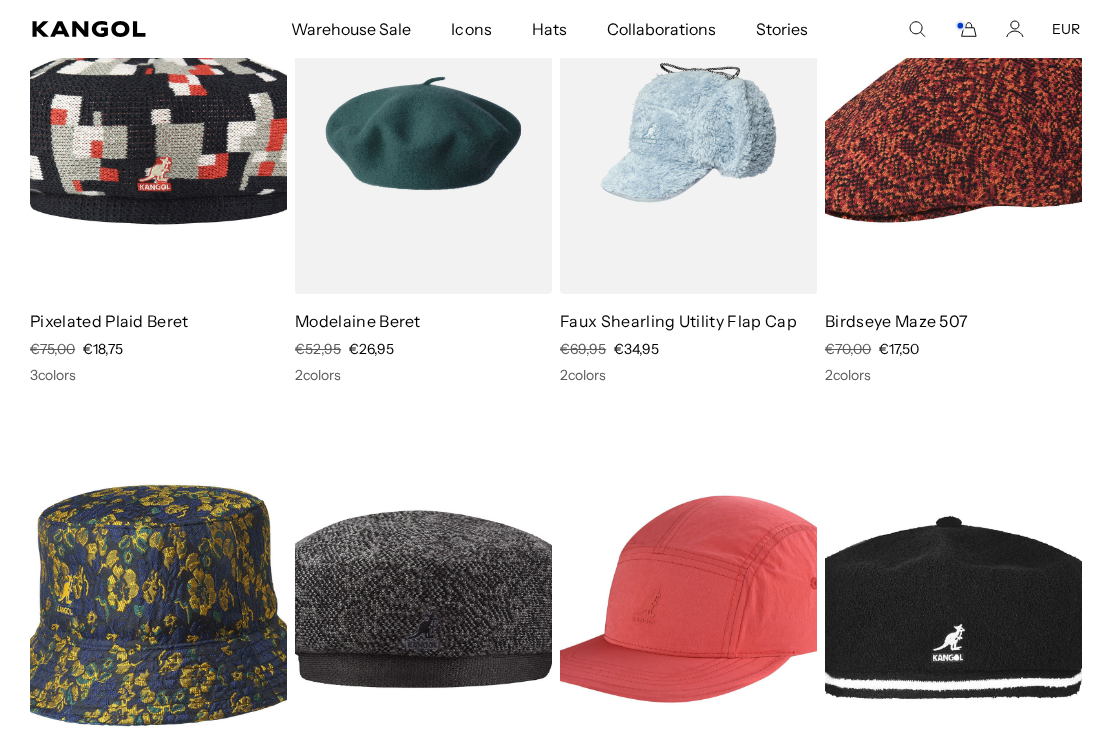 scroll, scrollTop: 298, scrollLeft: 0, axis: vertical 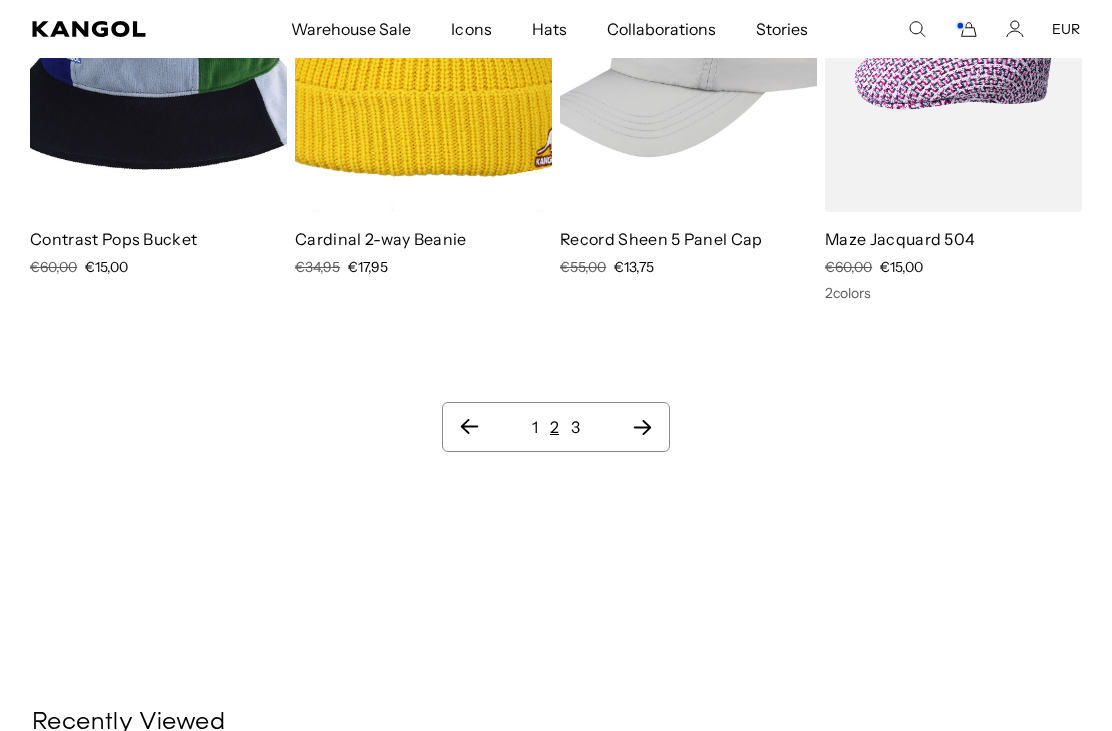 click 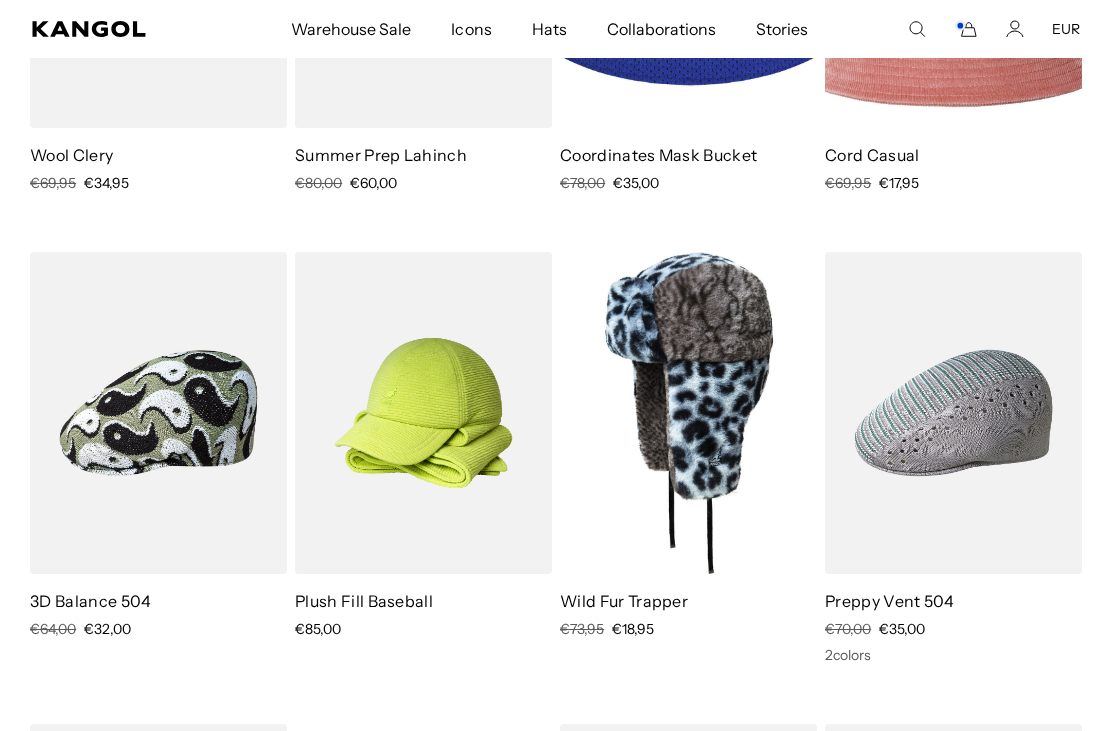 click at bounding box center [0, 0] 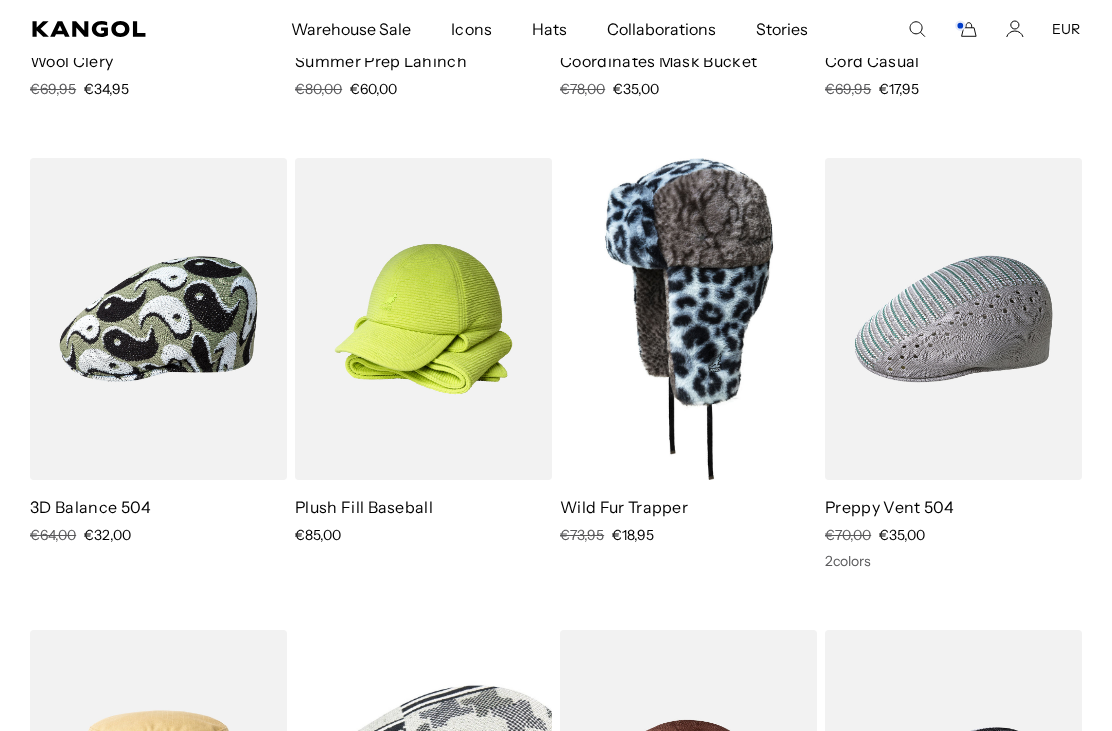 click at bounding box center (158, 319) 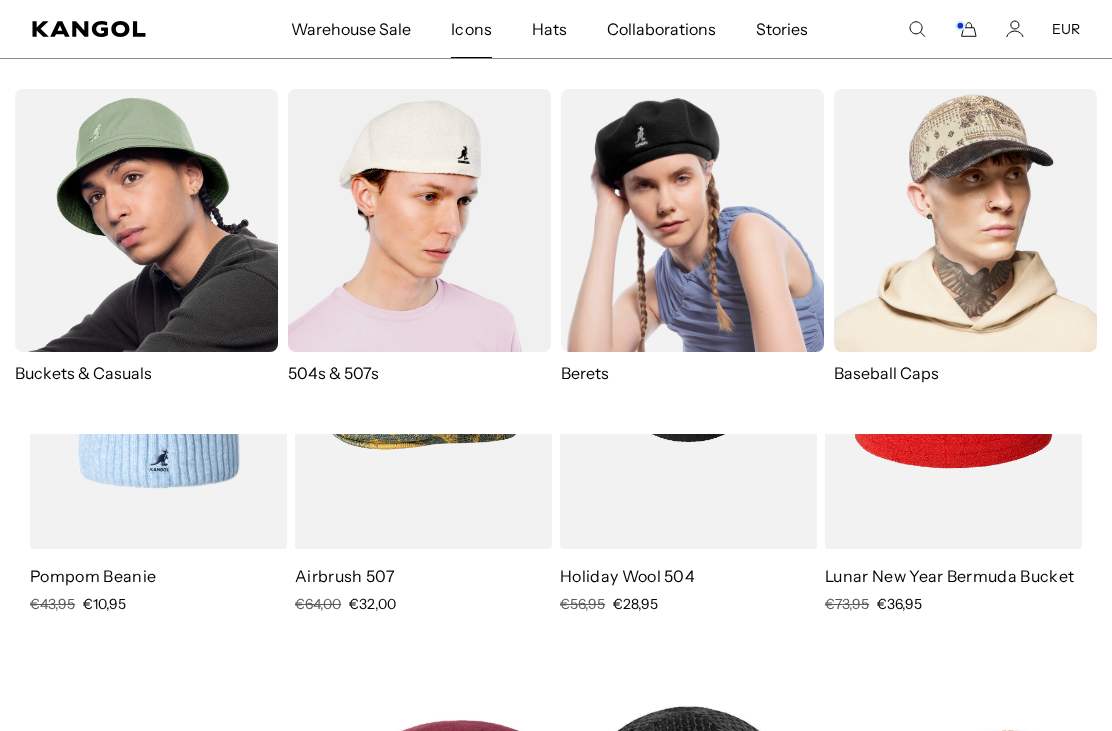 click at bounding box center (419, 220) 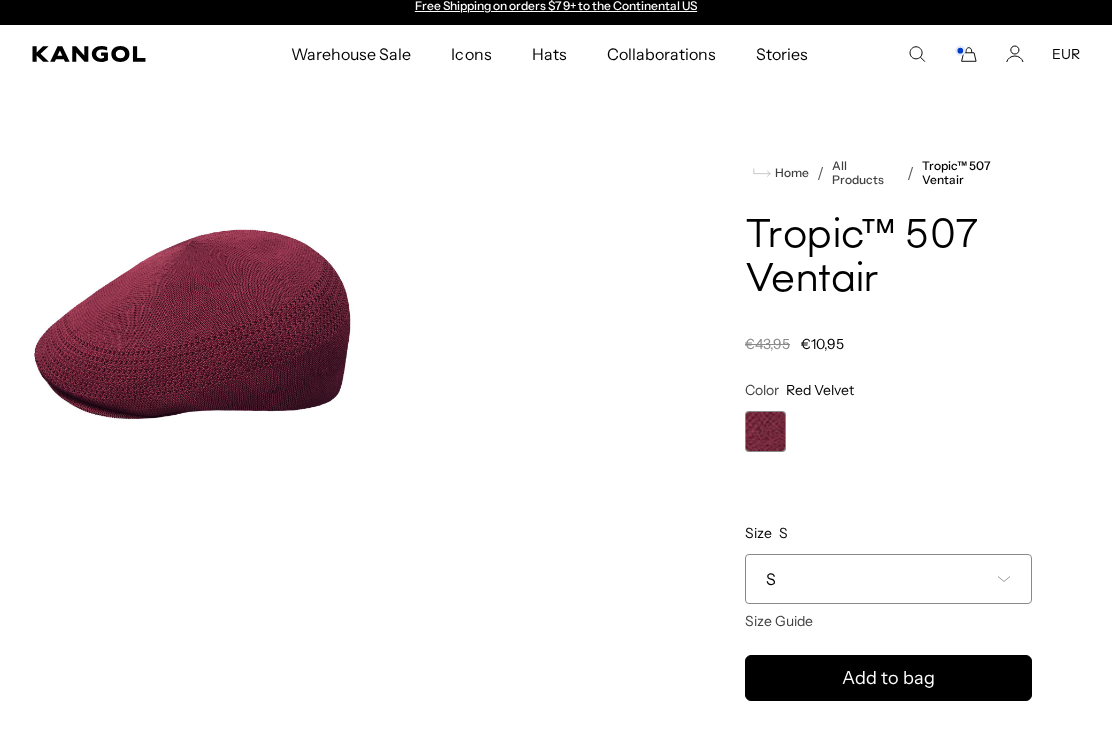 scroll, scrollTop: 39, scrollLeft: 0, axis: vertical 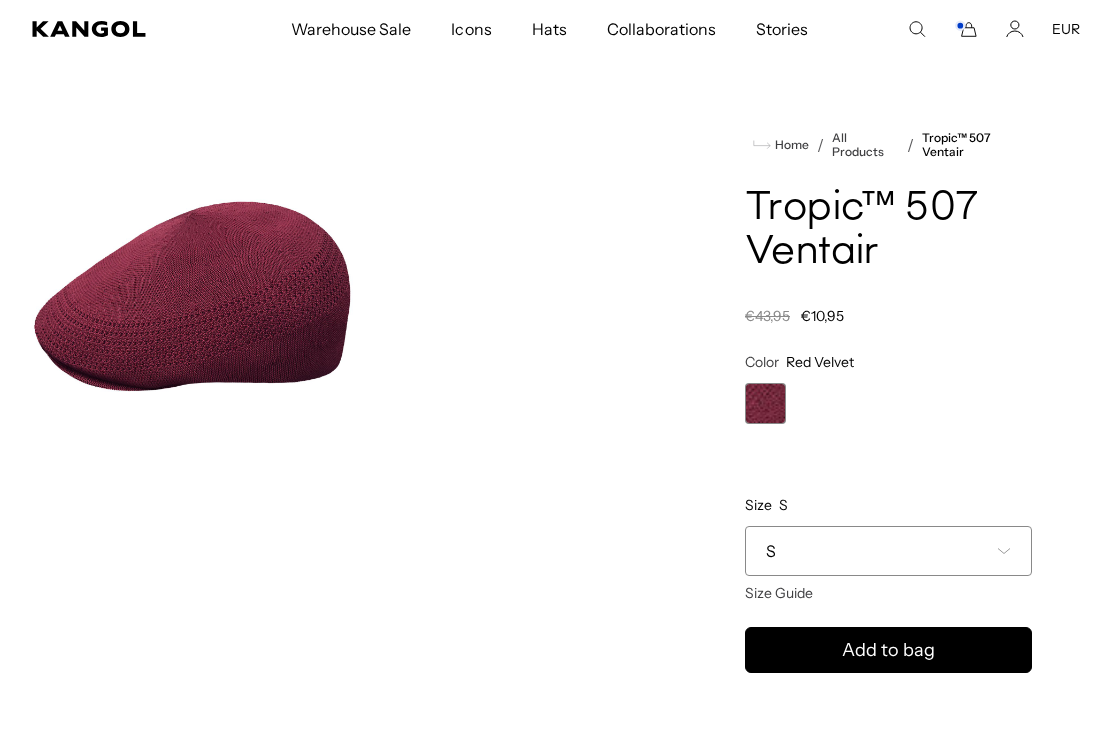 click on "S" at bounding box center [888, 551] 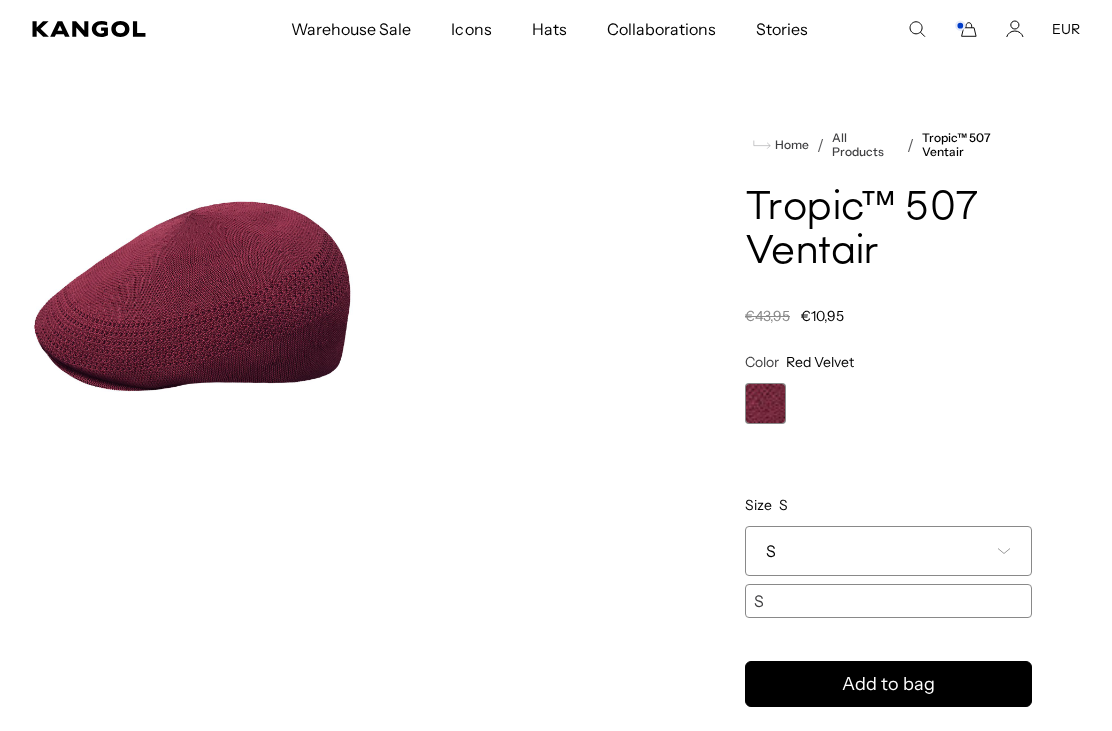 click on "S" at bounding box center [888, 551] 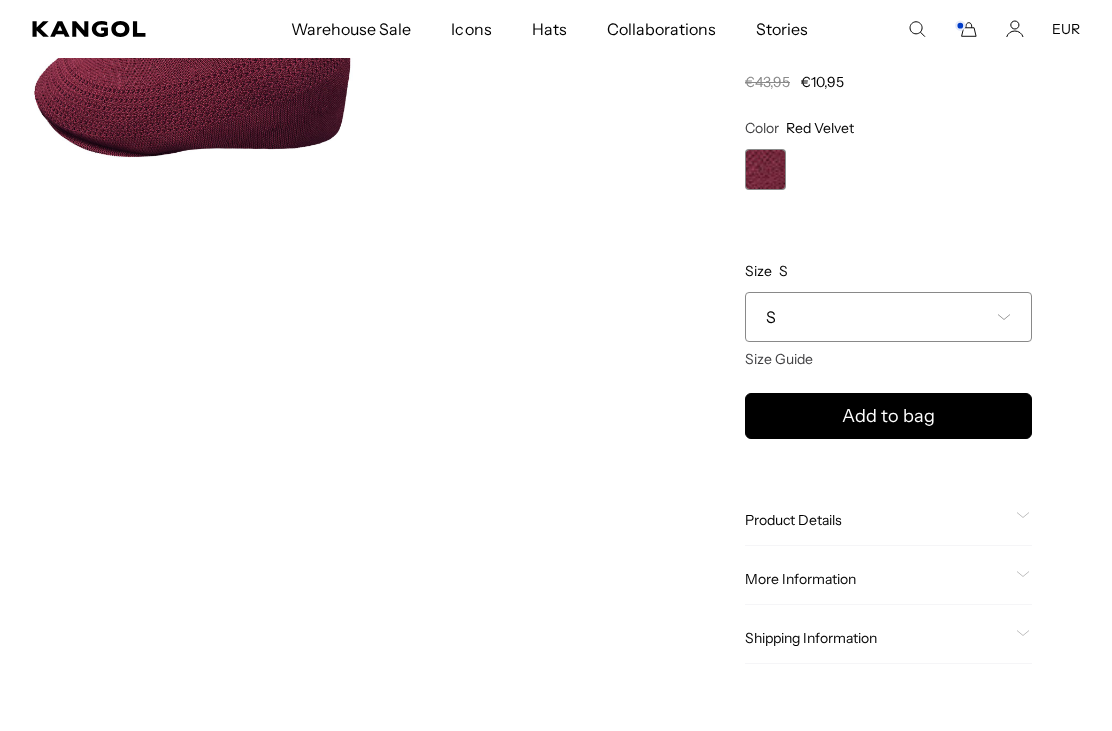 scroll, scrollTop: 331, scrollLeft: 0, axis: vertical 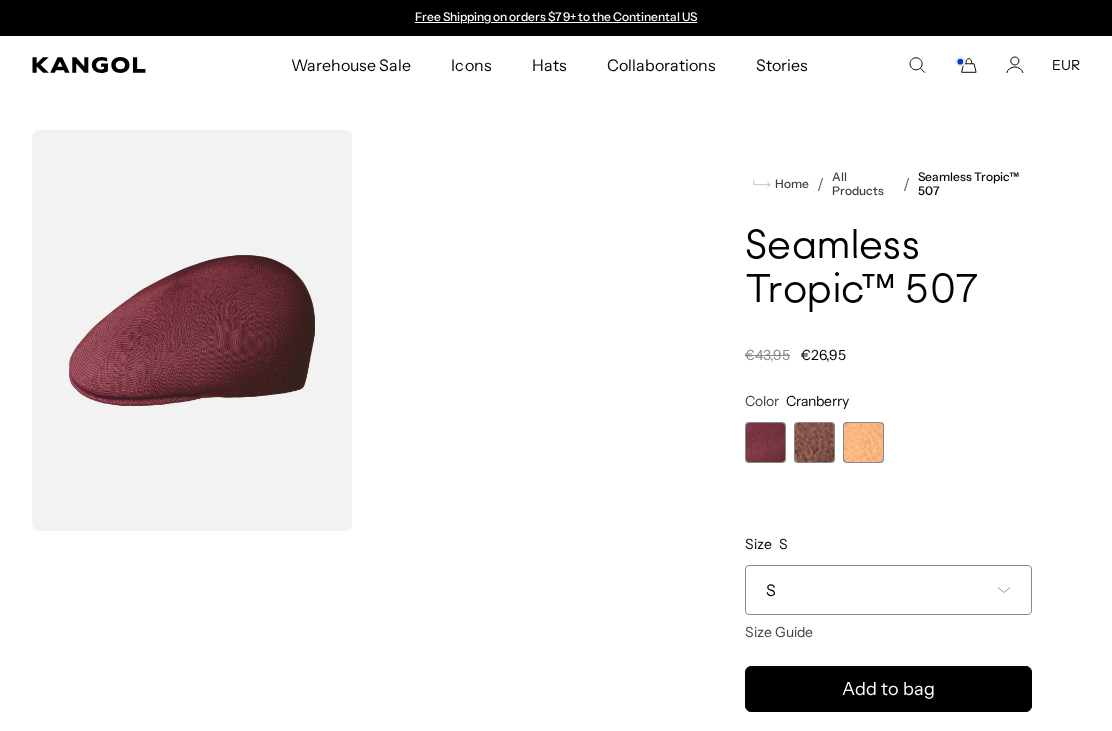 click at bounding box center [814, 442] 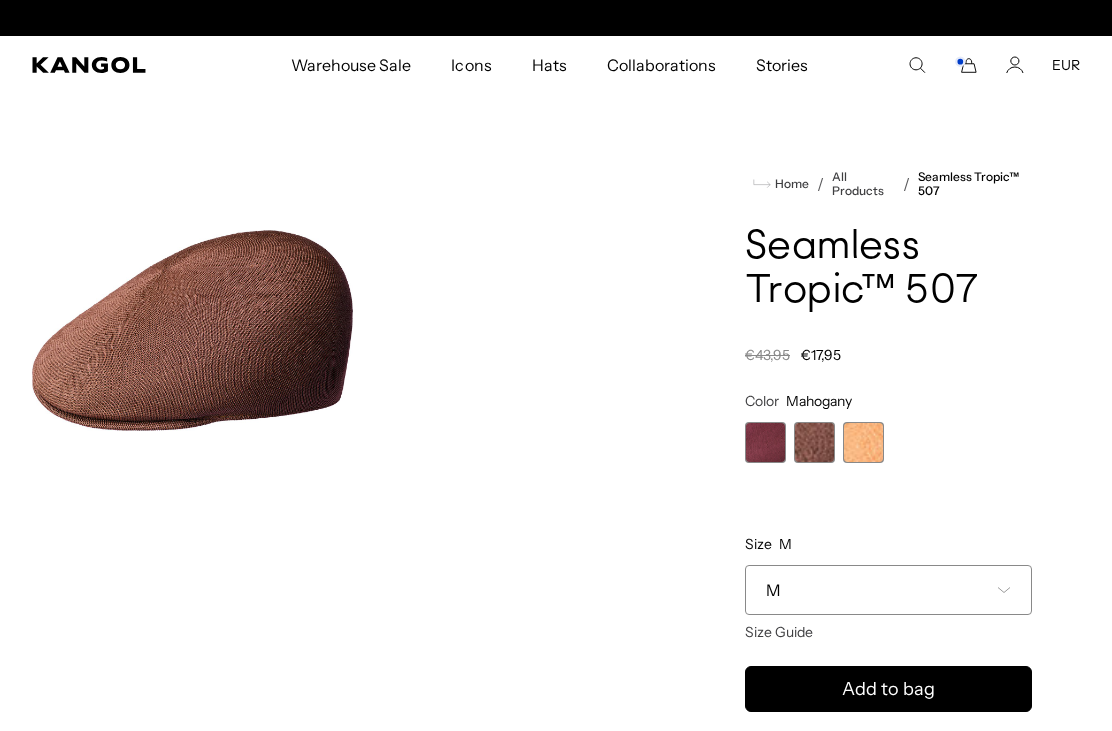 scroll, scrollTop: 0, scrollLeft: 0, axis: both 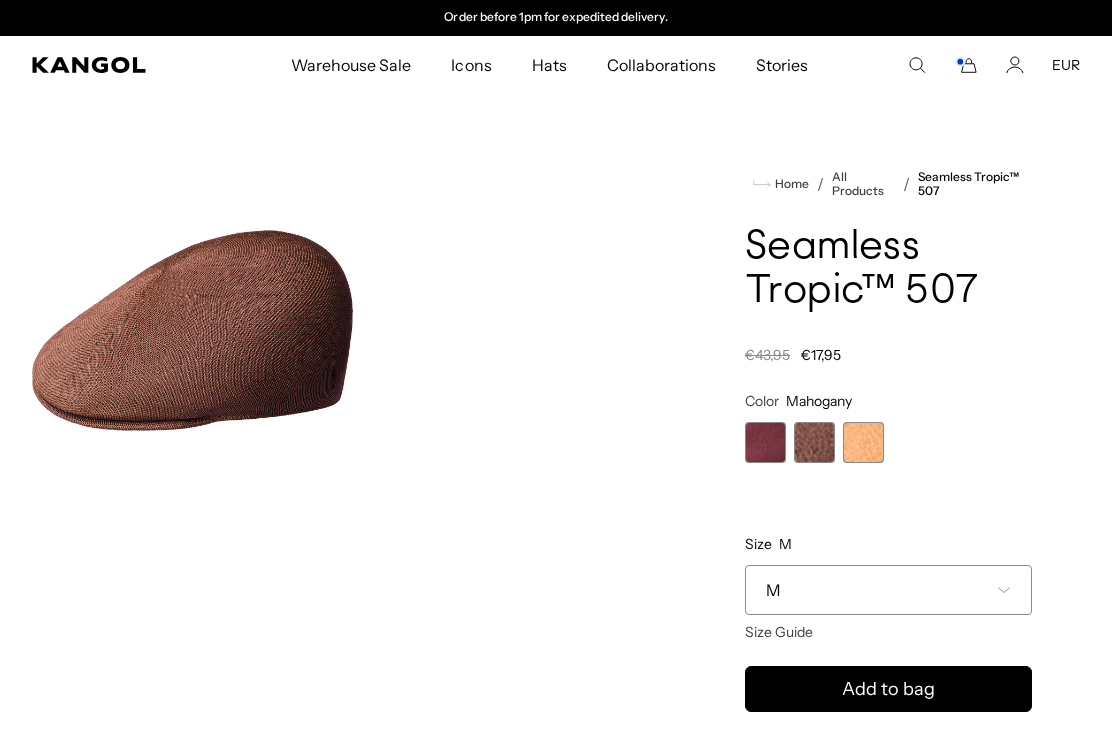 click 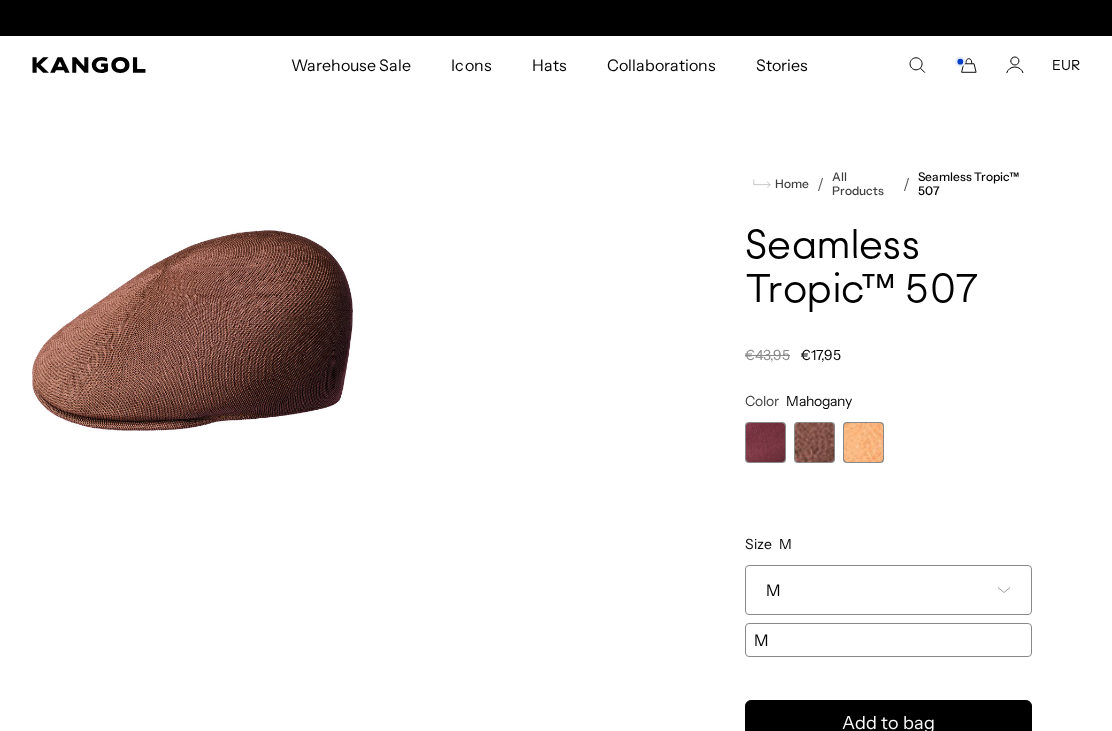 scroll, scrollTop: 0, scrollLeft: 0, axis: both 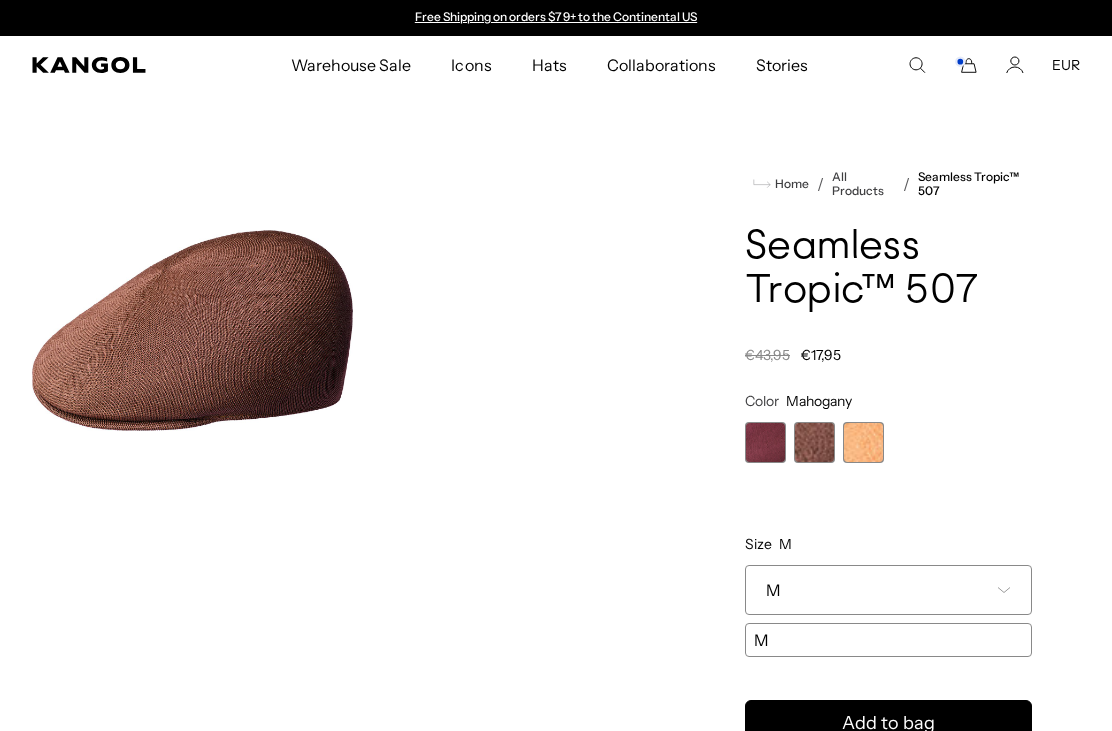 click on "Cranberry
Variant sold out or unavailable
Mahogany
Variant sold out or unavailable
Papaya Milk
Variant sold out or unavailable" at bounding box center (888, 442) 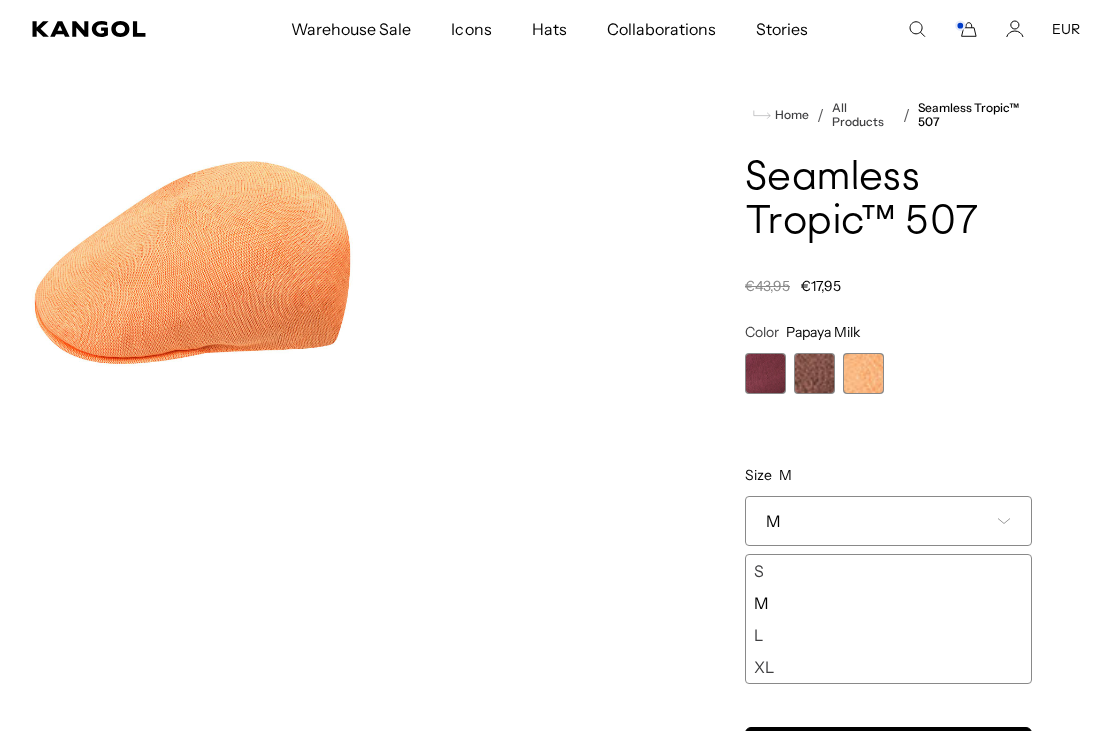scroll, scrollTop: 82, scrollLeft: 0, axis: vertical 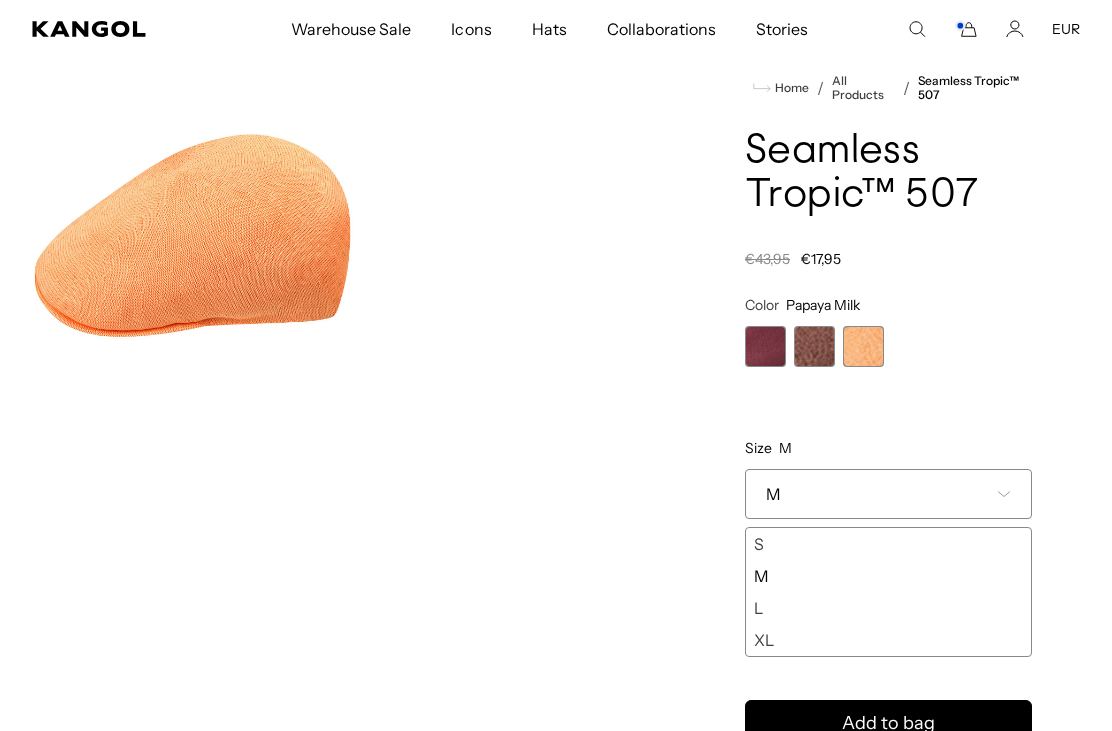 click on "XL" at bounding box center [888, 640] 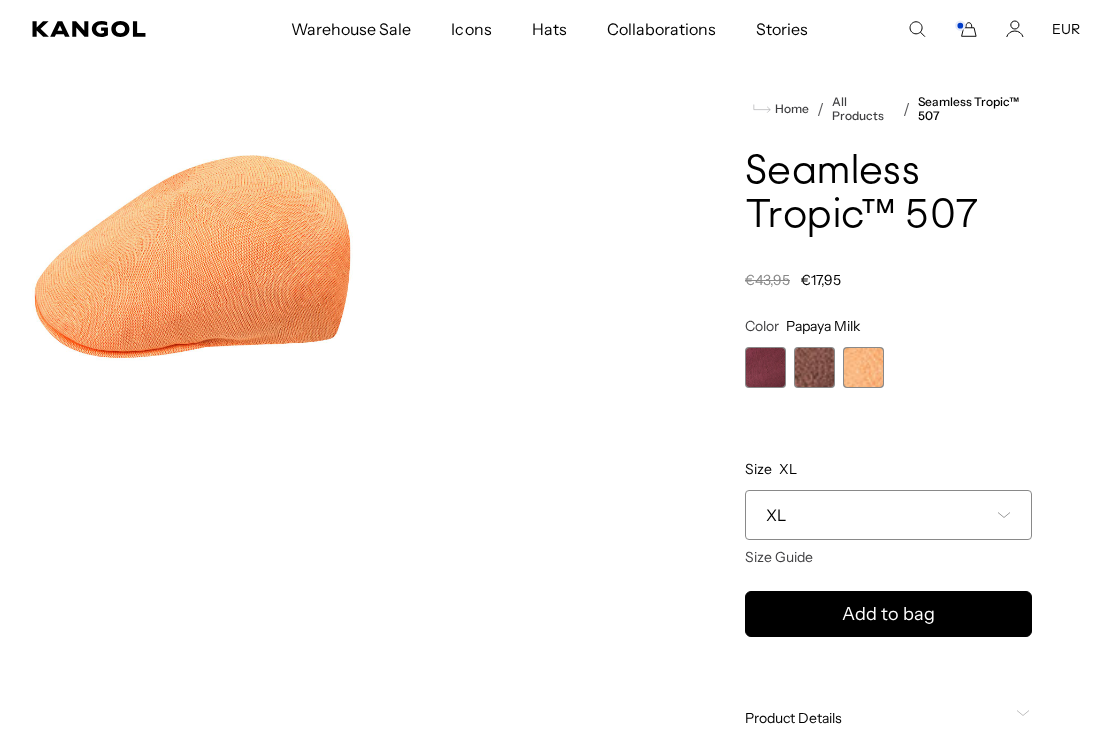 scroll, scrollTop: 18, scrollLeft: 0, axis: vertical 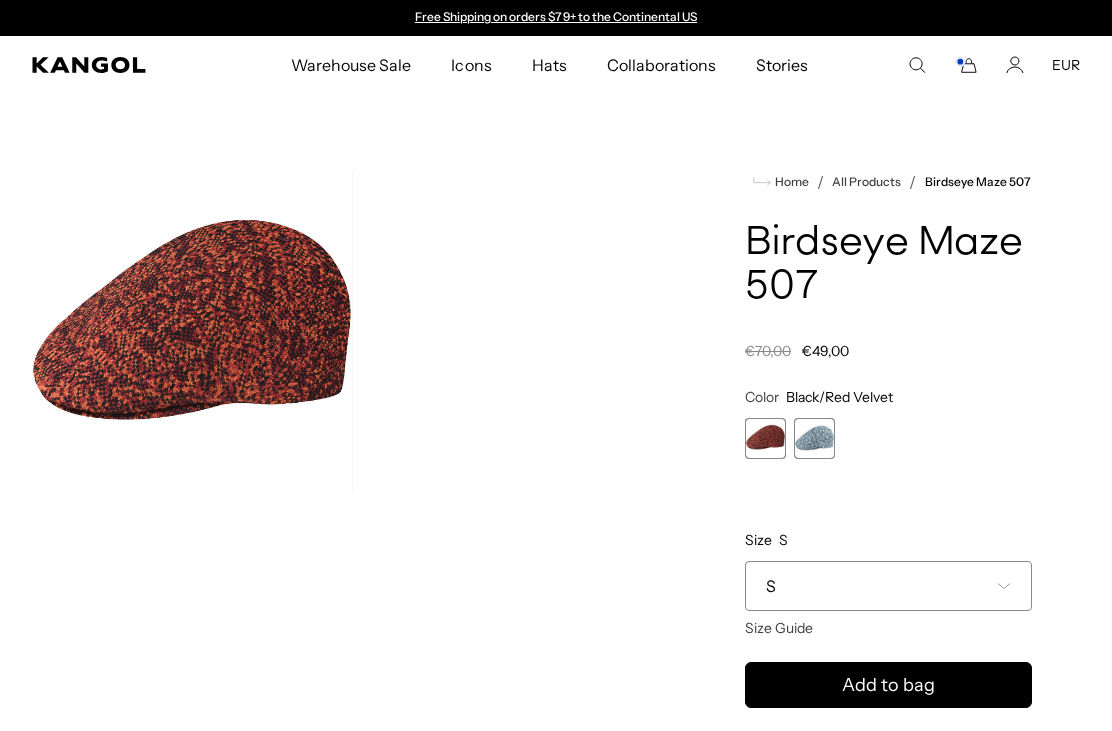 click at bounding box center [814, 438] 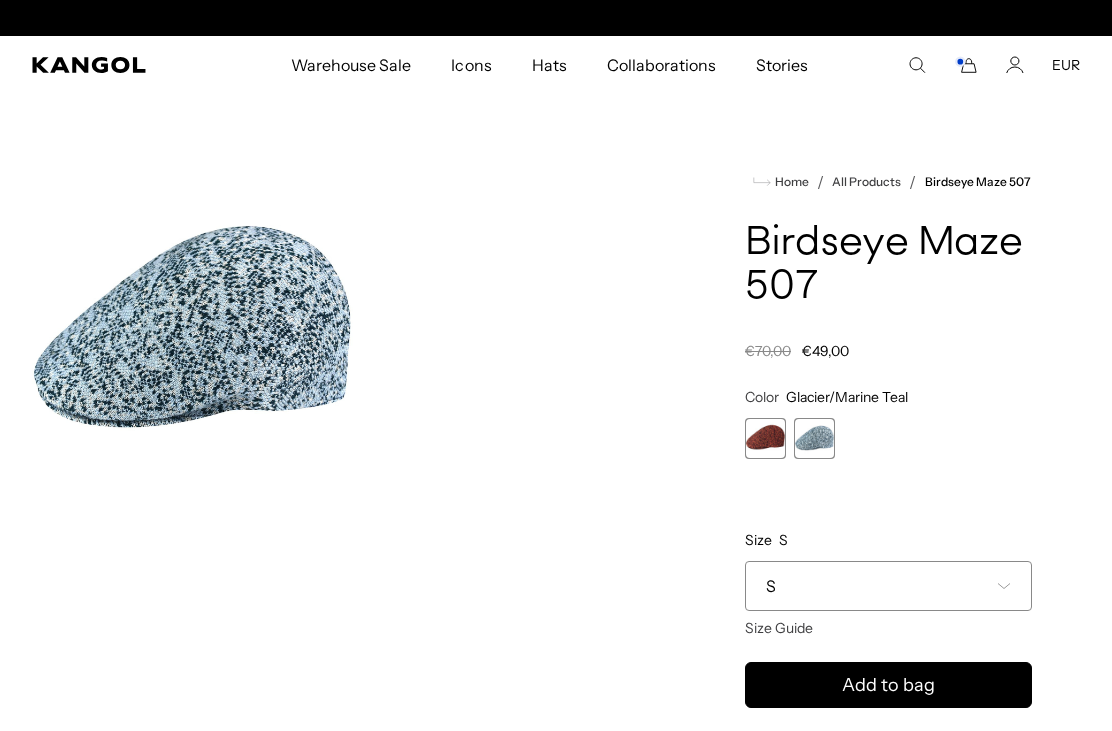 scroll, scrollTop: 0, scrollLeft: 0, axis: both 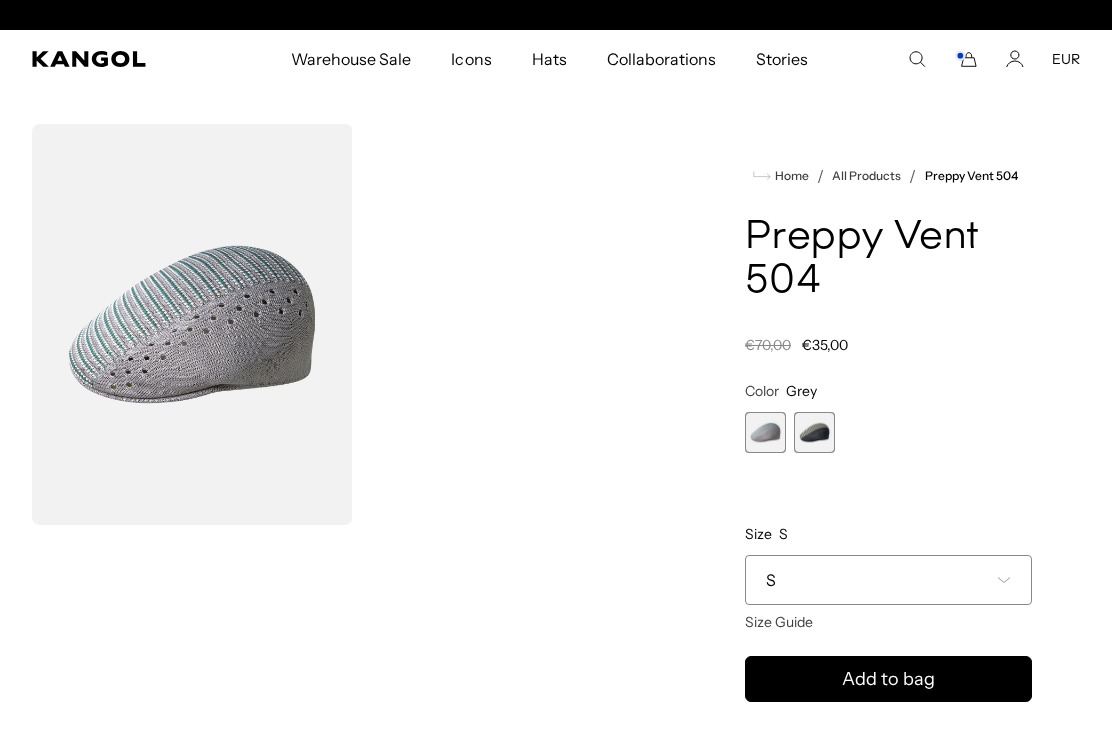 click at bounding box center [814, 432] 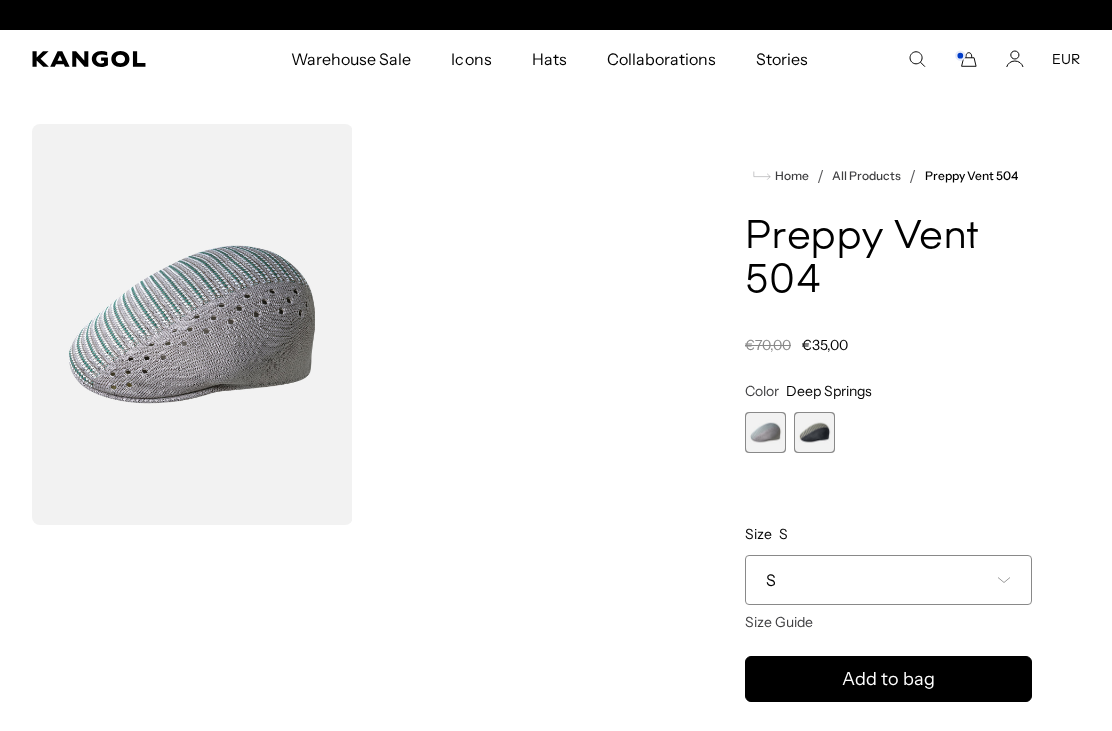 scroll, scrollTop: 0, scrollLeft: 412, axis: horizontal 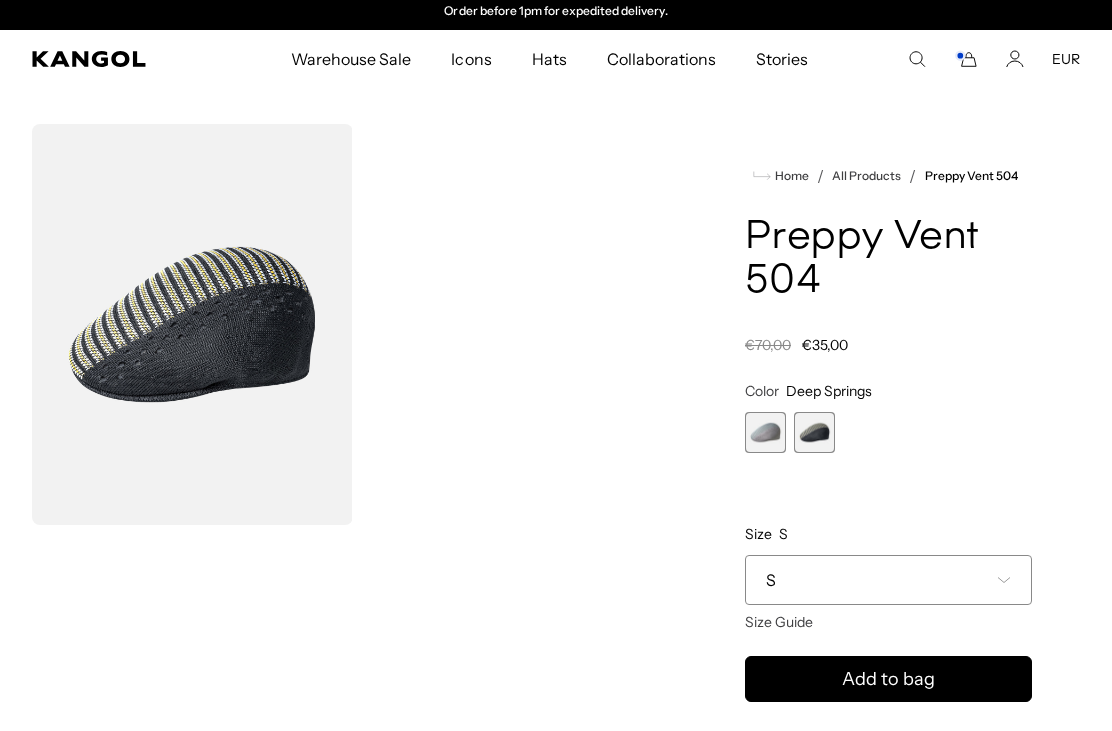 click on "S" at bounding box center [888, 580] 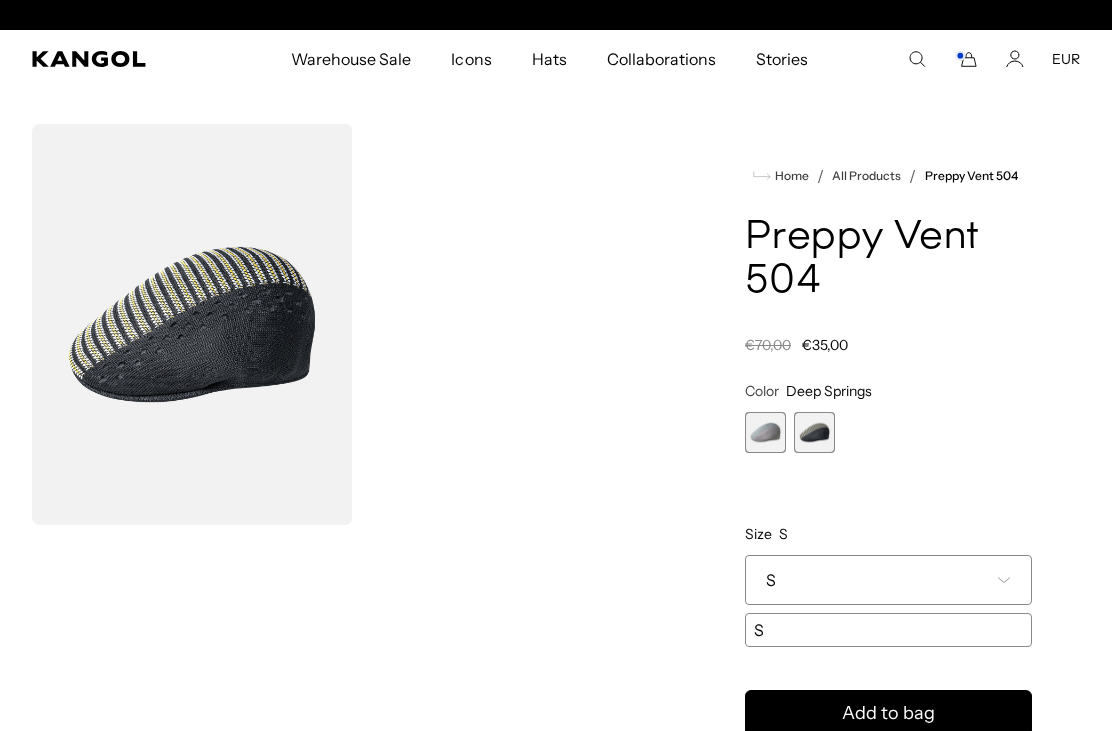 scroll, scrollTop: 0, scrollLeft: 0, axis: both 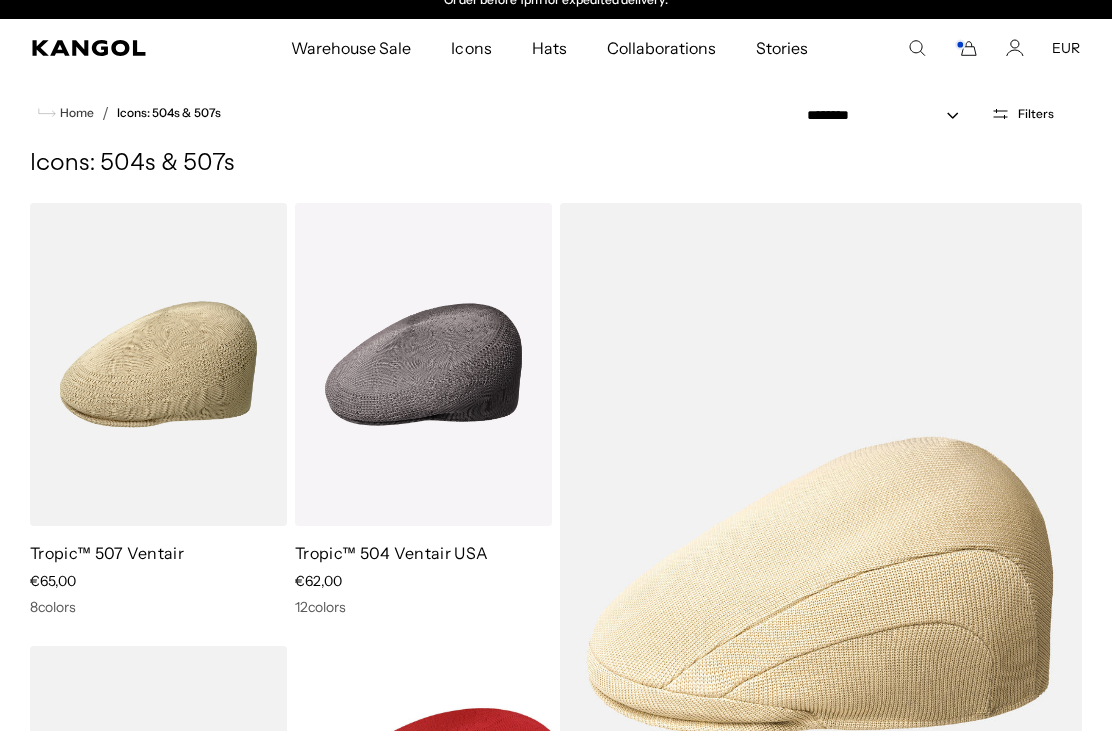 click at bounding box center (0, 0) 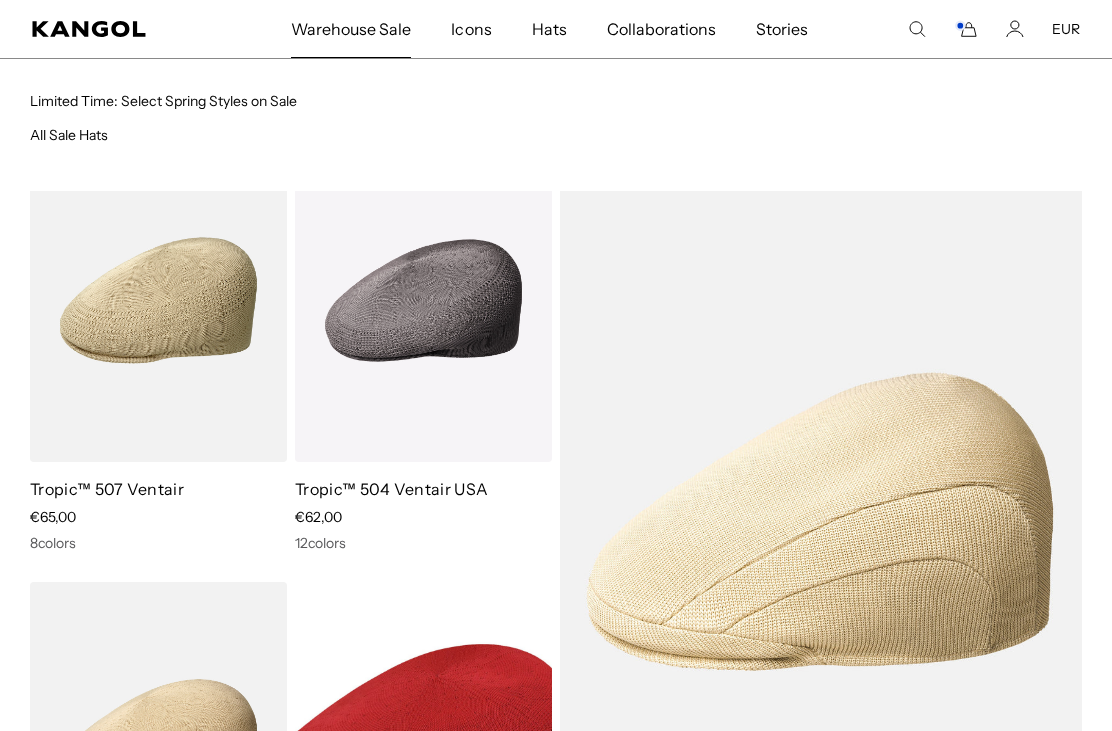 scroll, scrollTop: 0, scrollLeft: 412, axis: horizontal 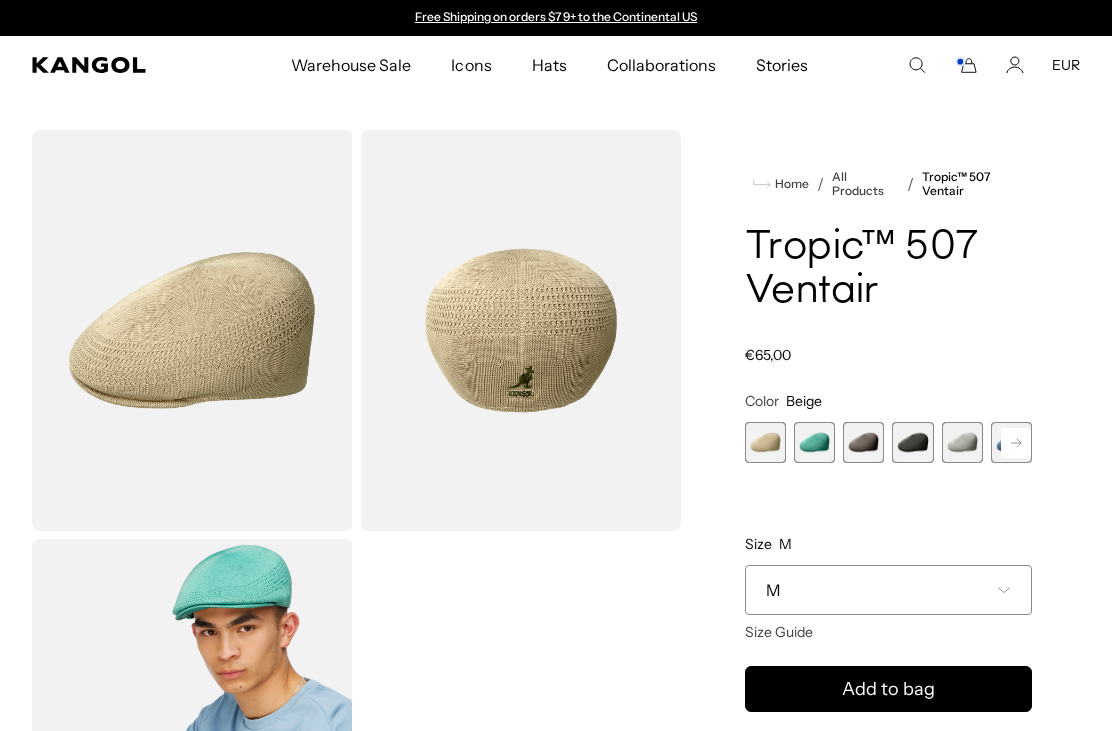click 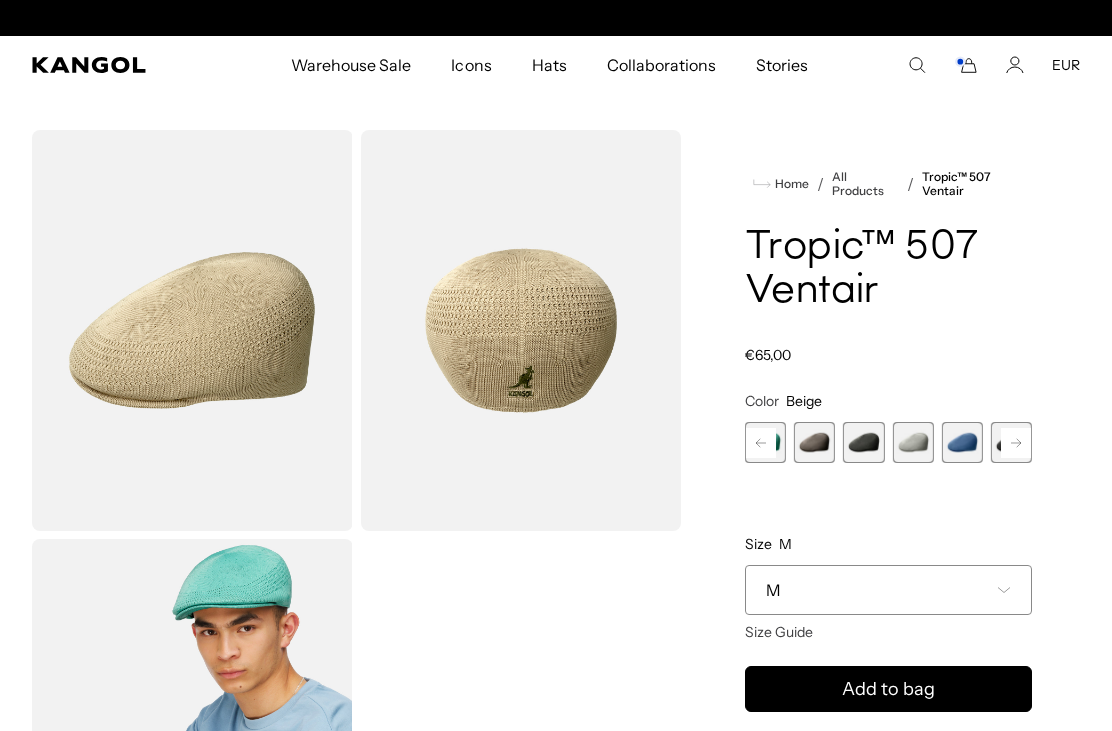 click 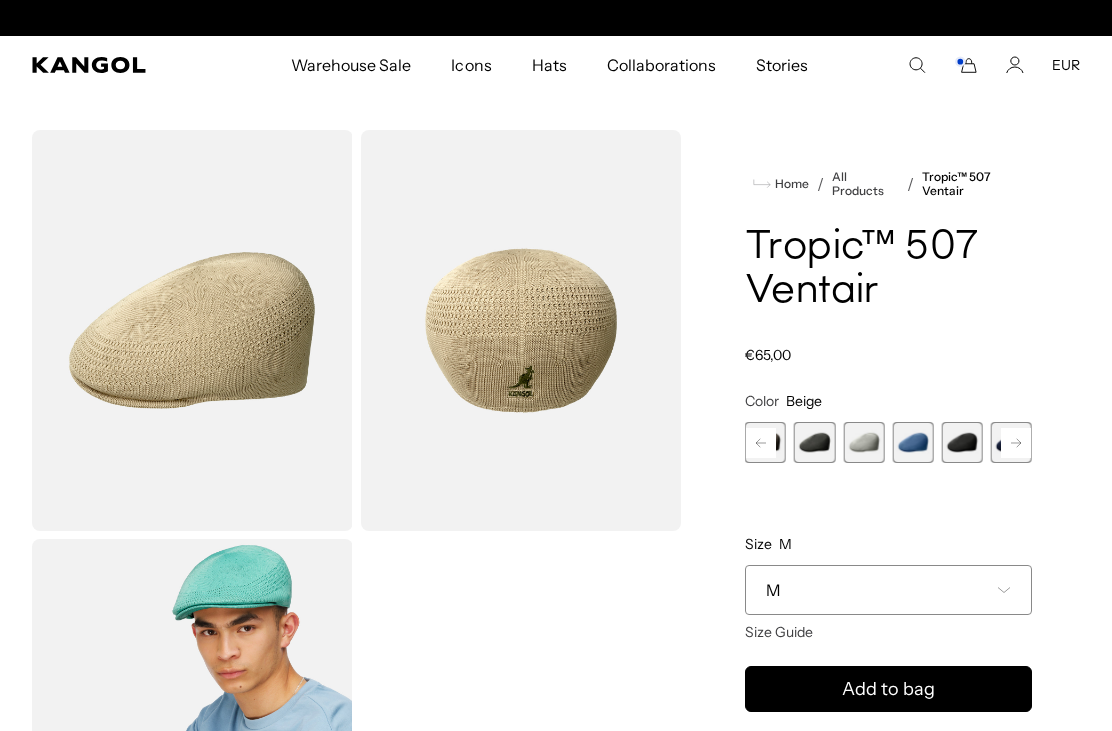scroll, scrollTop: 0, scrollLeft: 412, axis: horizontal 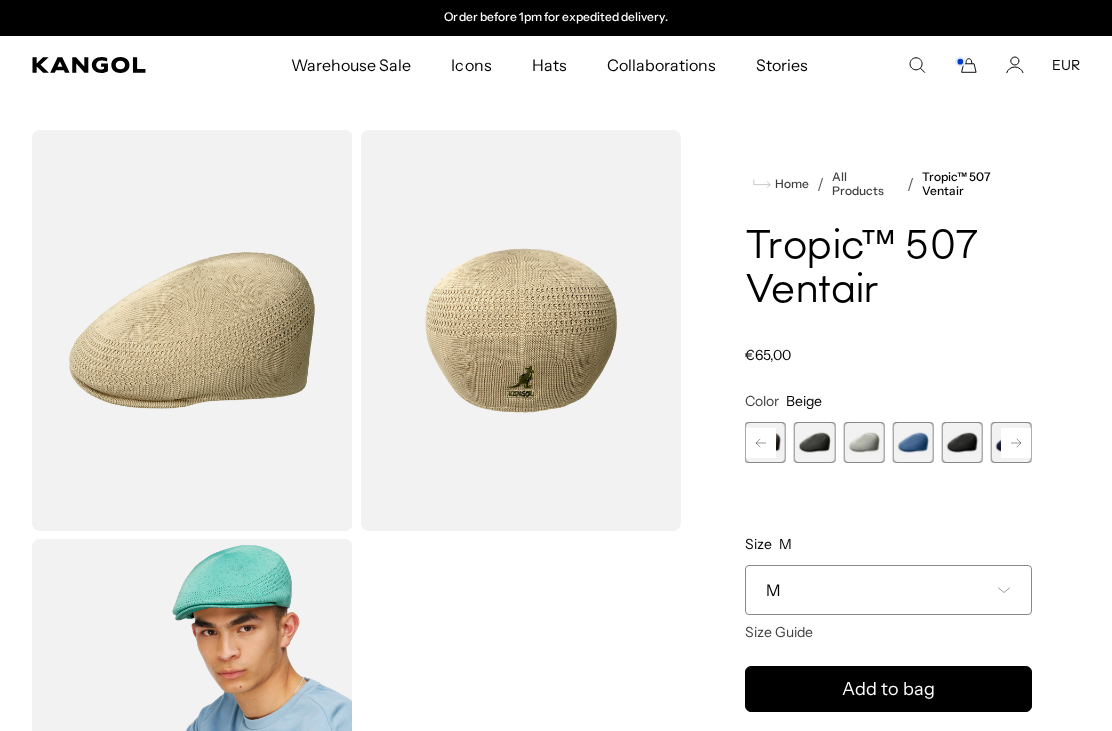 click at bounding box center [962, 442] 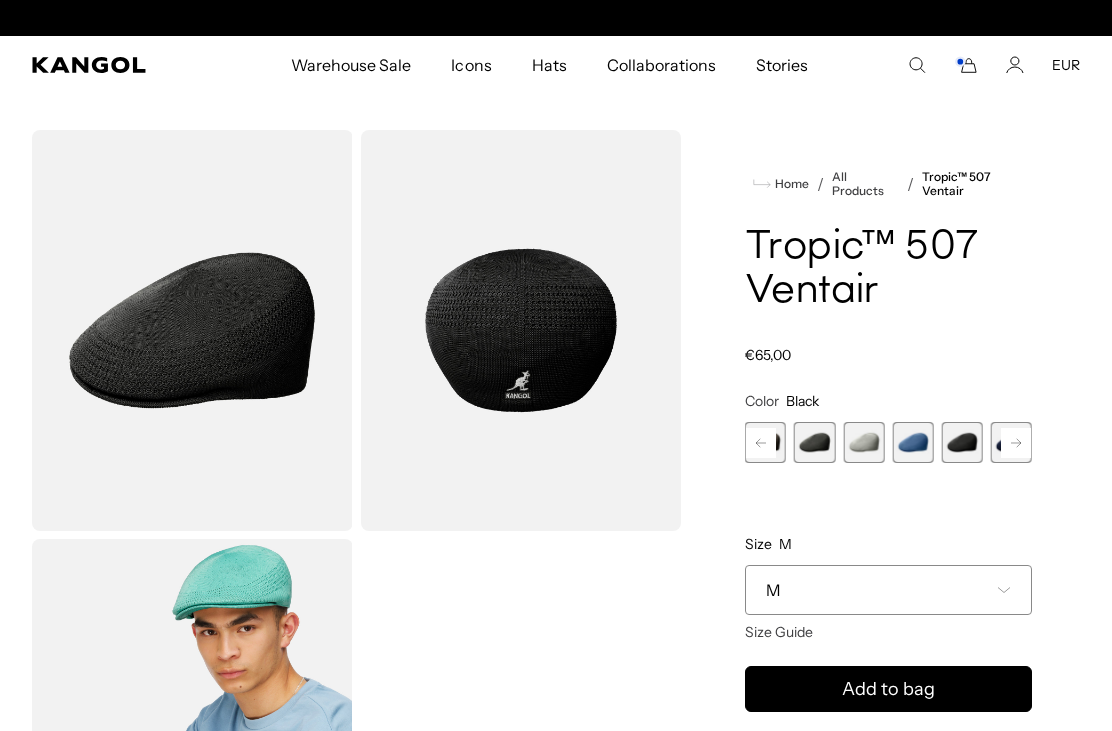 scroll, scrollTop: 0, scrollLeft: 0, axis: both 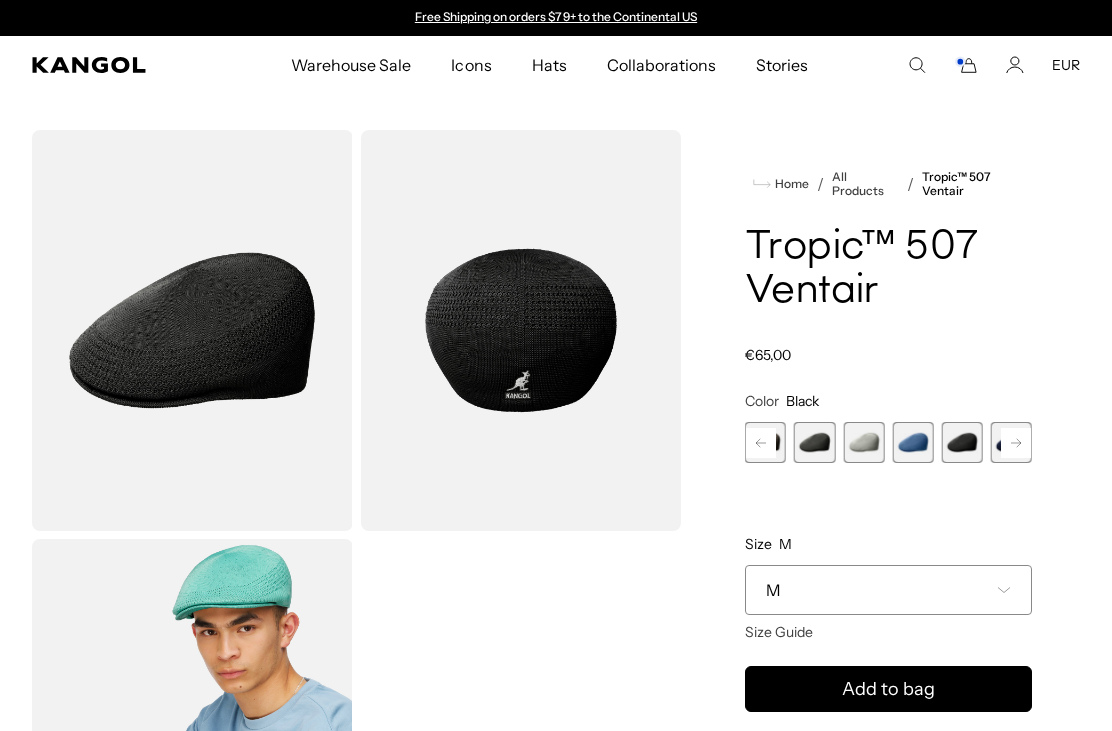 click at bounding box center (814, 442) 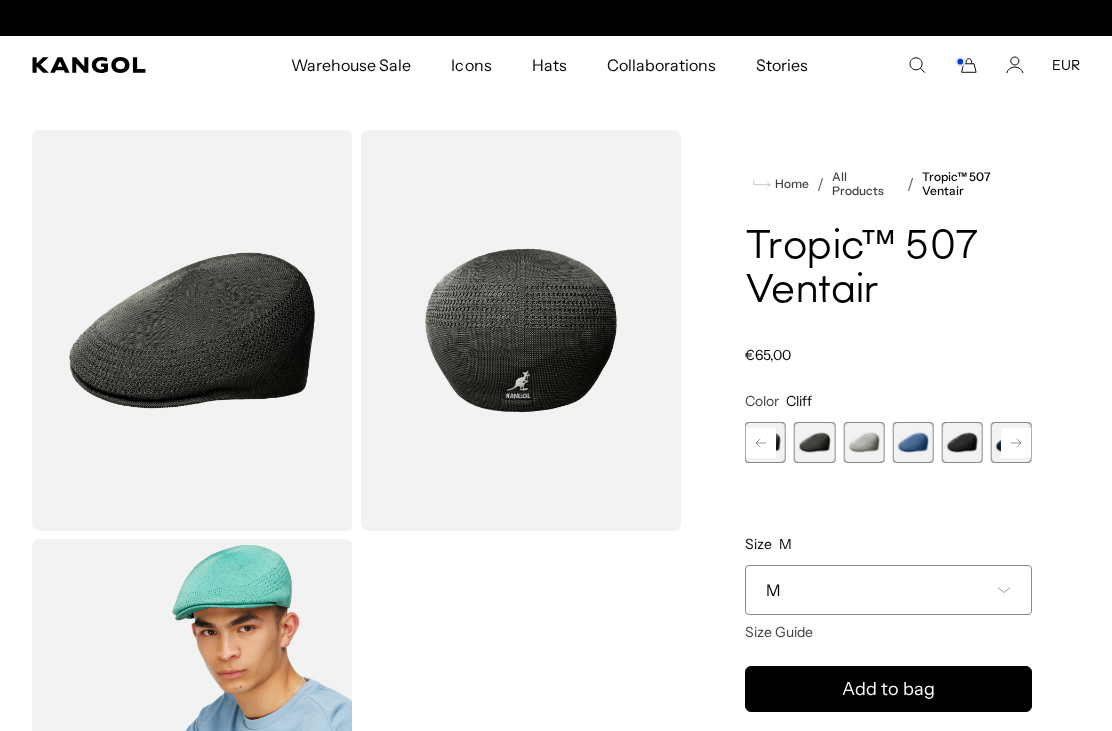 click 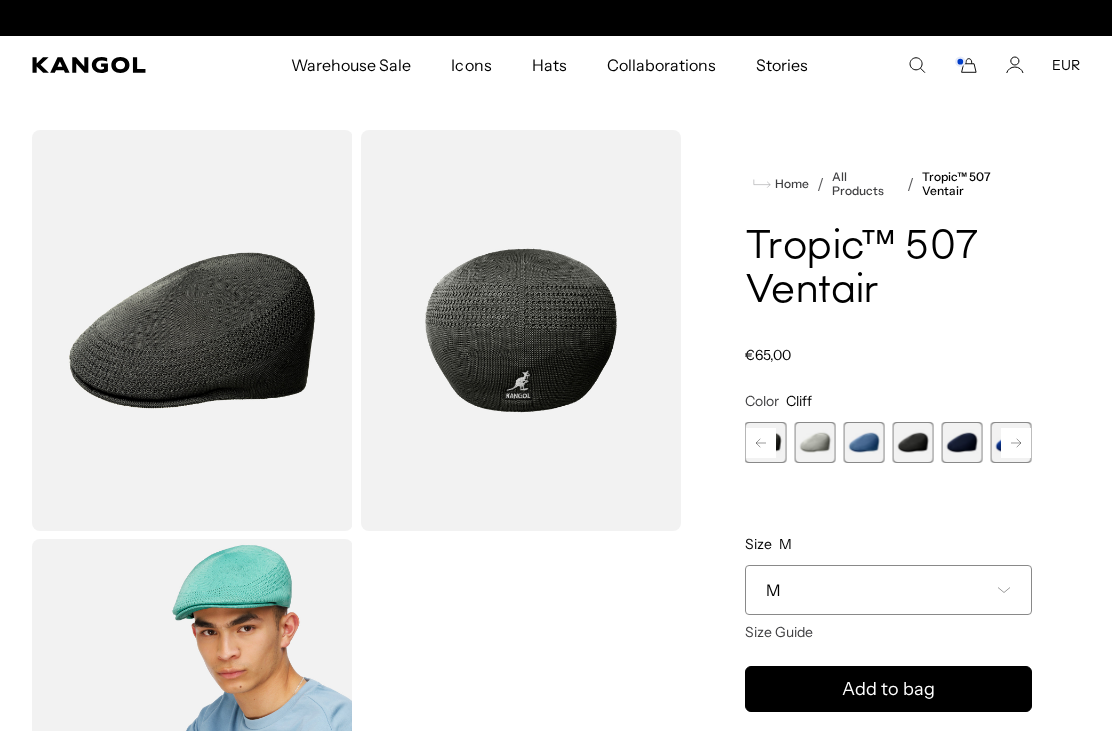 scroll, scrollTop: 0, scrollLeft: 412, axis: horizontal 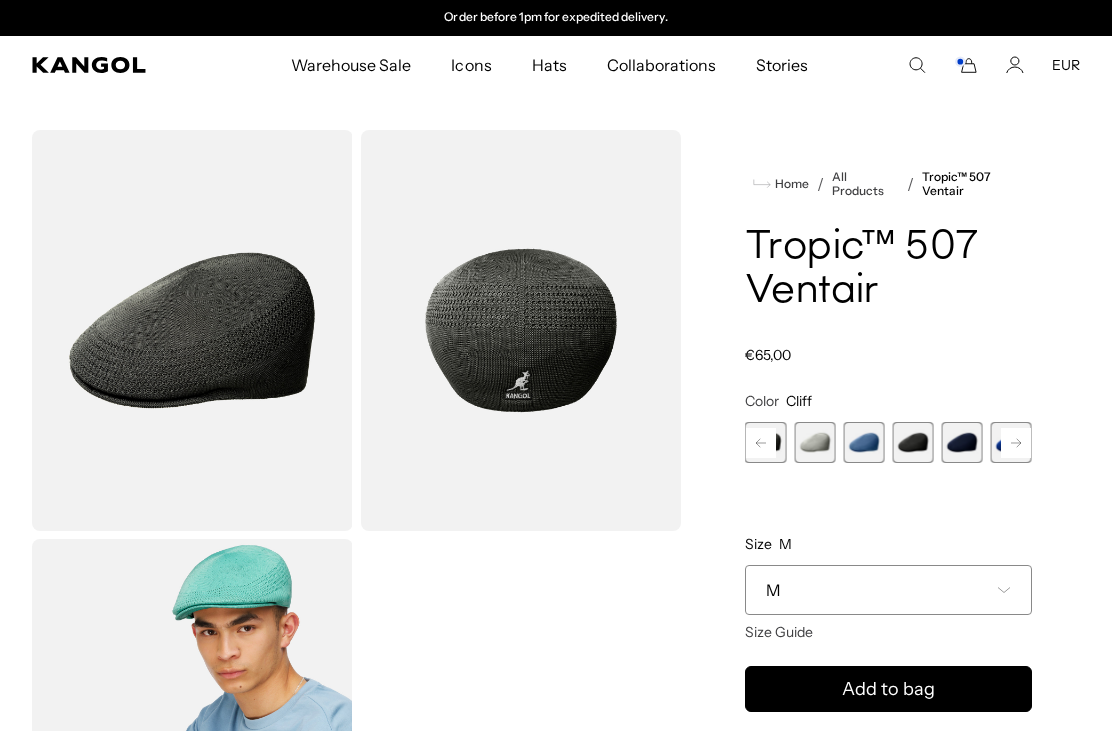 click at bounding box center (962, 442) 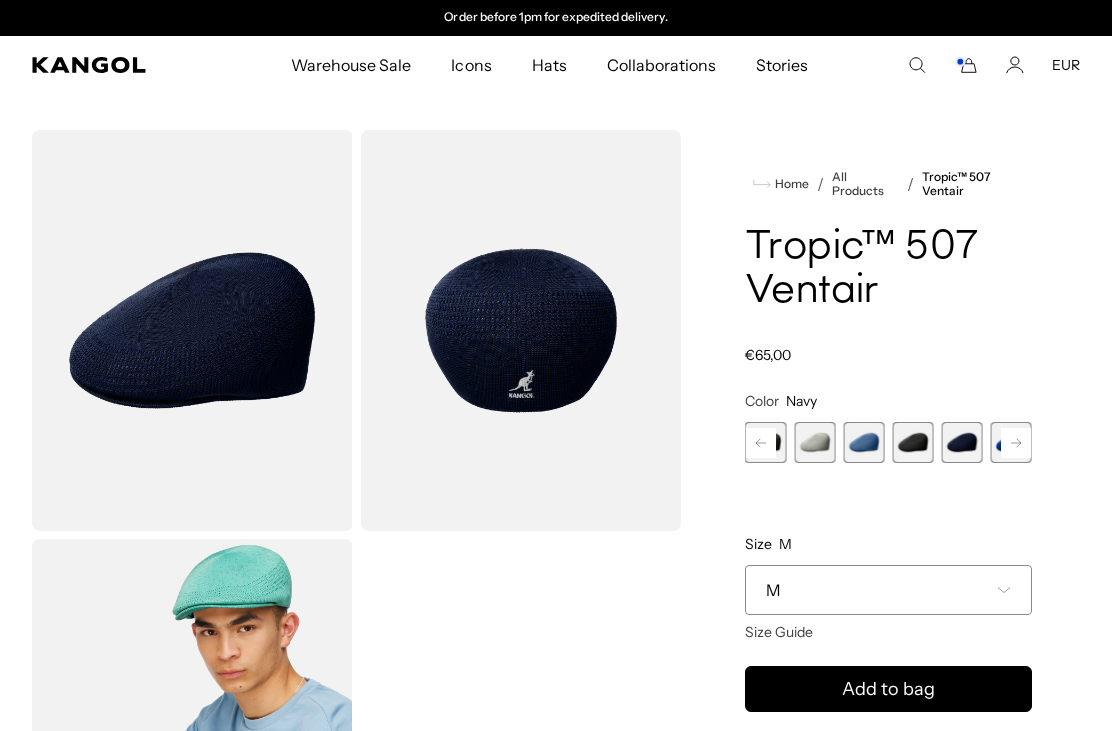 click 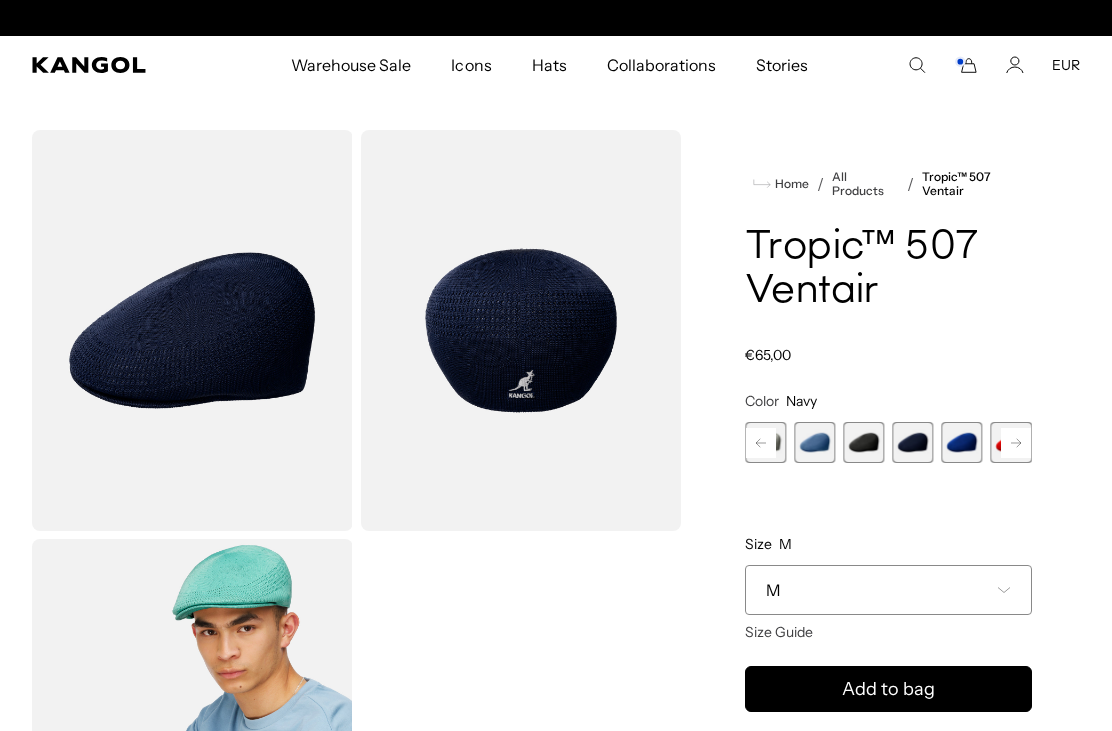 click 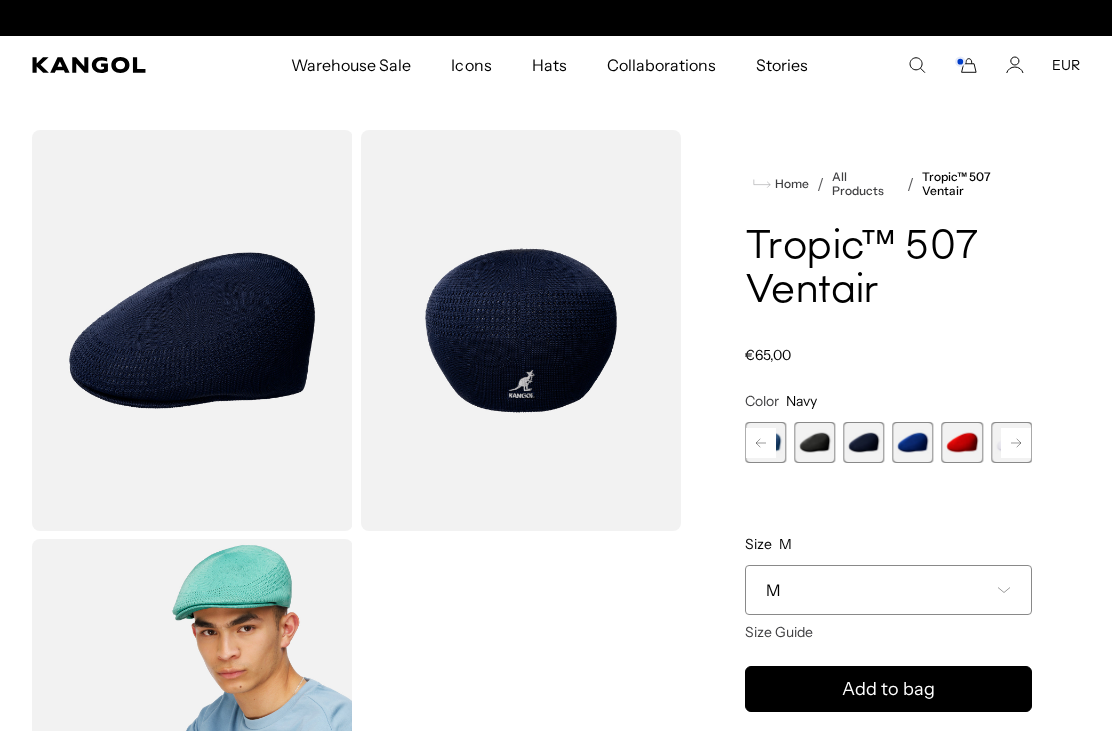 scroll, scrollTop: 0, scrollLeft: 0, axis: both 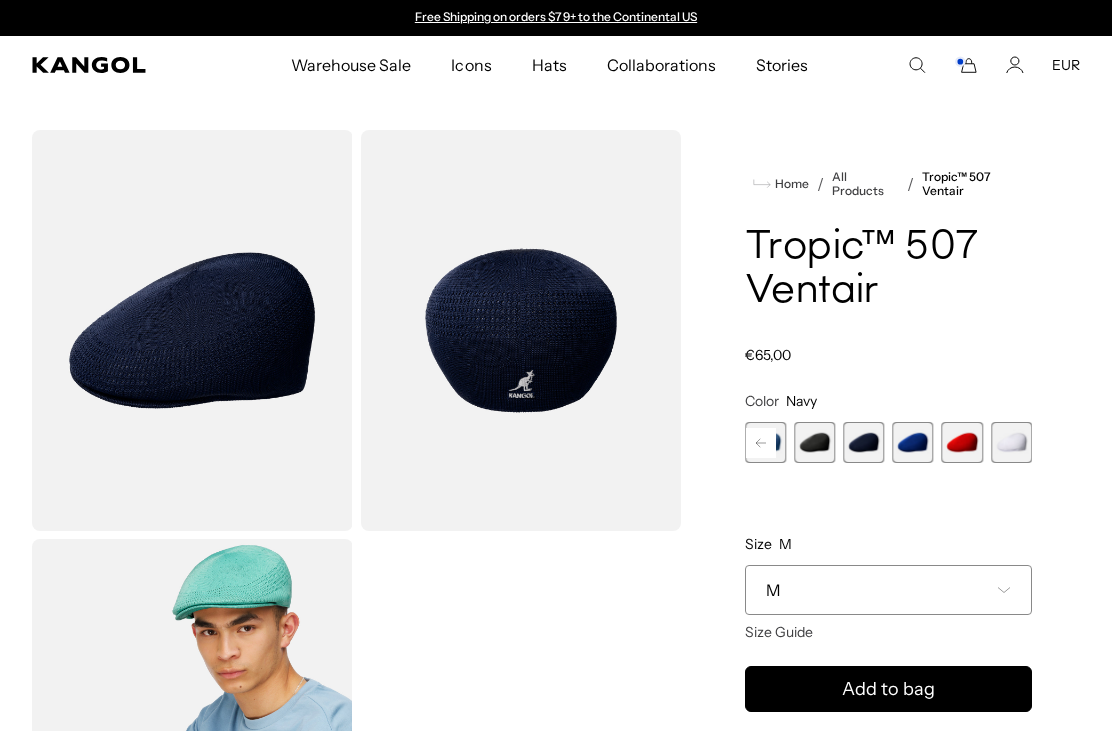 click at bounding box center (1011, 442) 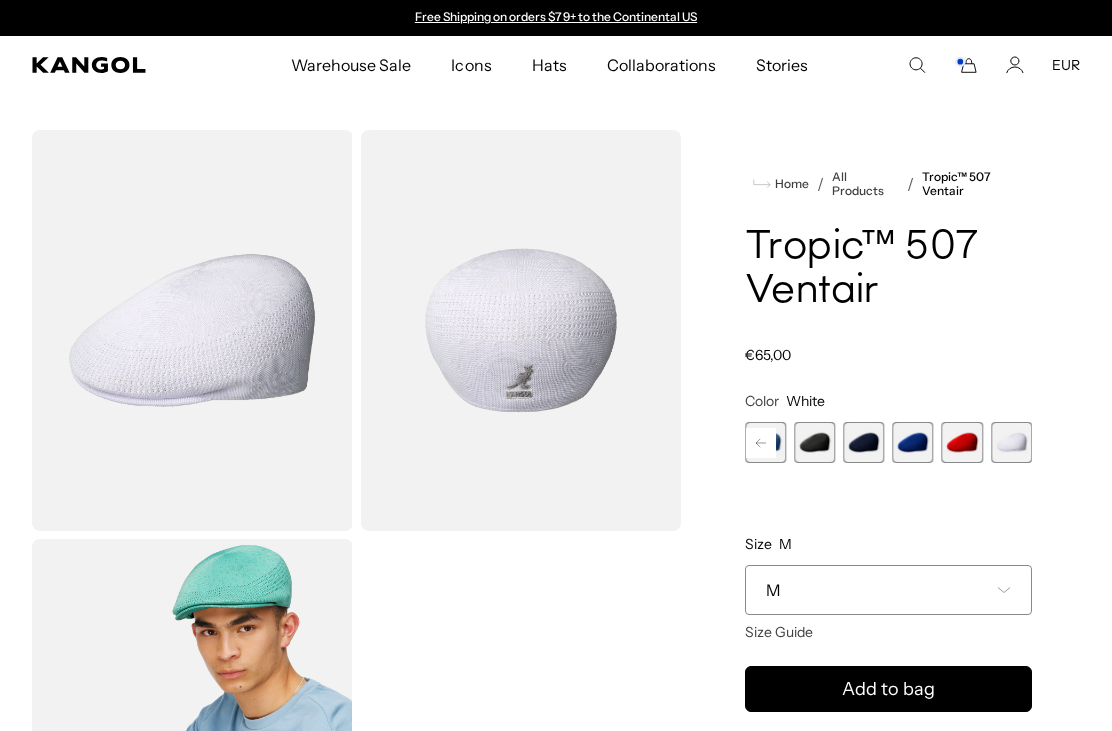 click at bounding box center (1011, 442) 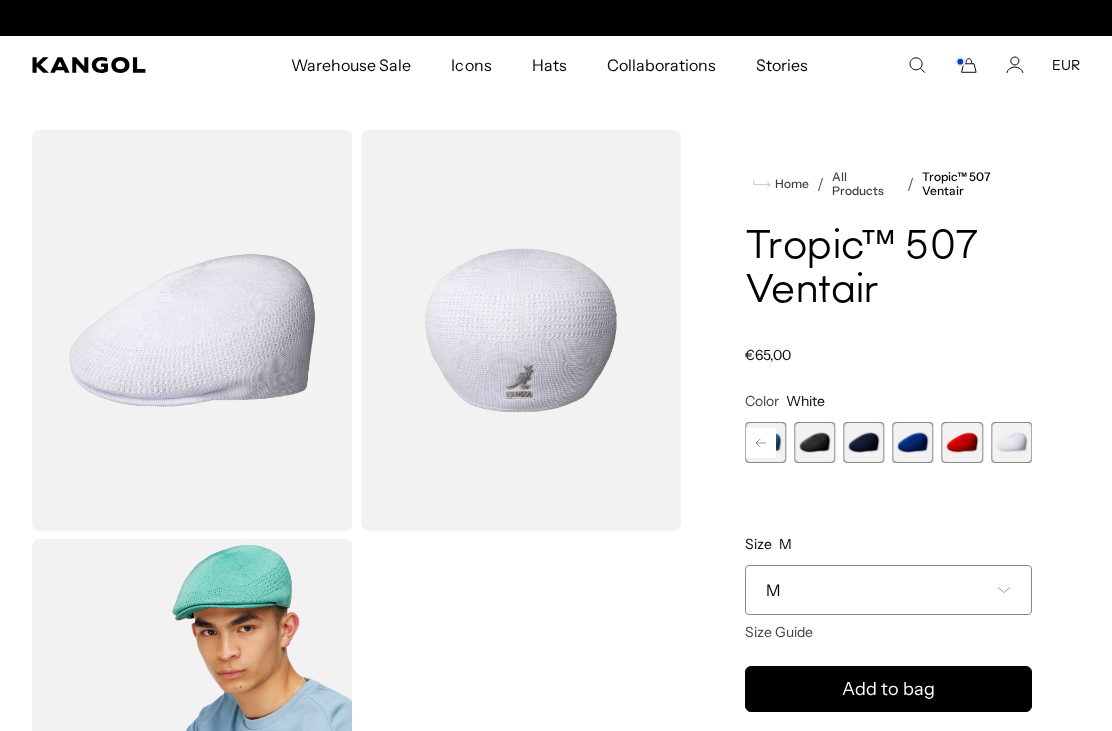 scroll, scrollTop: 0, scrollLeft: 412, axis: horizontal 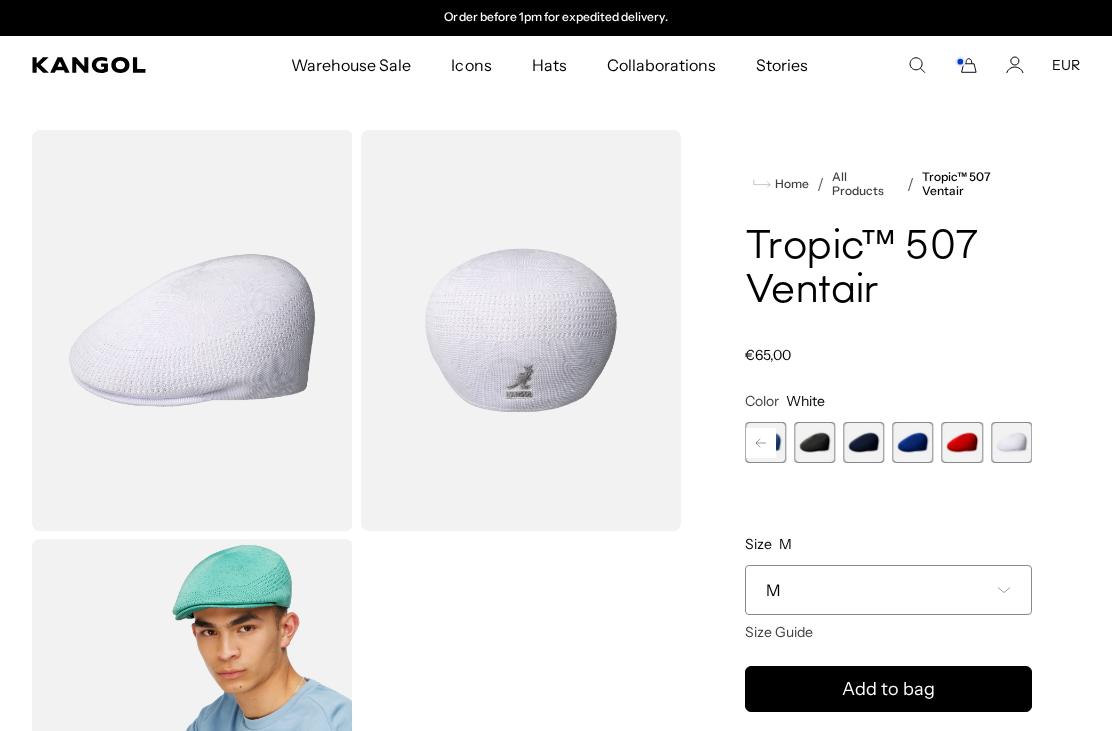 click at bounding box center (962, 442) 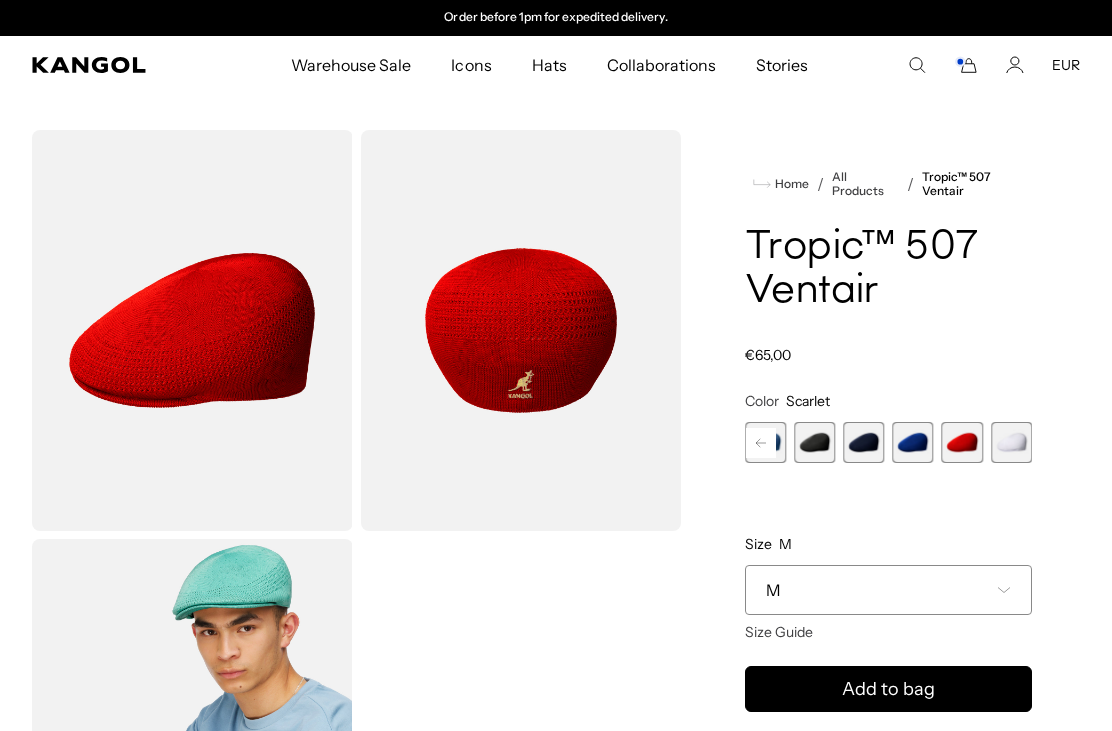 click at bounding box center [913, 442] 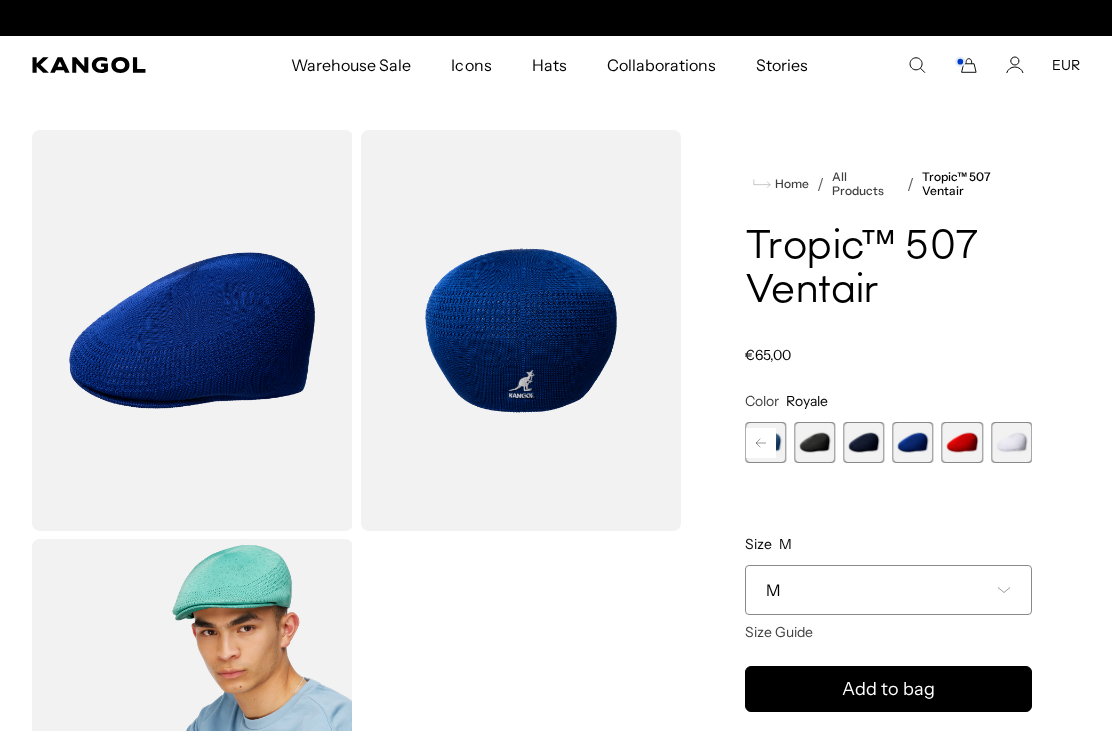 scroll, scrollTop: 0, scrollLeft: 0, axis: both 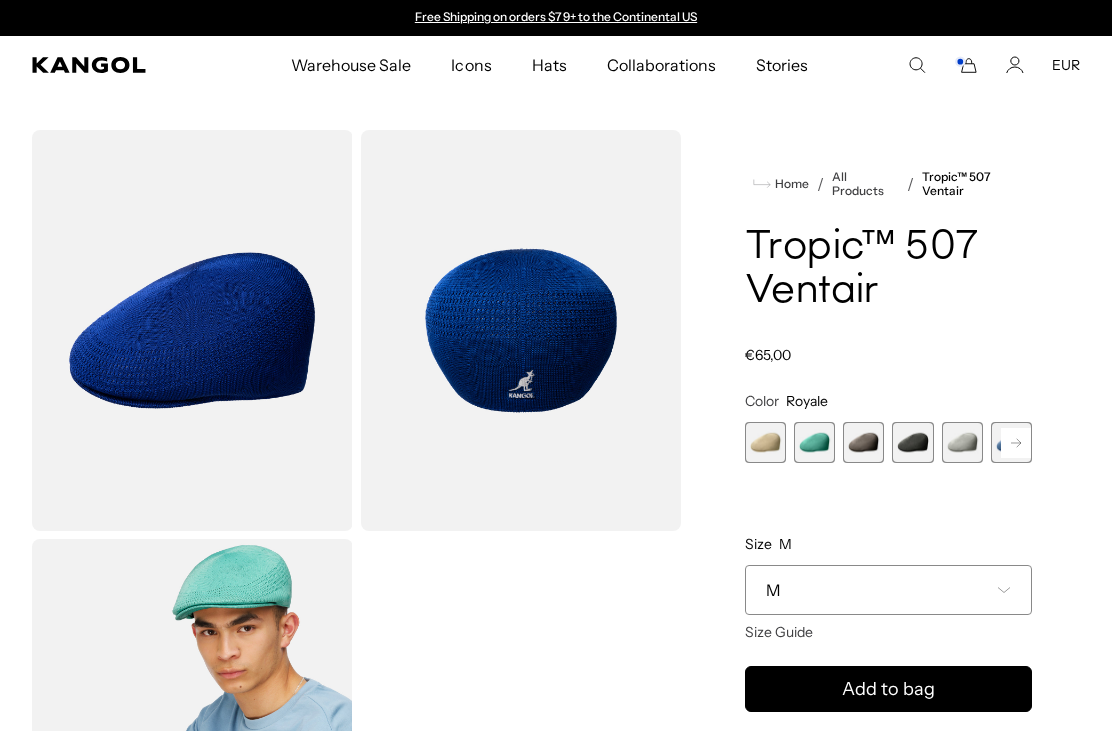 click at bounding box center [912, 442] 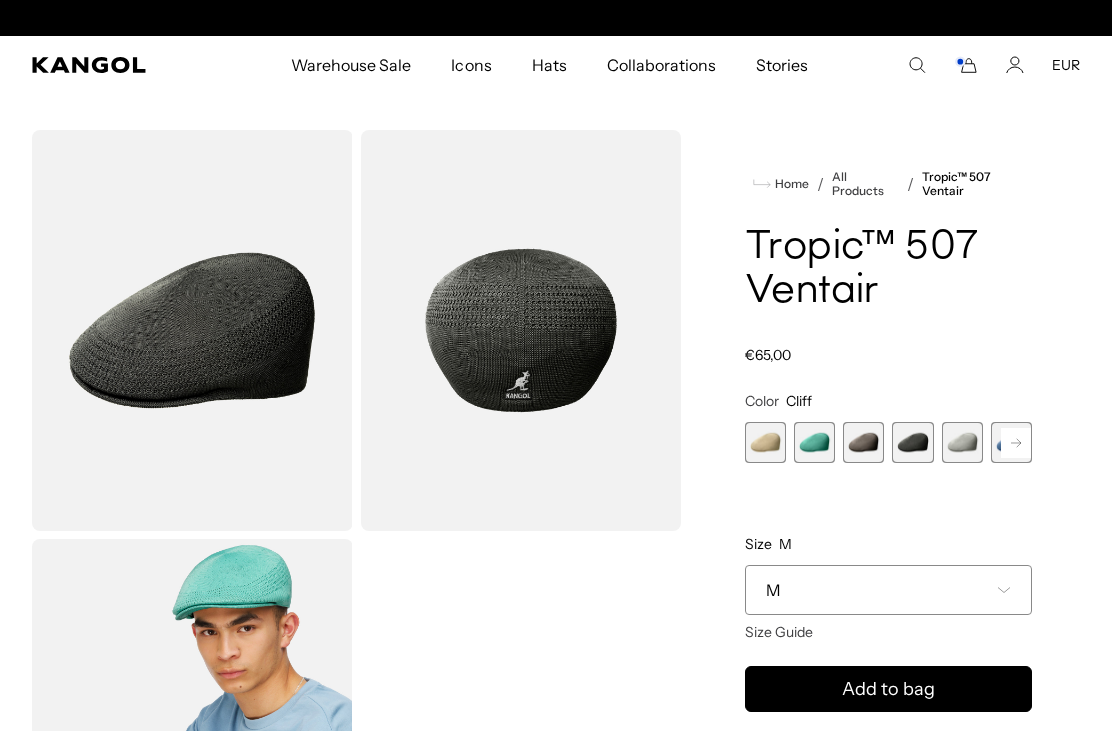 click at bounding box center (863, 442) 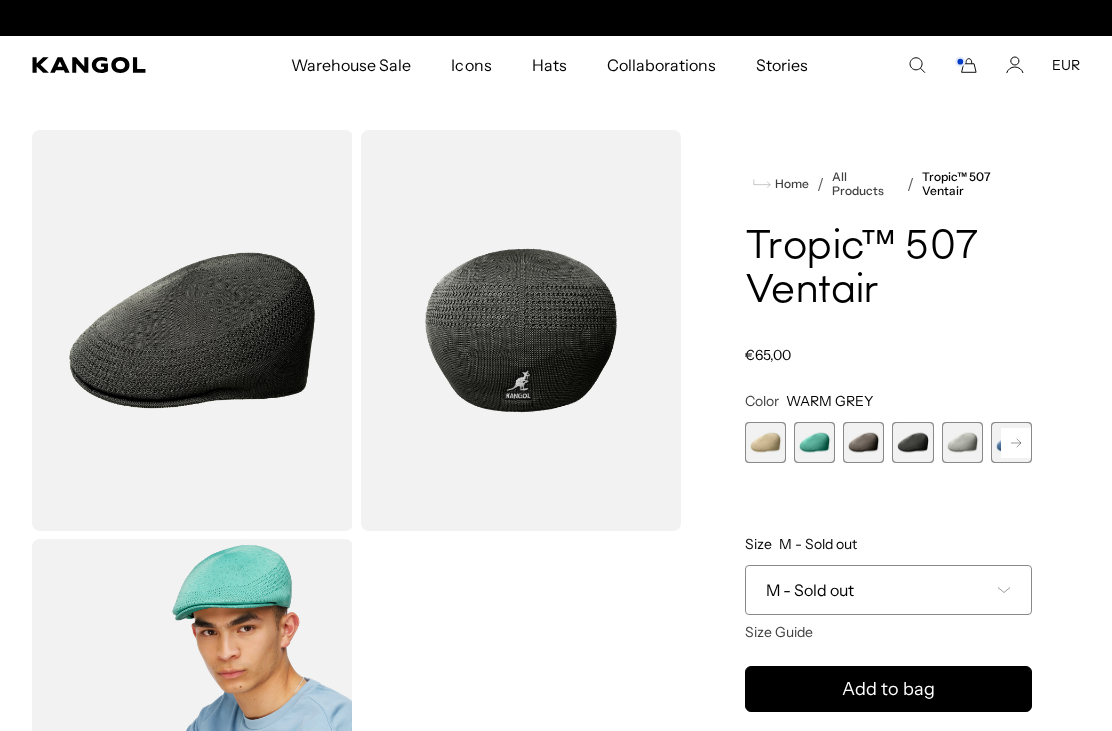scroll, scrollTop: 0, scrollLeft: 412, axis: horizontal 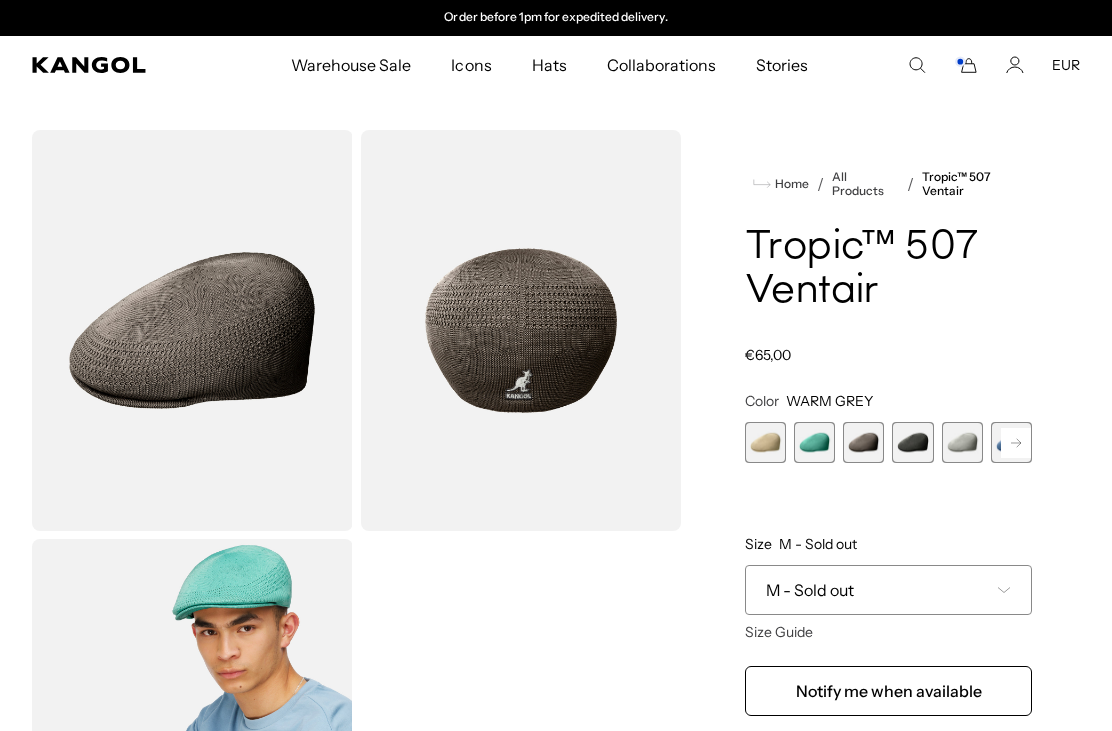 click at bounding box center (912, 442) 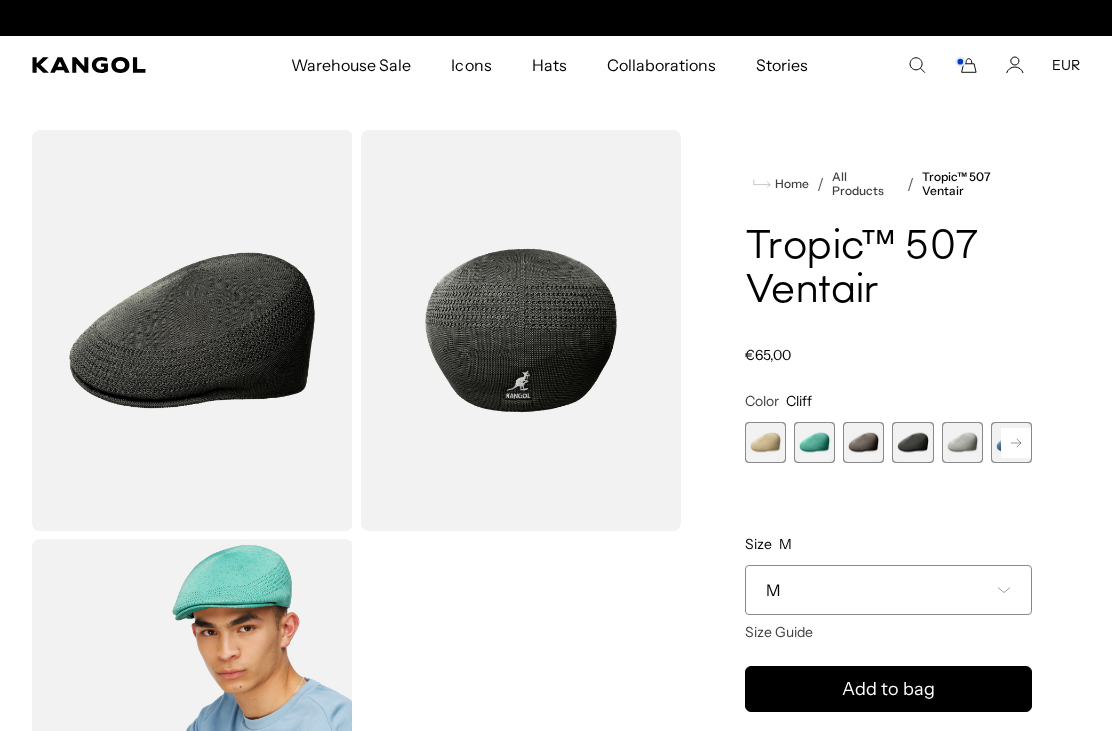 scroll, scrollTop: 0, scrollLeft: 412, axis: horizontal 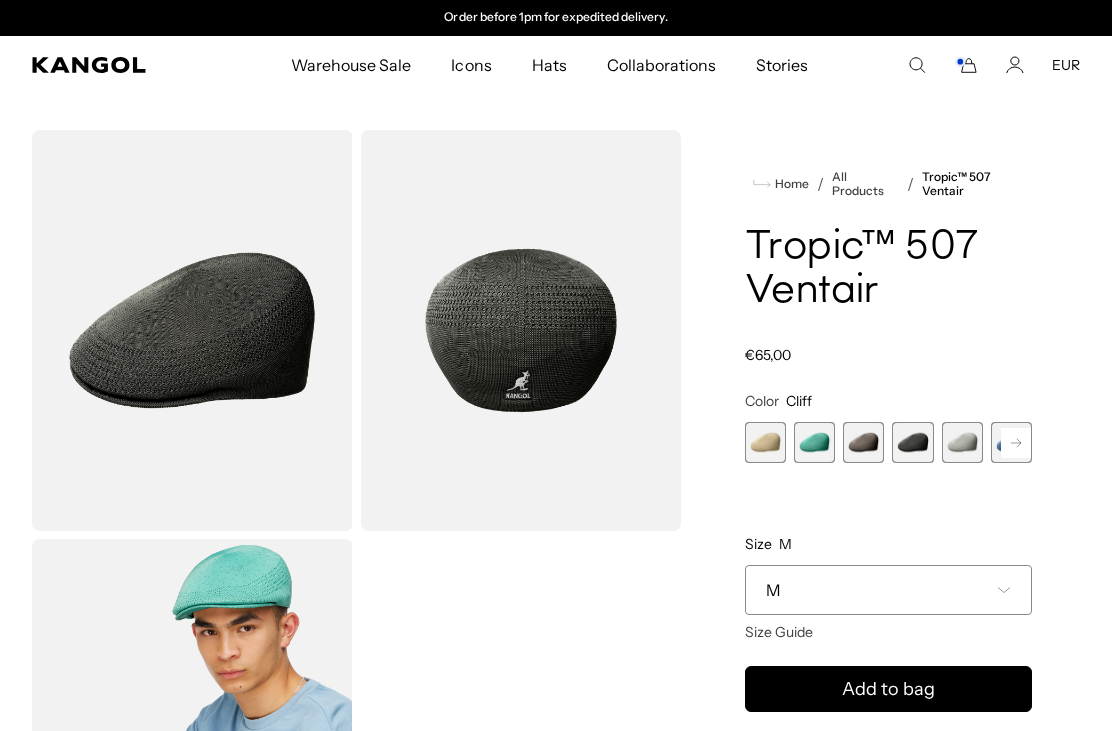 click at bounding box center (863, 442) 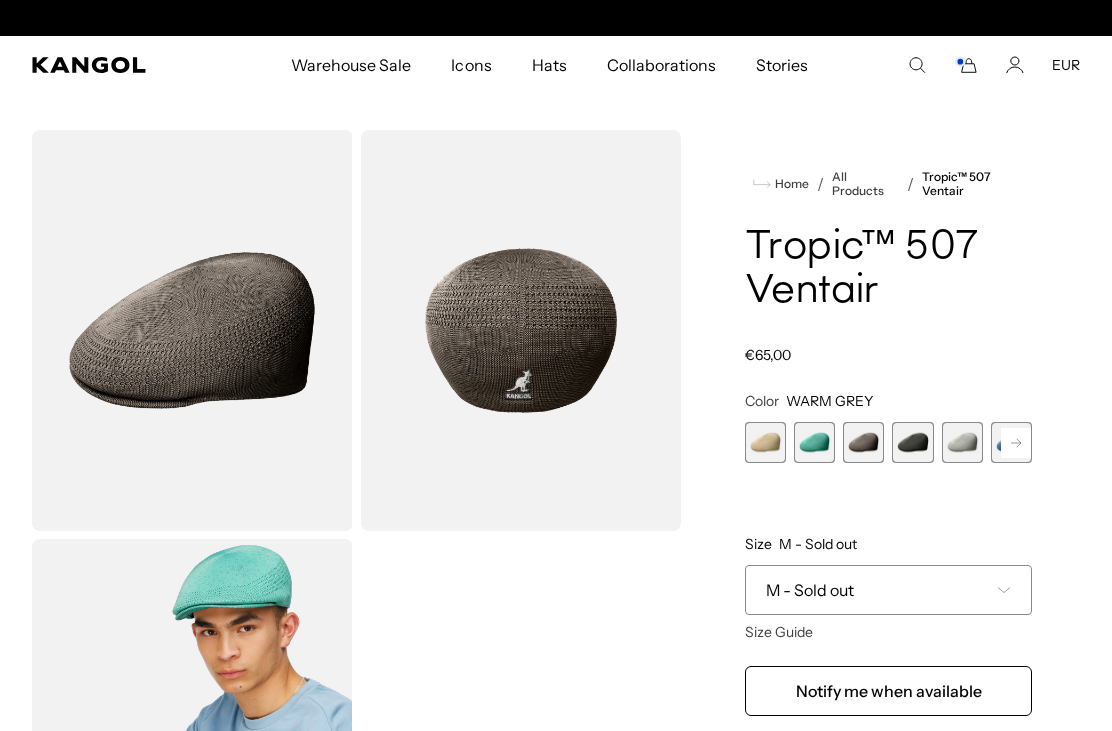scroll, scrollTop: 0, scrollLeft: 412, axis: horizontal 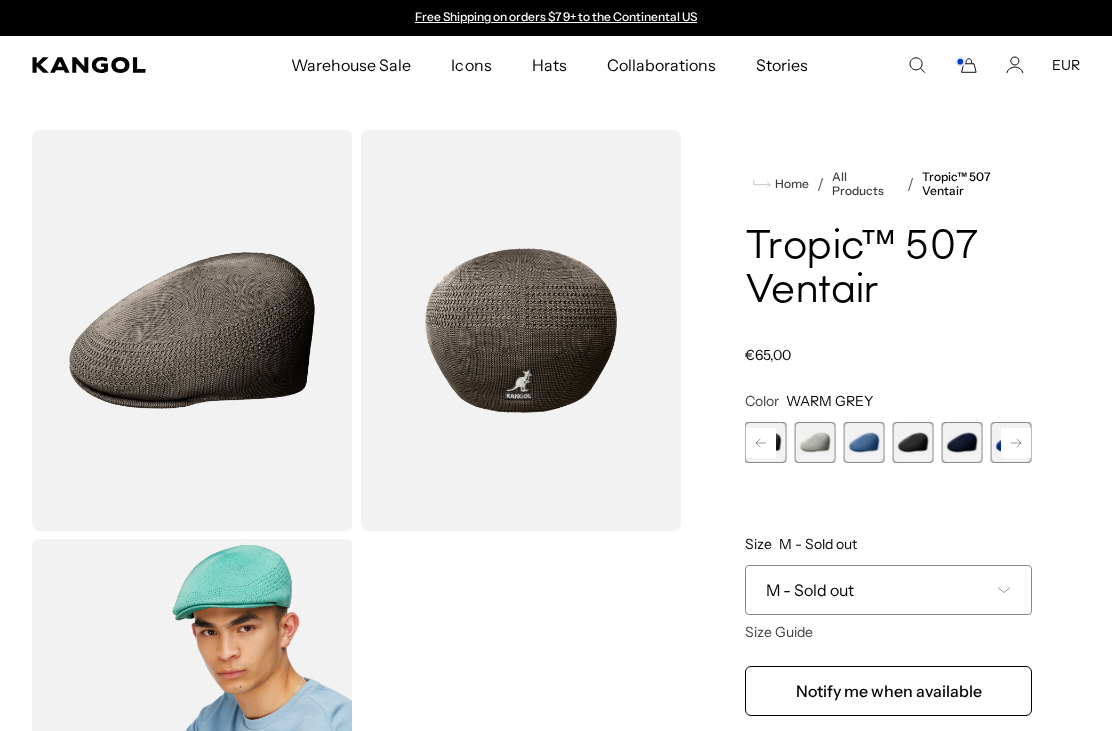 click at bounding box center [814, 442] 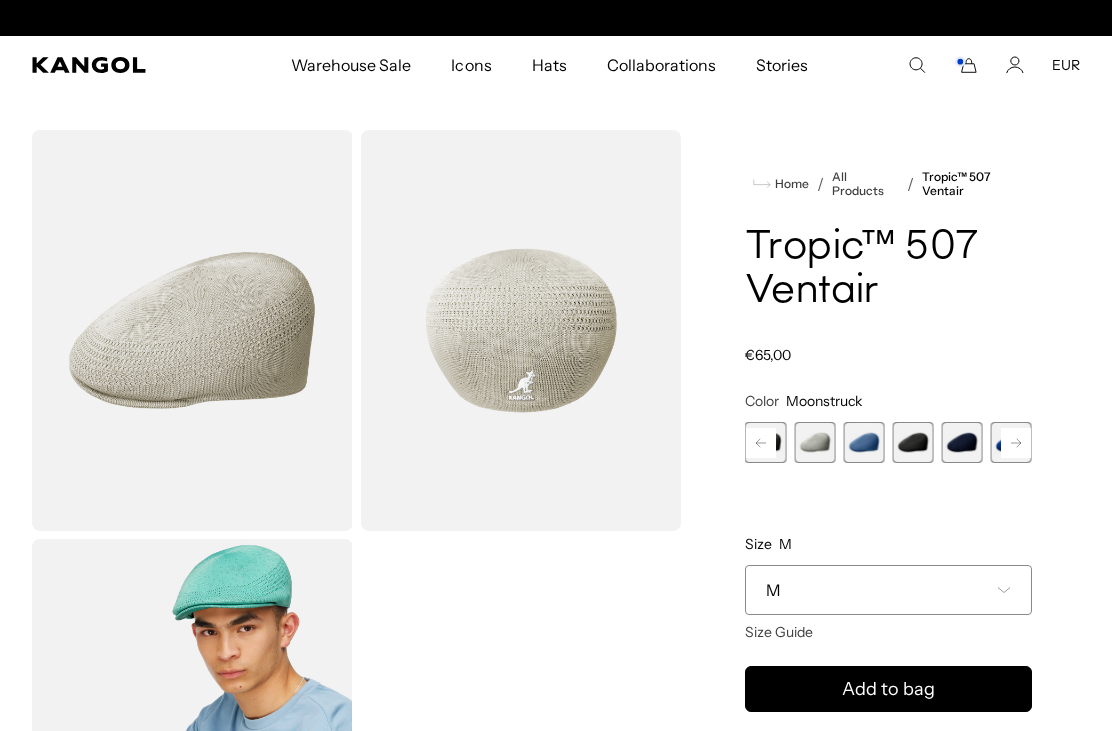 click at bounding box center [912, 442] 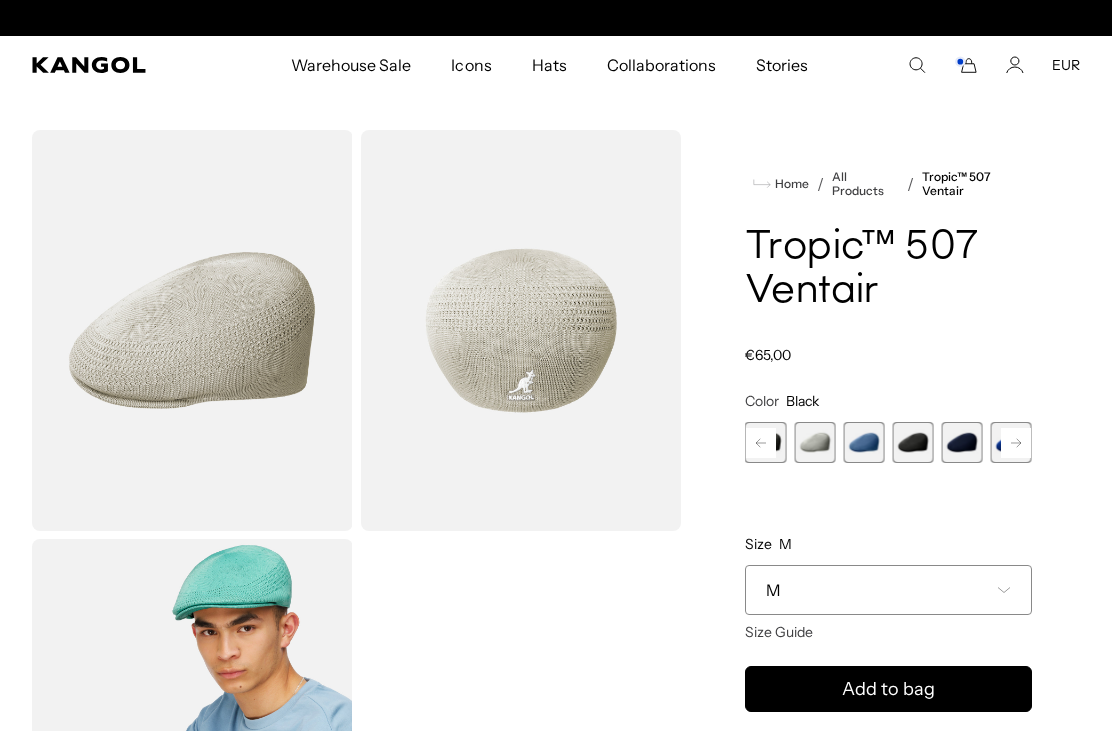 scroll, scrollTop: 0, scrollLeft: 412, axis: horizontal 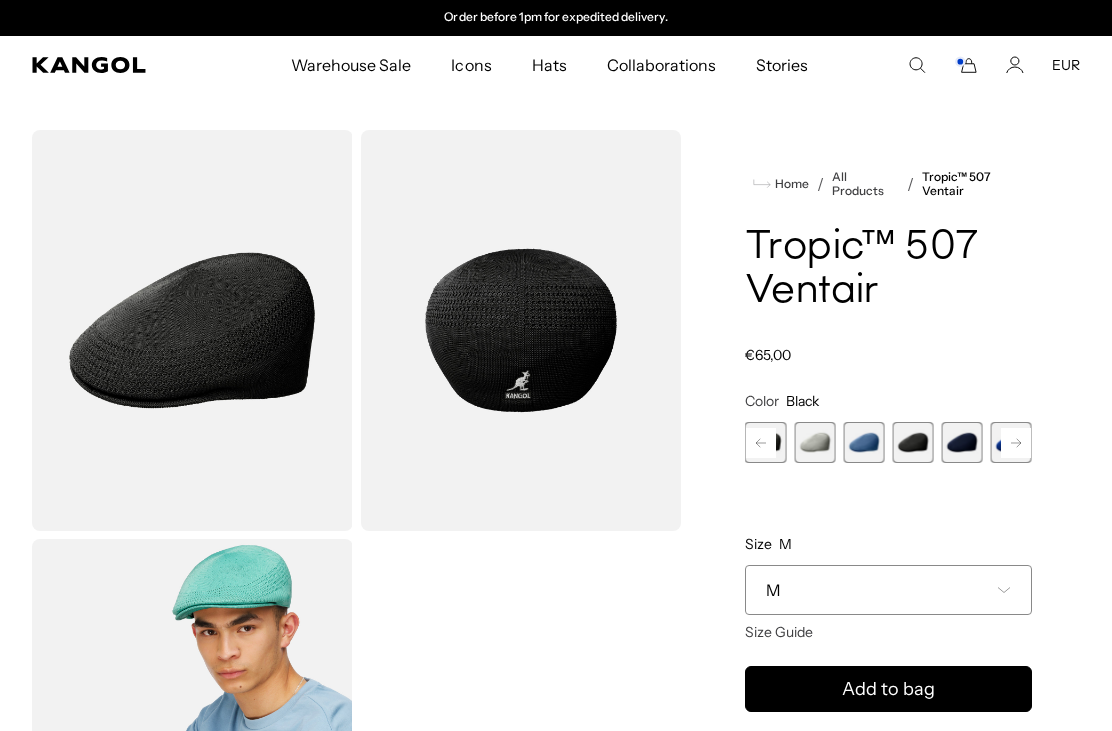 click at bounding box center (962, 442) 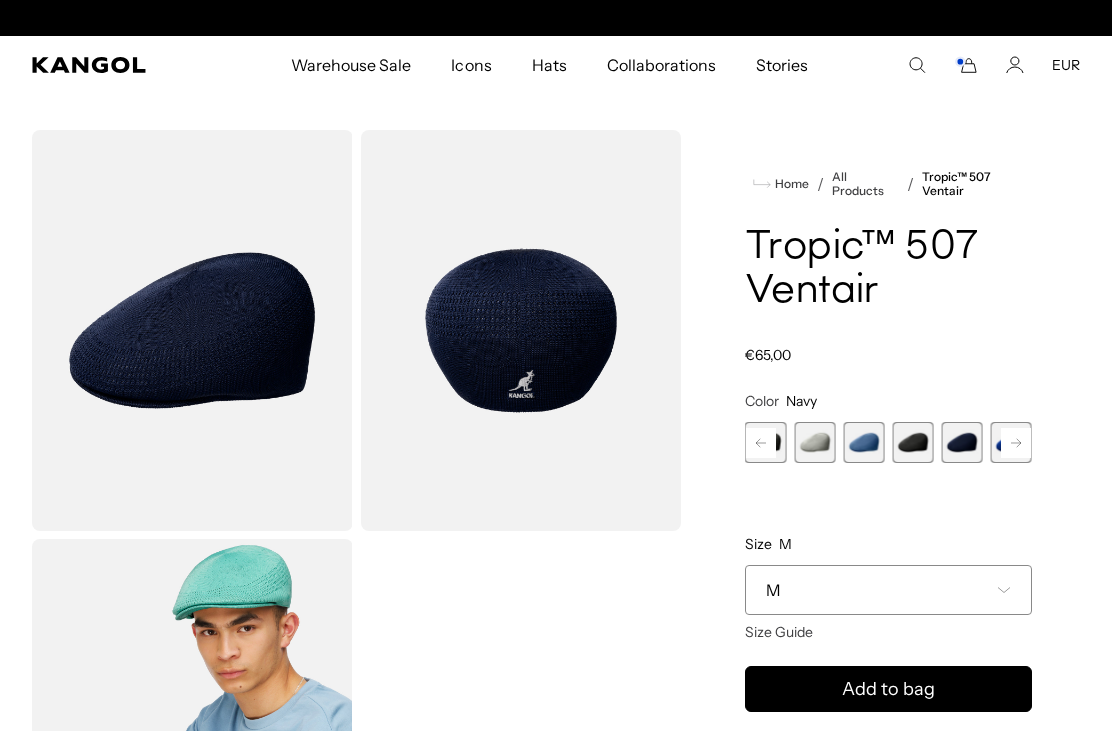click at bounding box center [912, 442] 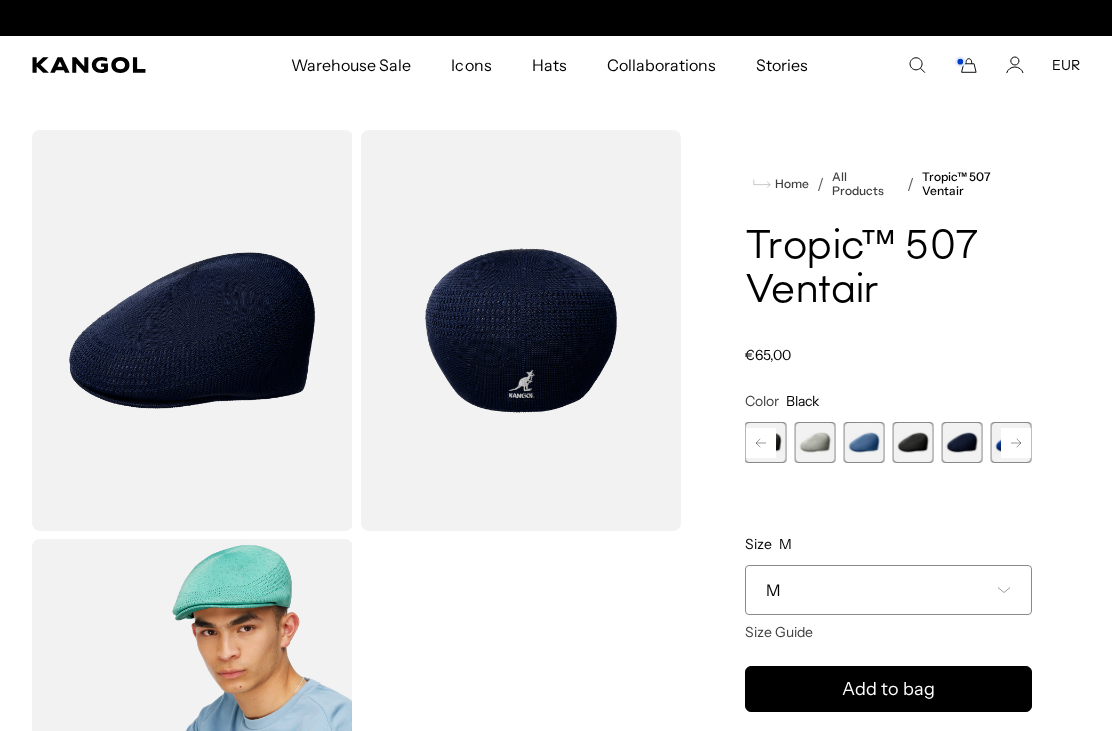 scroll, scrollTop: 0, scrollLeft: 0, axis: both 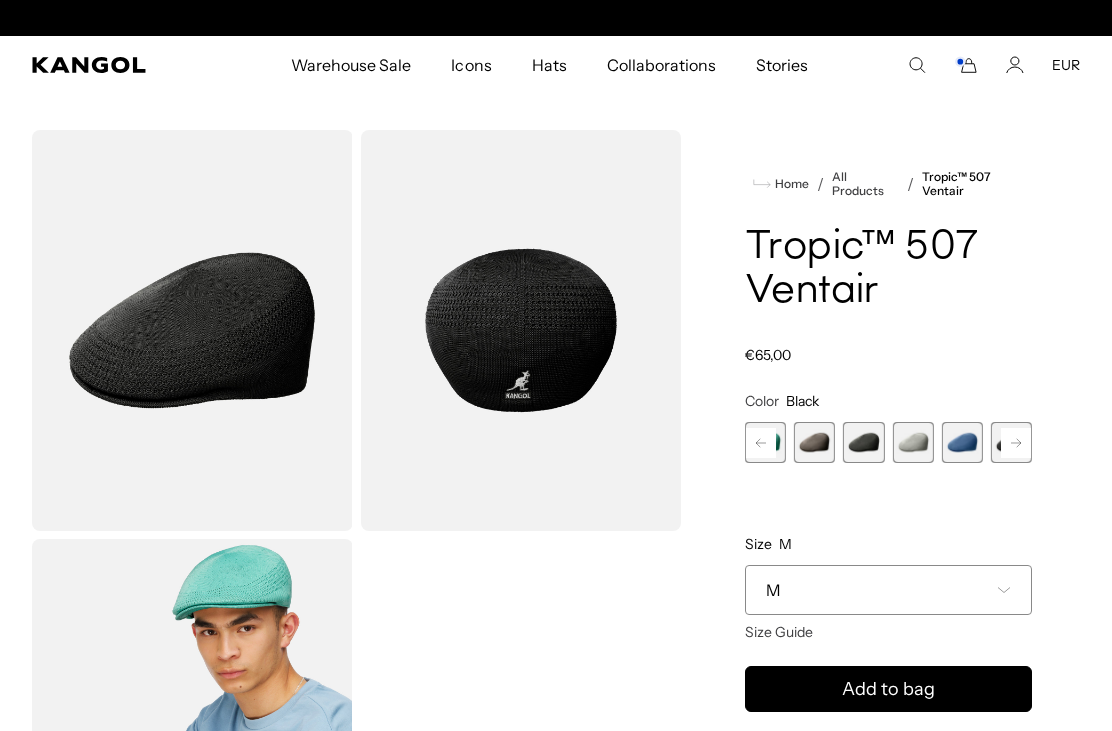click at bounding box center (863, 442) 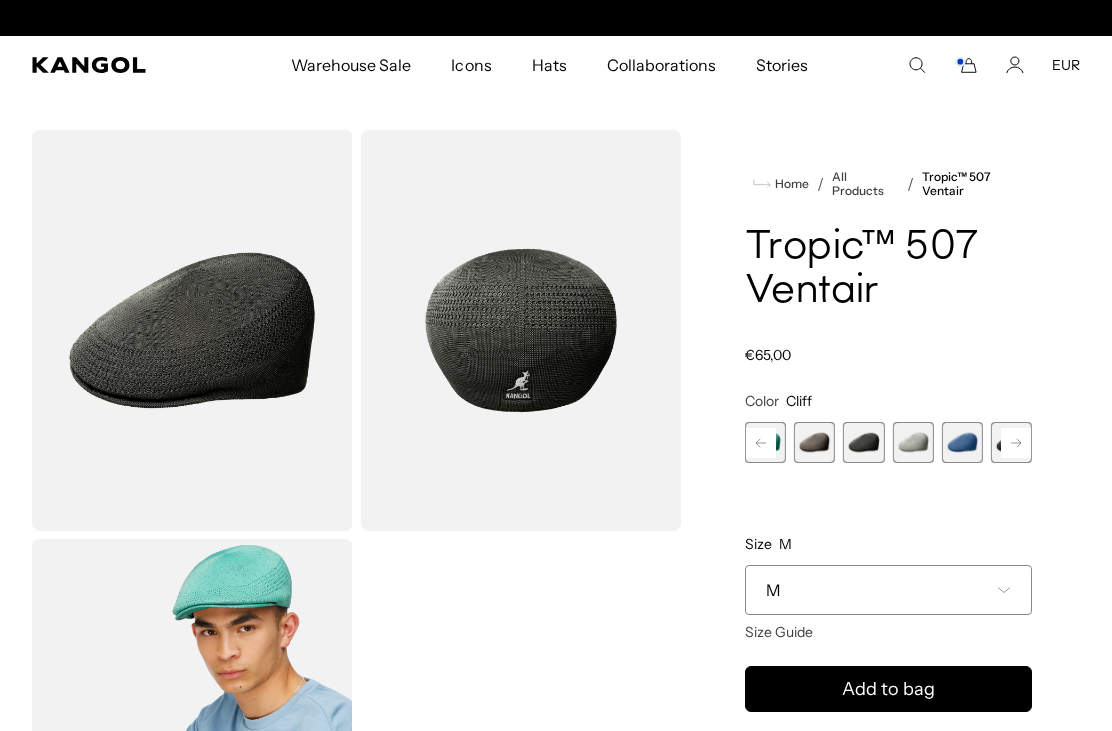 scroll, scrollTop: 0, scrollLeft: 0, axis: both 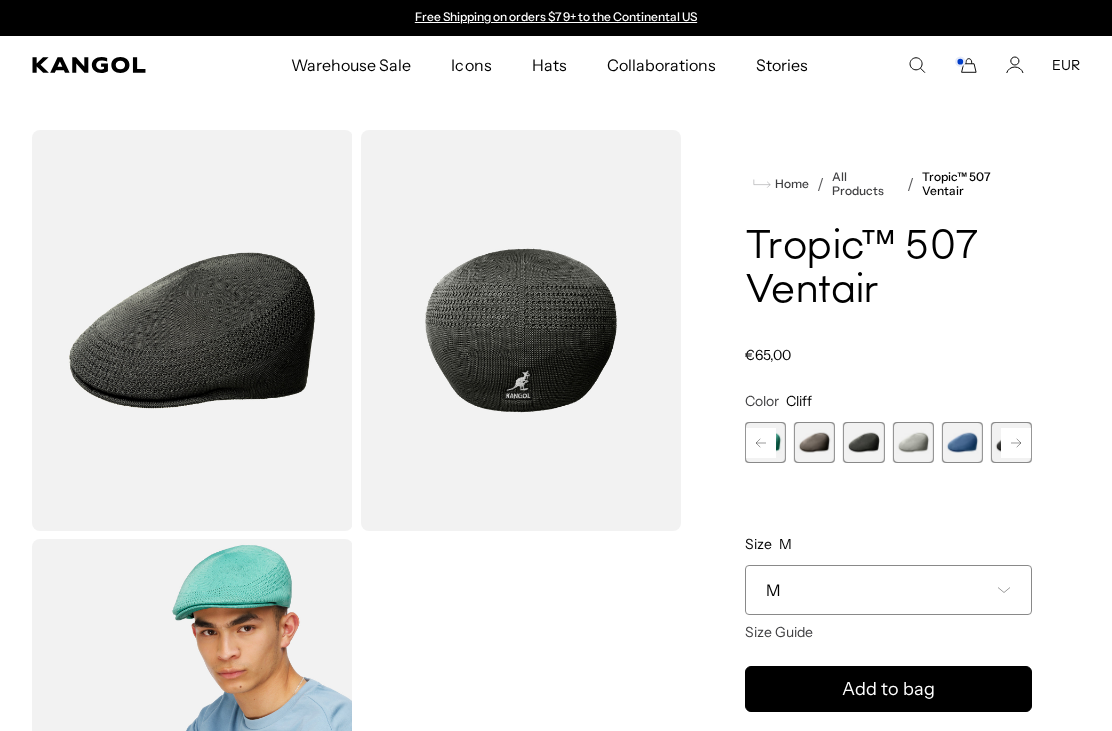 click on "M" at bounding box center [888, 590] 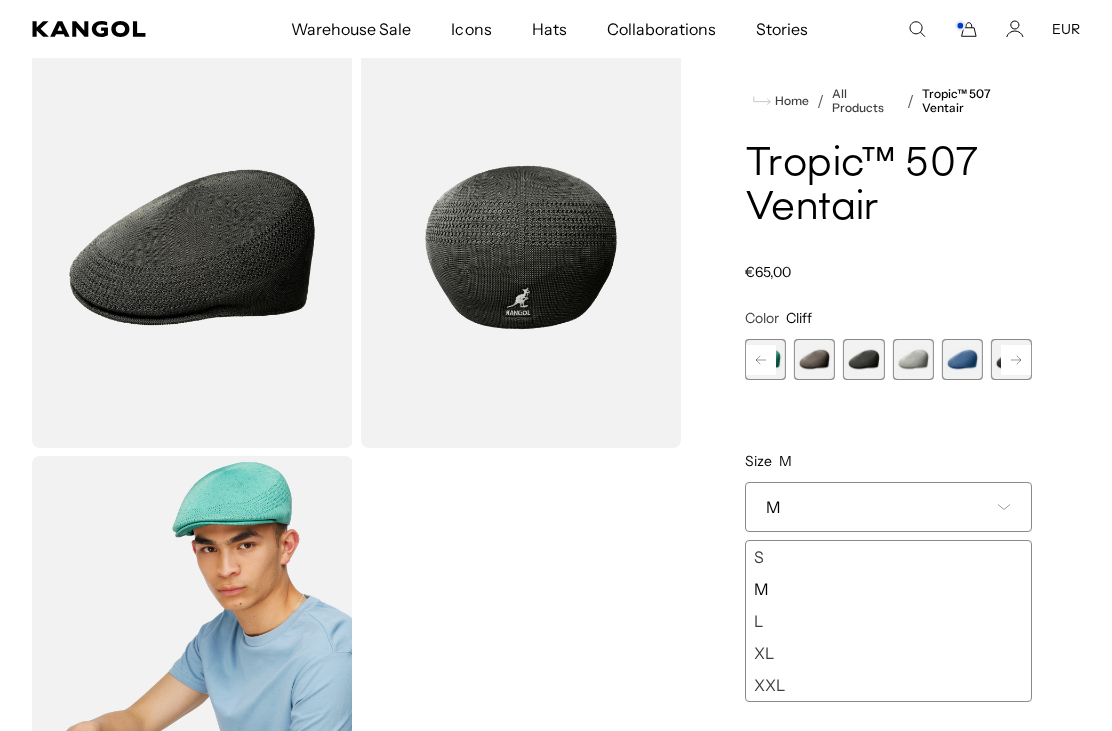 scroll, scrollTop: 88, scrollLeft: 0, axis: vertical 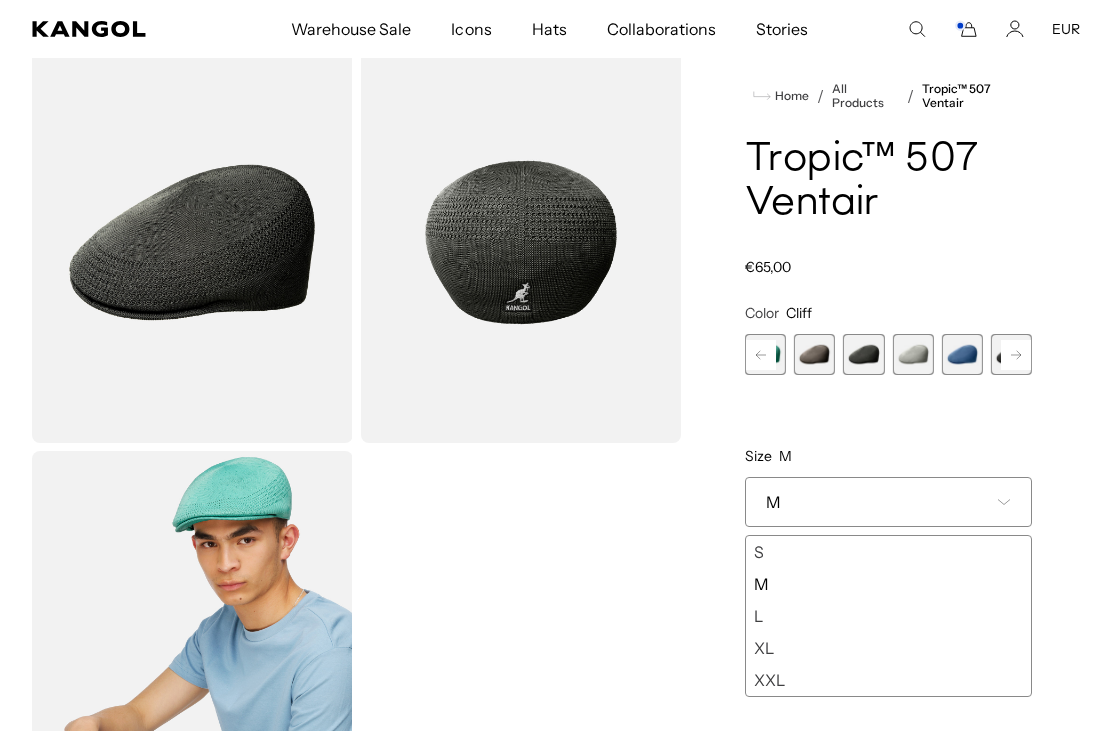 click on "XL" at bounding box center [888, 648] 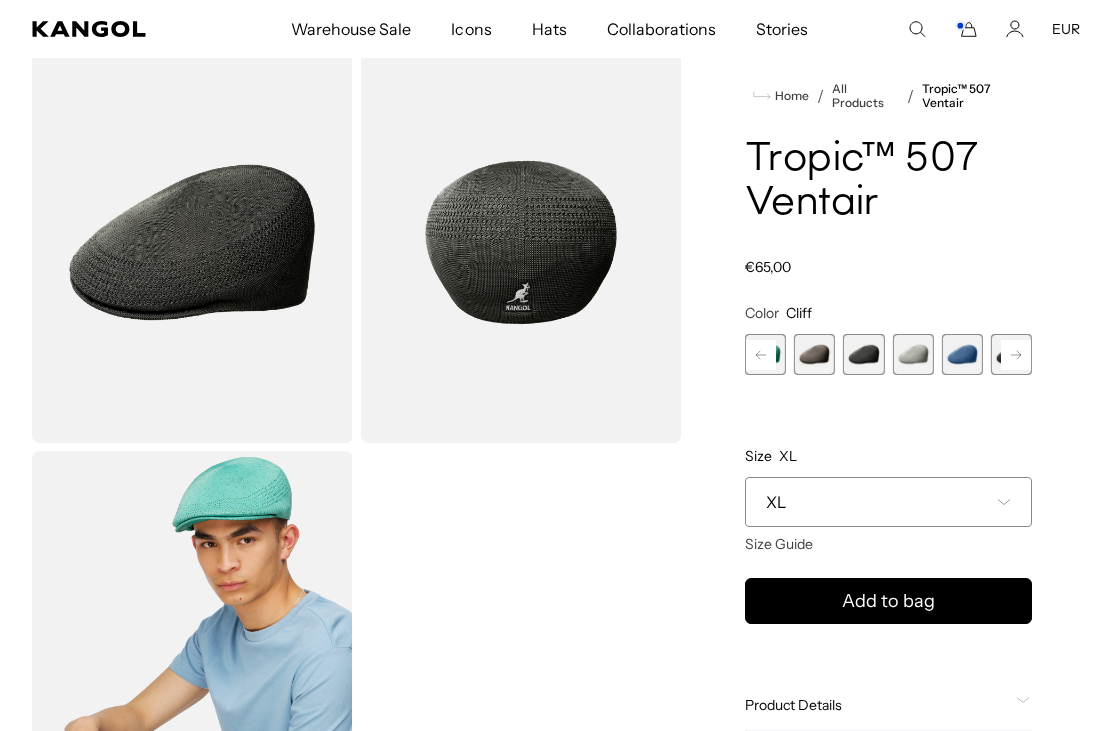 click on "Add to bag" at bounding box center [888, 601] 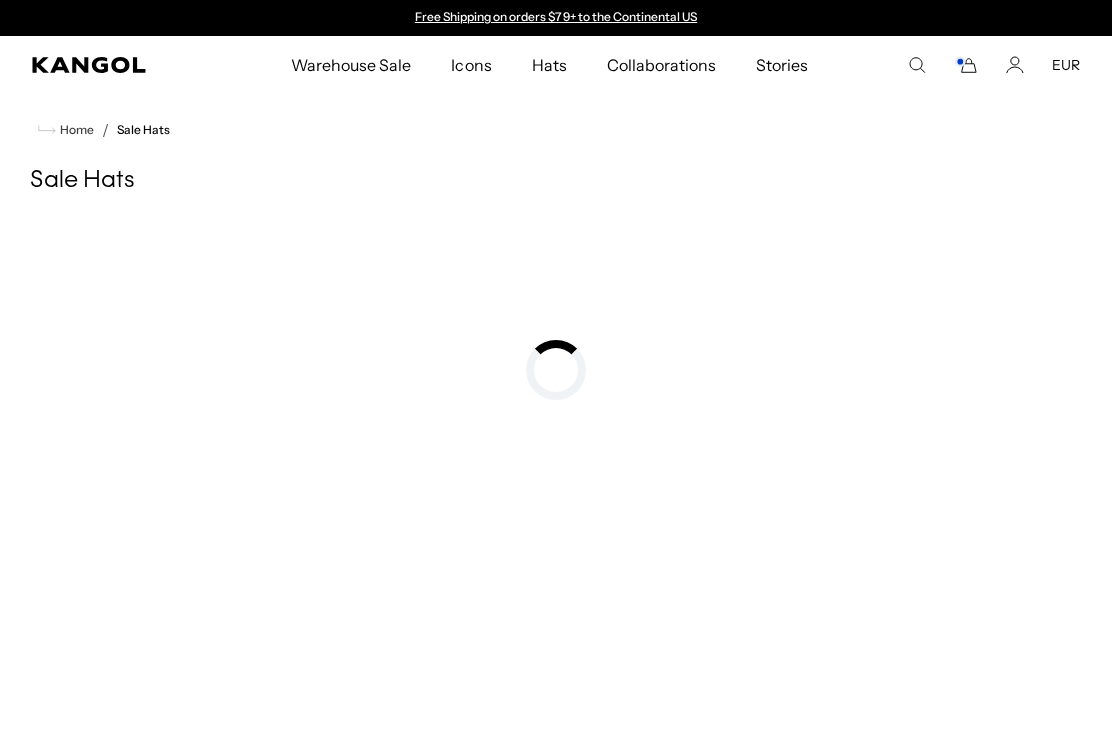 scroll, scrollTop: 26, scrollLeft: 0, axis: vertical 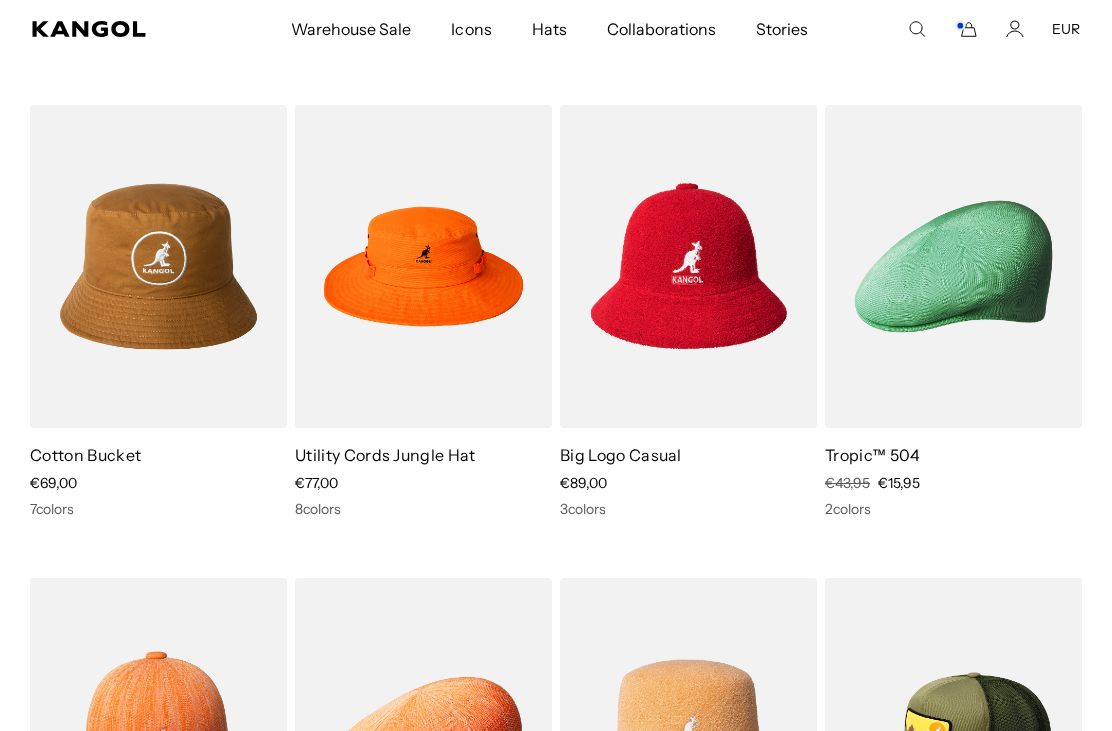click on "Tropic™ 504" at bounding box center [873, 455] 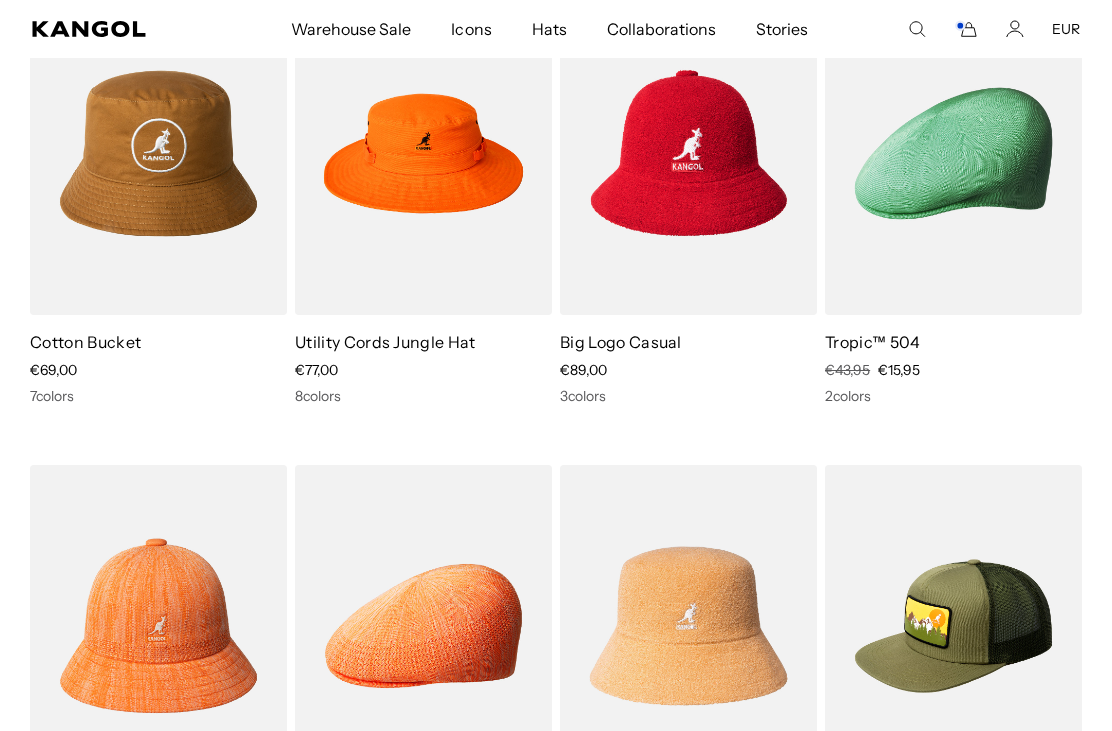 scroll, scrollTop: 1647, scrollLeft: 0, axis: vertical 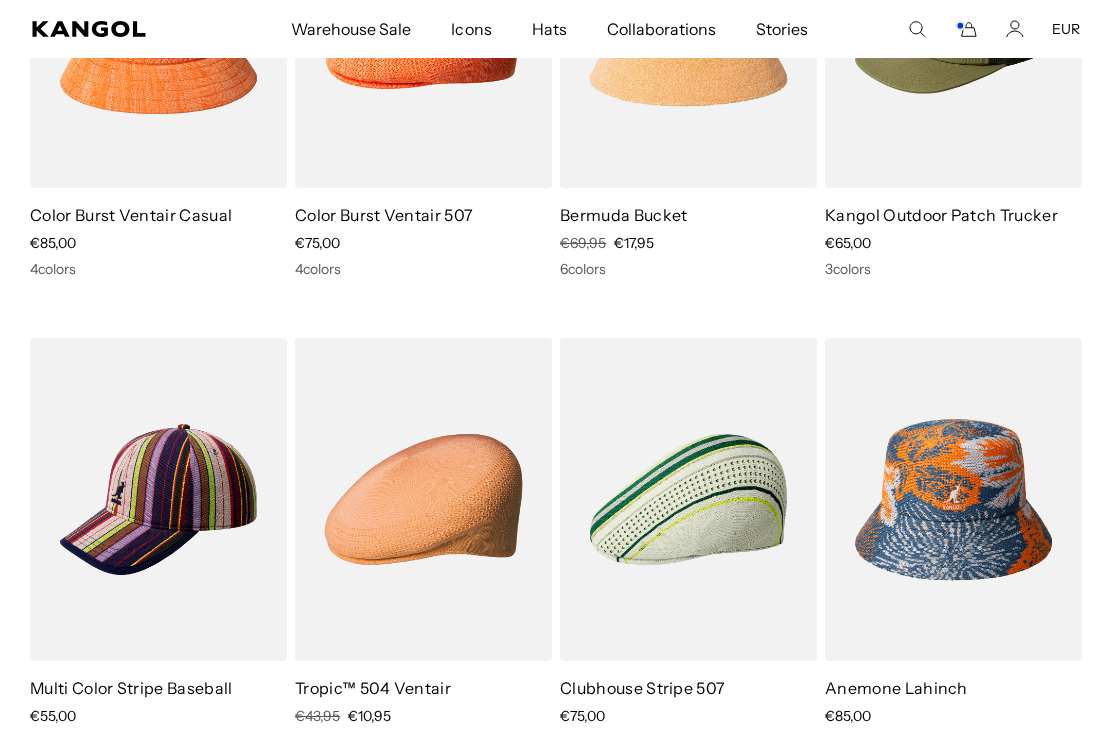 click at bounding box center (0, 0) 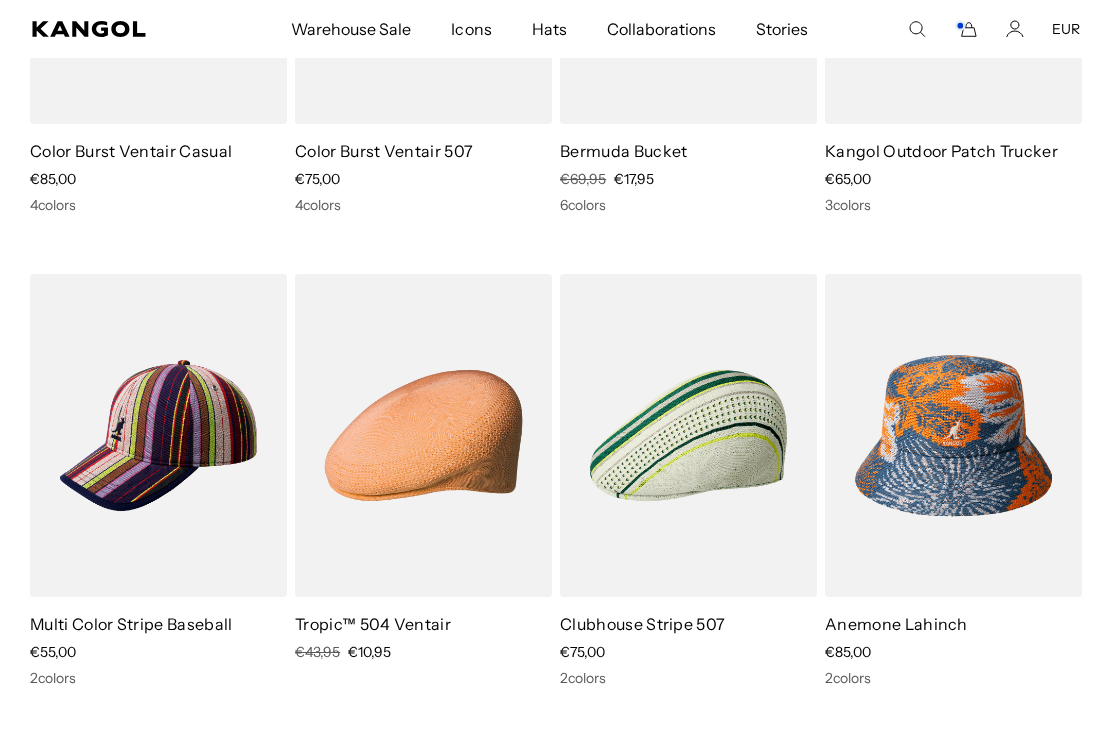 scroll, scrollTop: 158, scrollLeft: 0, axis: vertical 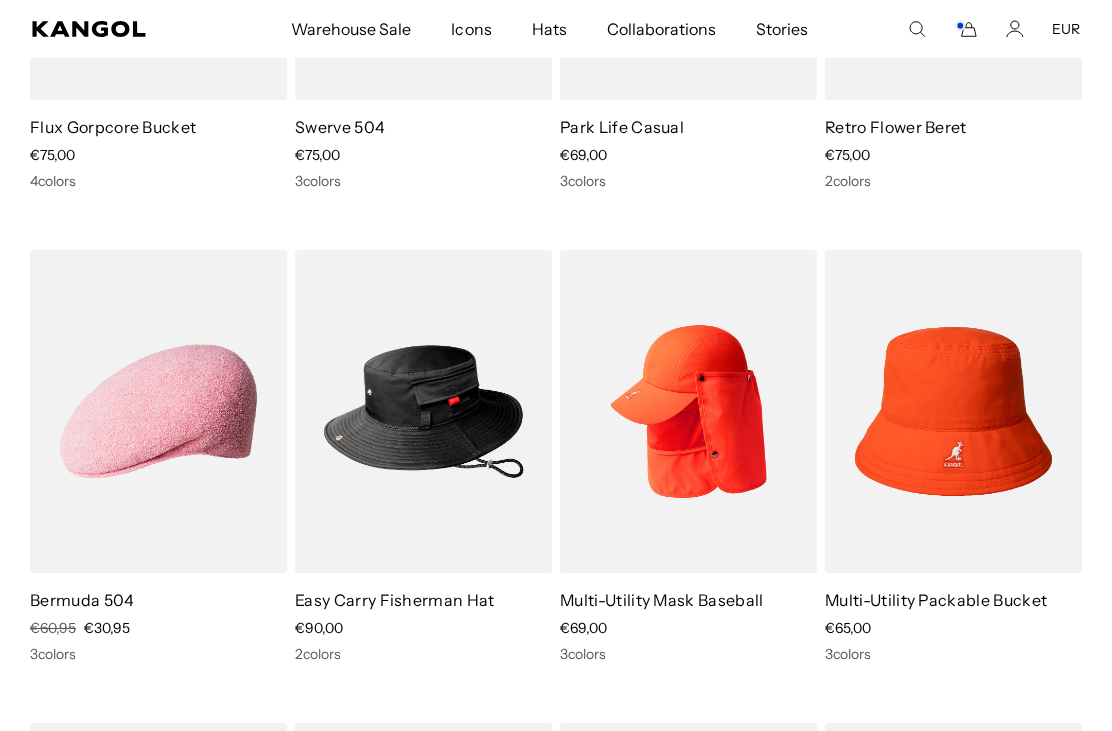click at bounding box center [0, 0] 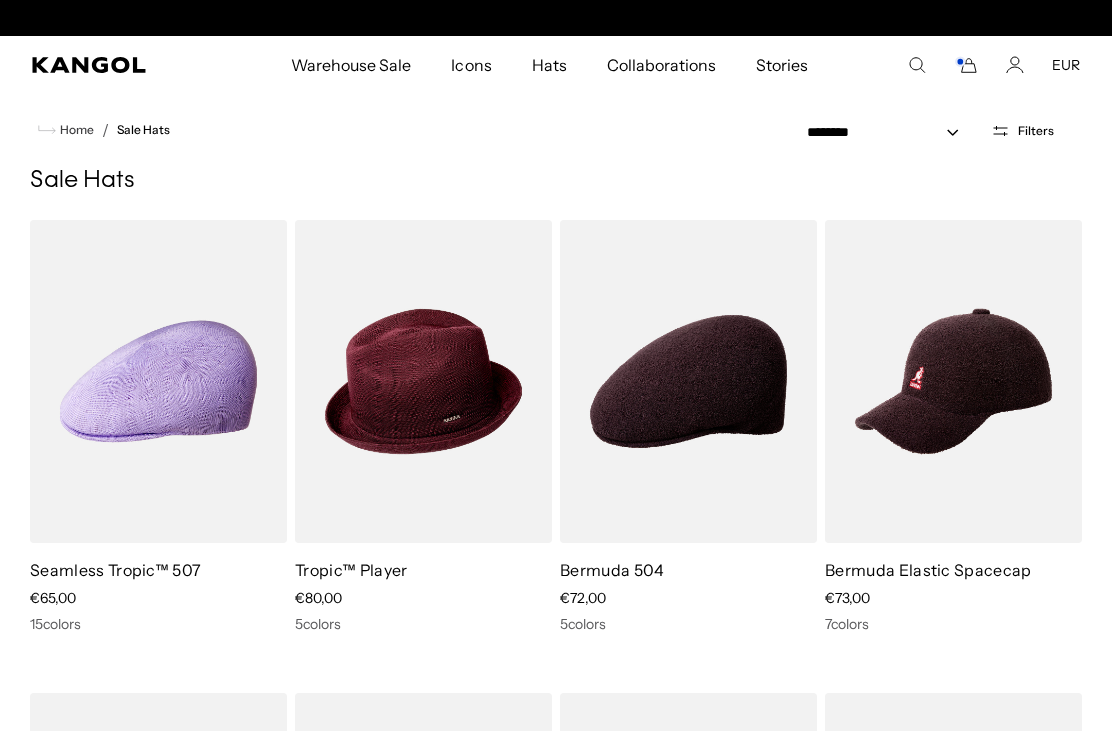 scroll, scrollTop: 0, scrollLeft: 412, axis: horizontal 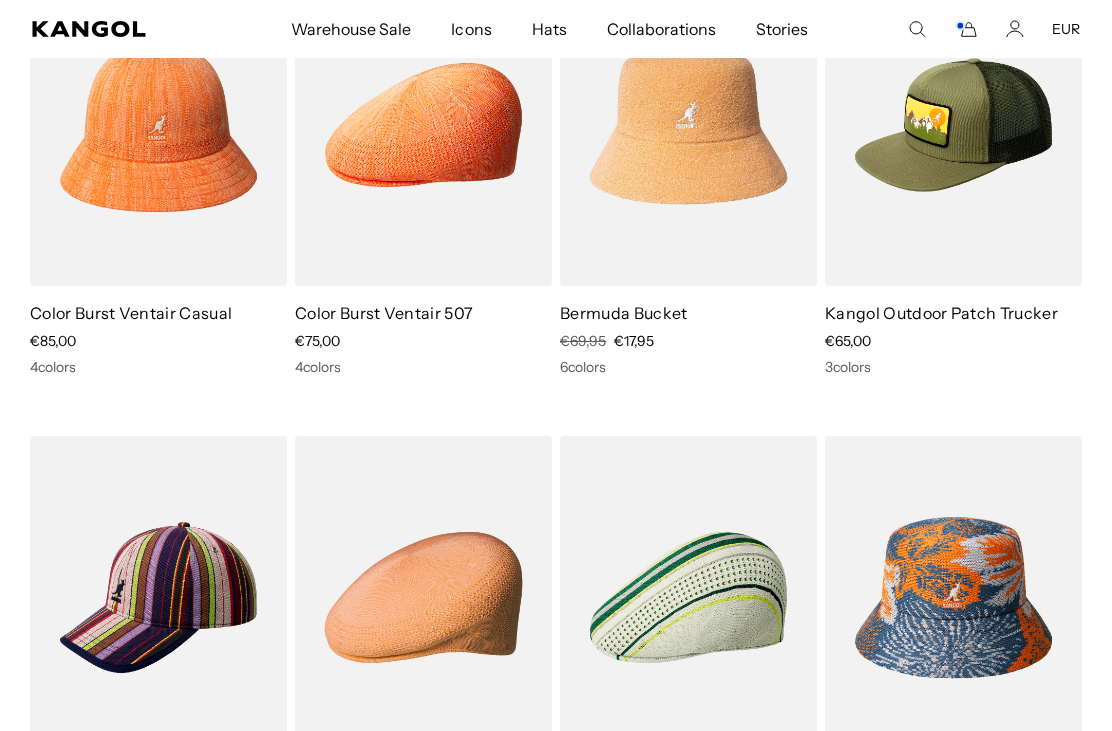 click at bounding box center [0, 0] 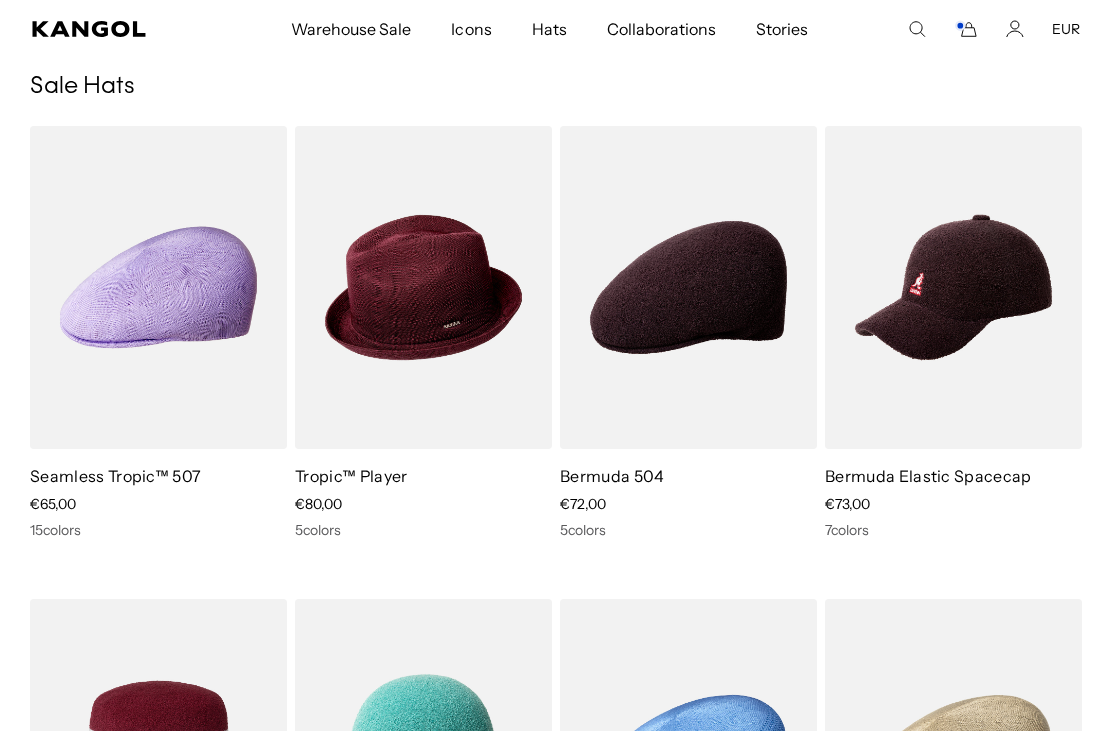 scroll, scrollTop: 2199, scrollLeft: 0, axis: vertical 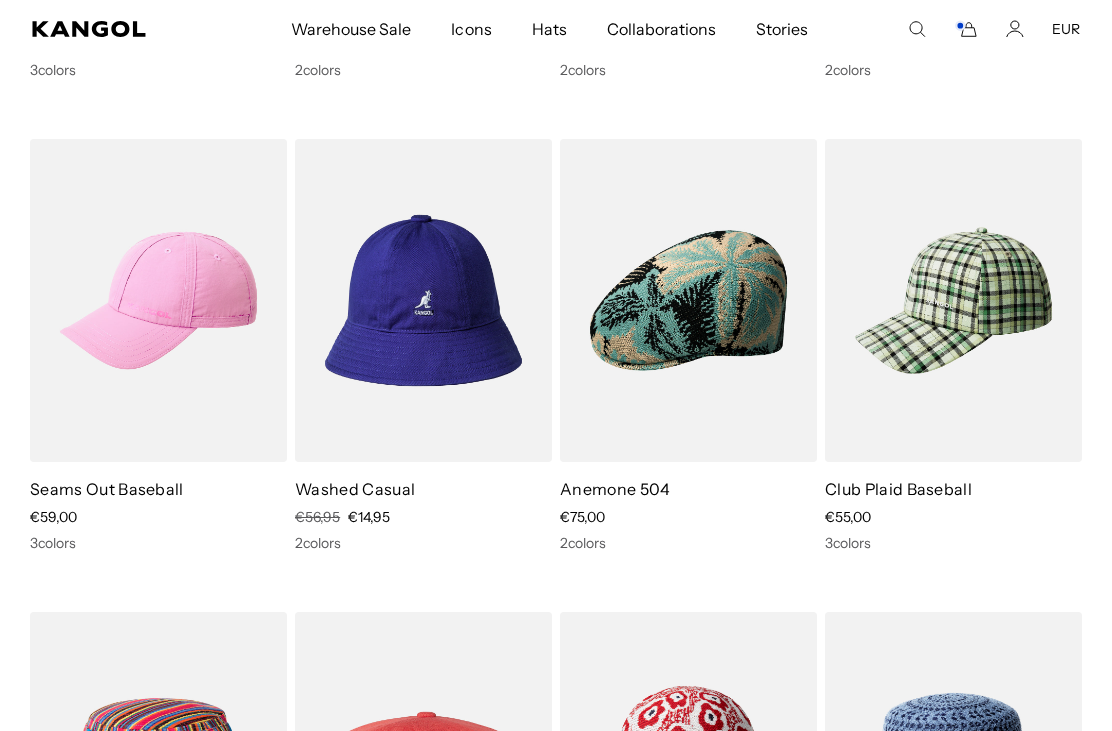click at bounding box center [0, 0] 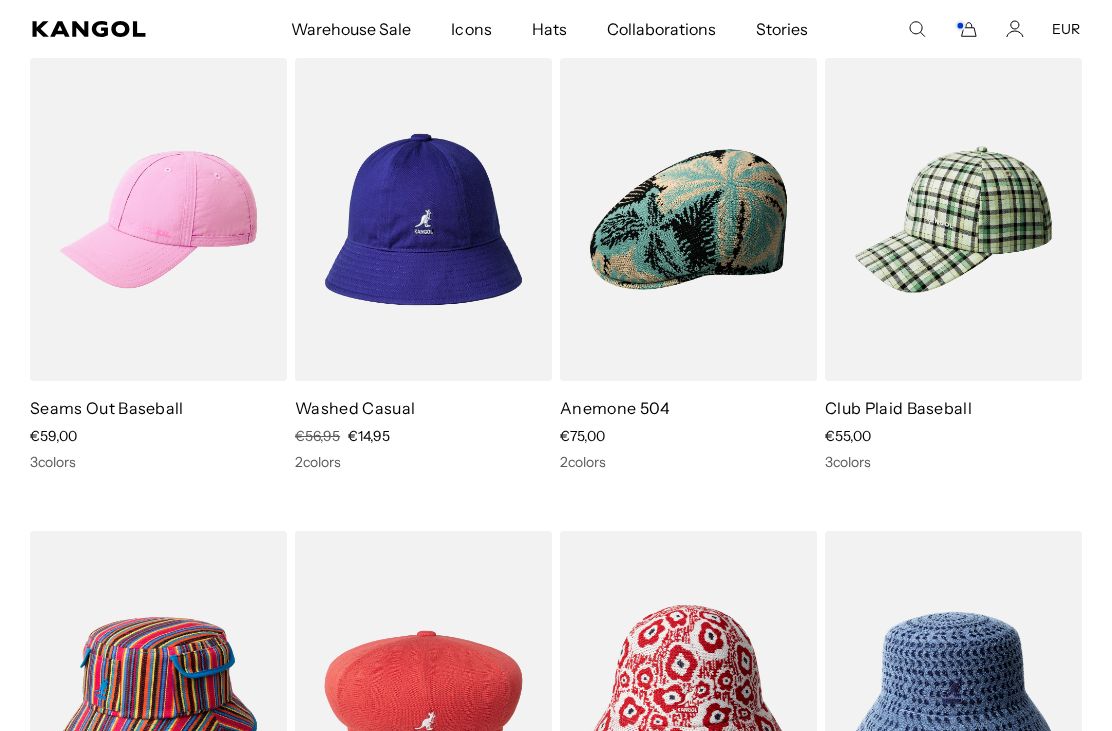 scroll, scrollTop: 5370, scrollLeft: 0, axis: vertical 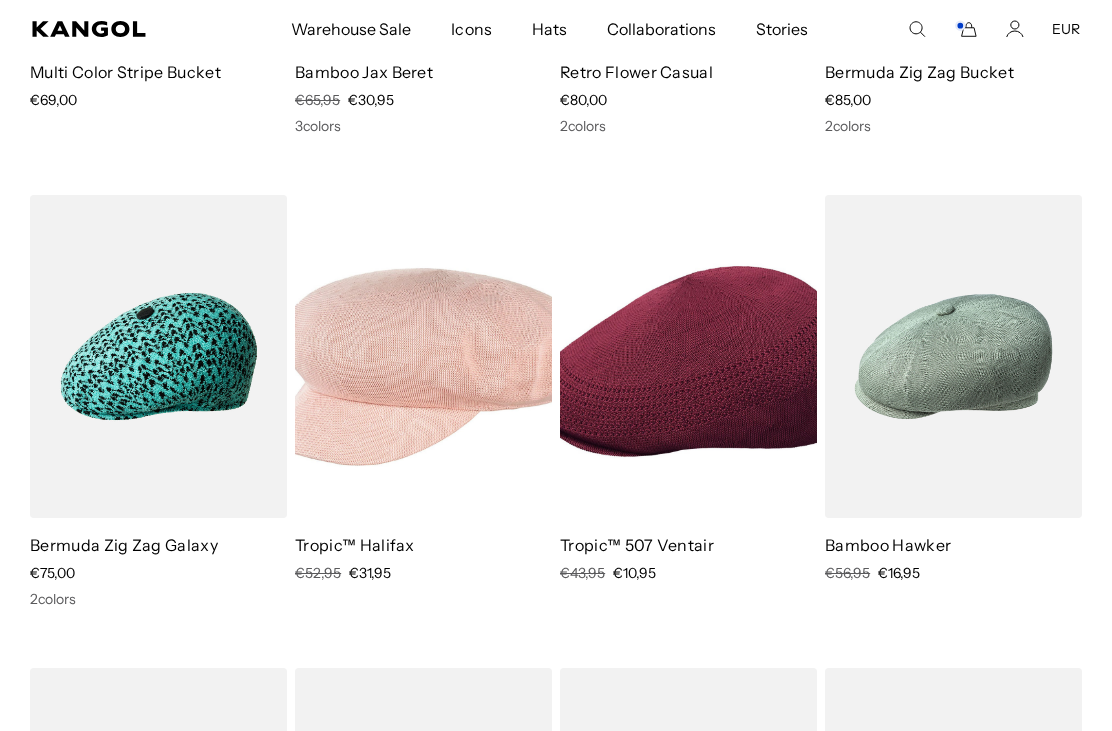 click at bounding box center [0, 0] 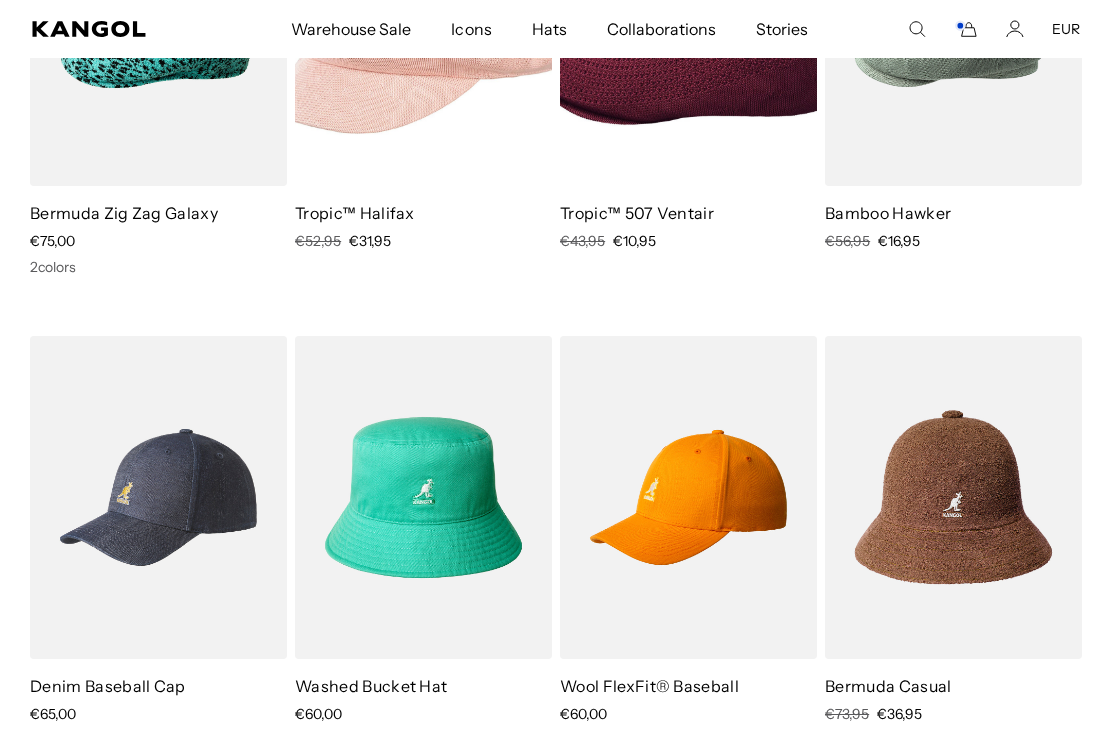 scroll, scrollTop: 6577, scrollLeft: 0, axis: vertical 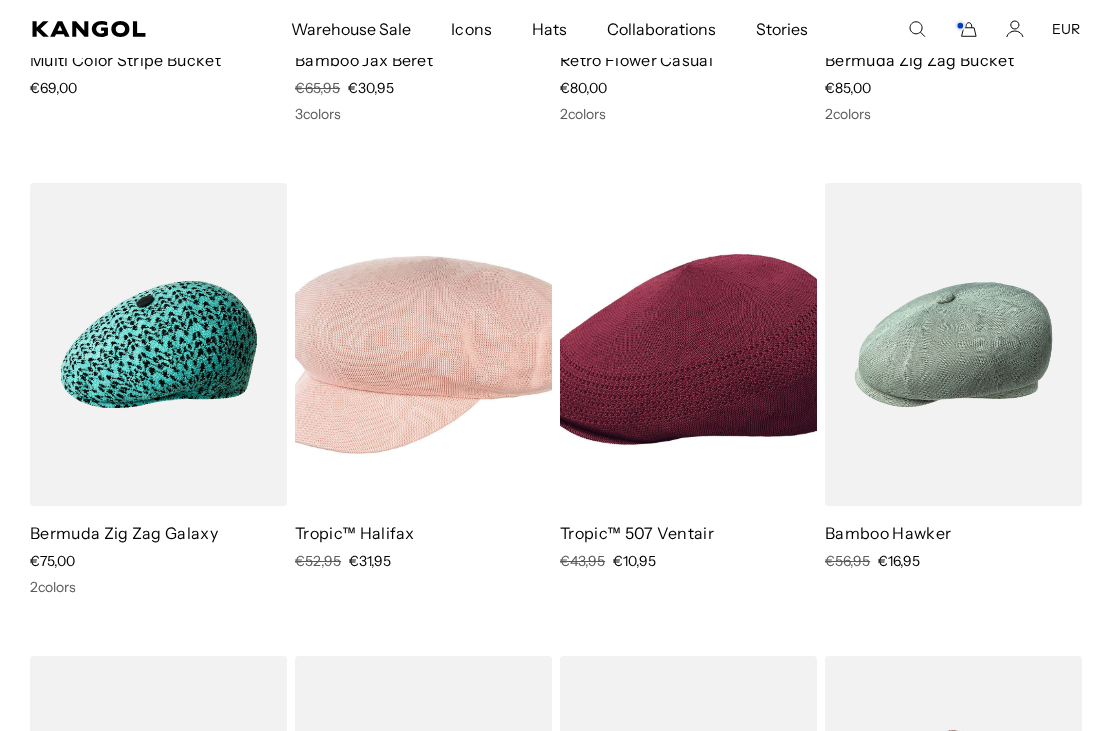 click at bounding box center (0, 0) 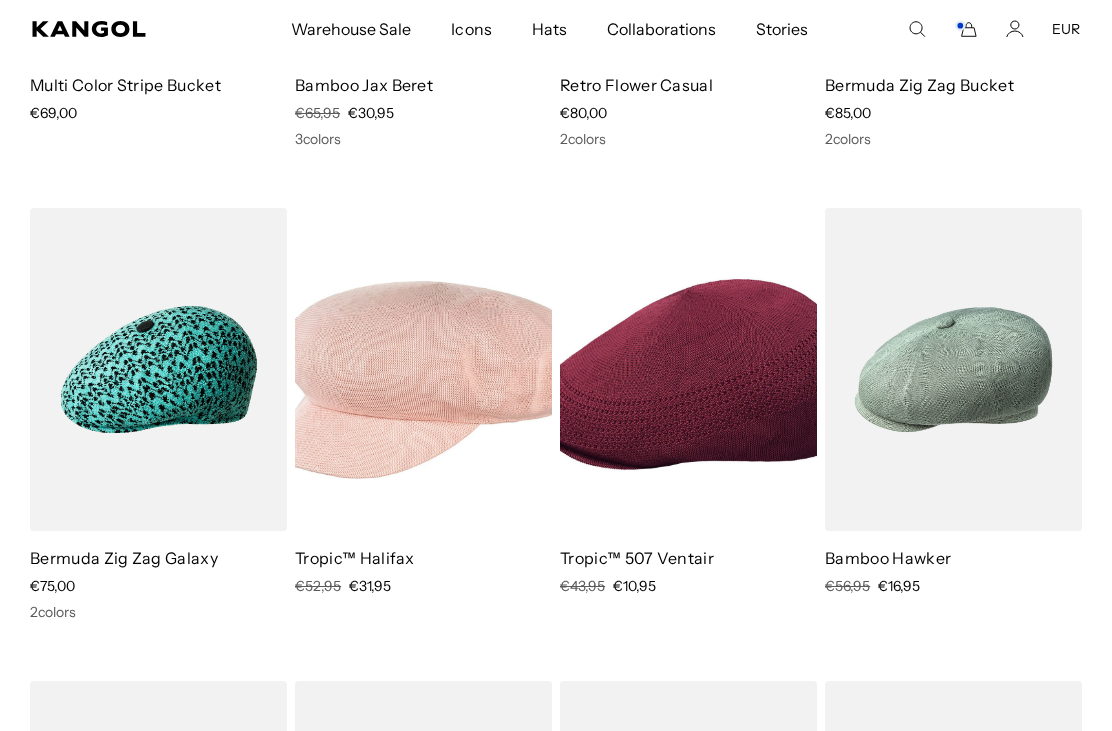scroll, scrollTop: 6176, scrollLeft: 0, axis: vertical 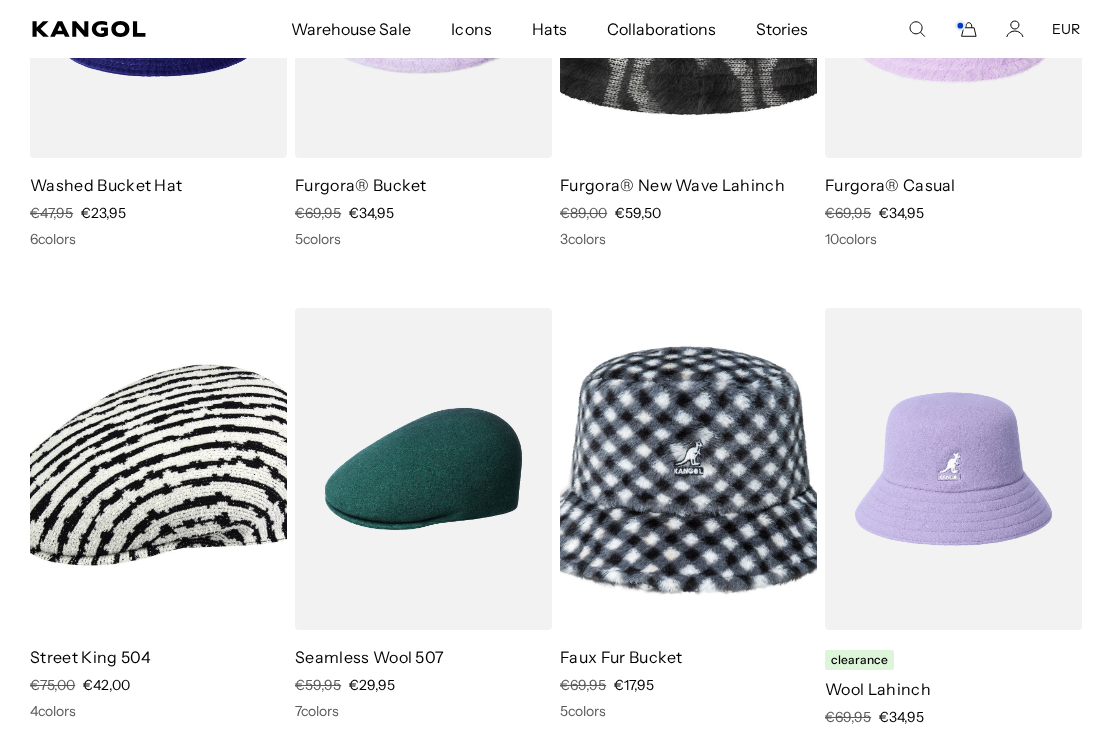 click at bounding box center (0, 0) 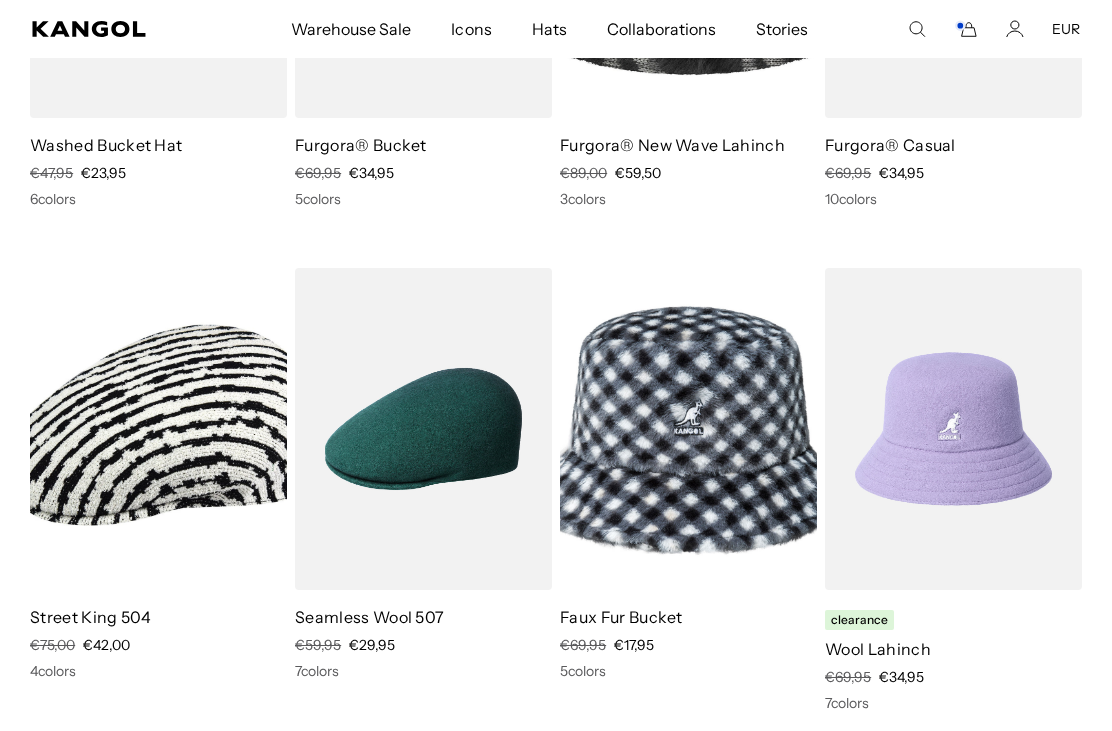 scroll, scrollTop: 9466, scrollLeft: 0, axis: vertical 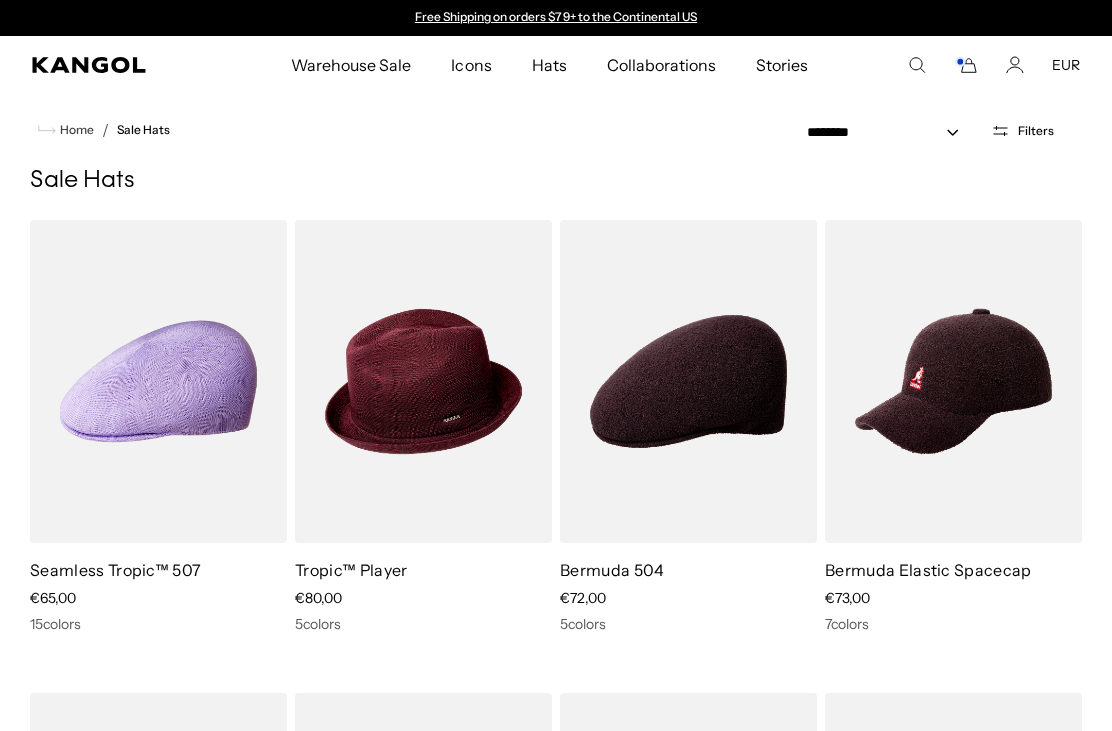 click on "Filters" at bounding box center (1036, 131) 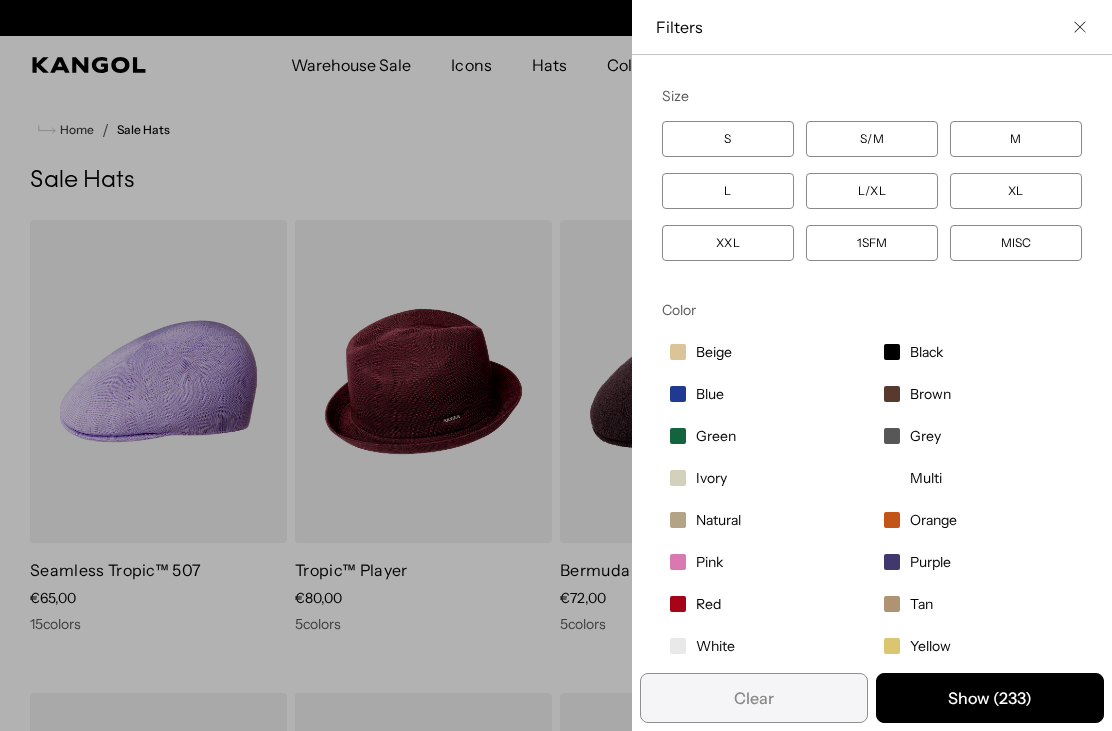 scroll, scrollTop: 0, scrollLeft: 0, axis: both 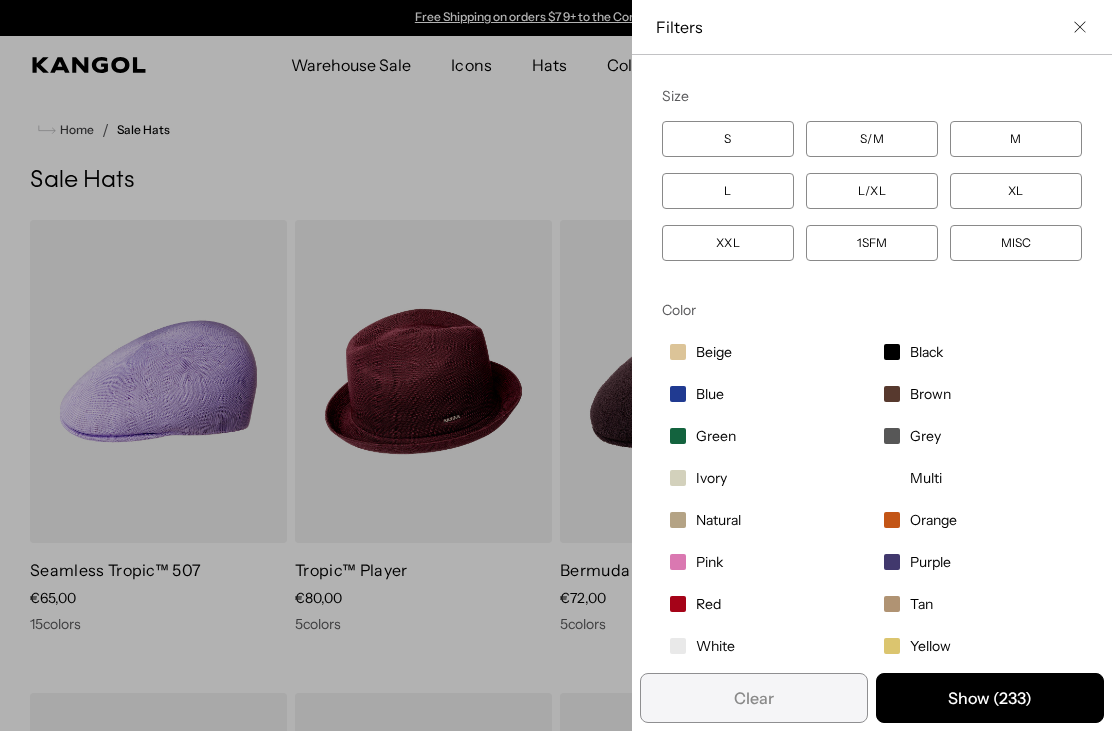 click on "Filters" at bounding box center [872, 27] 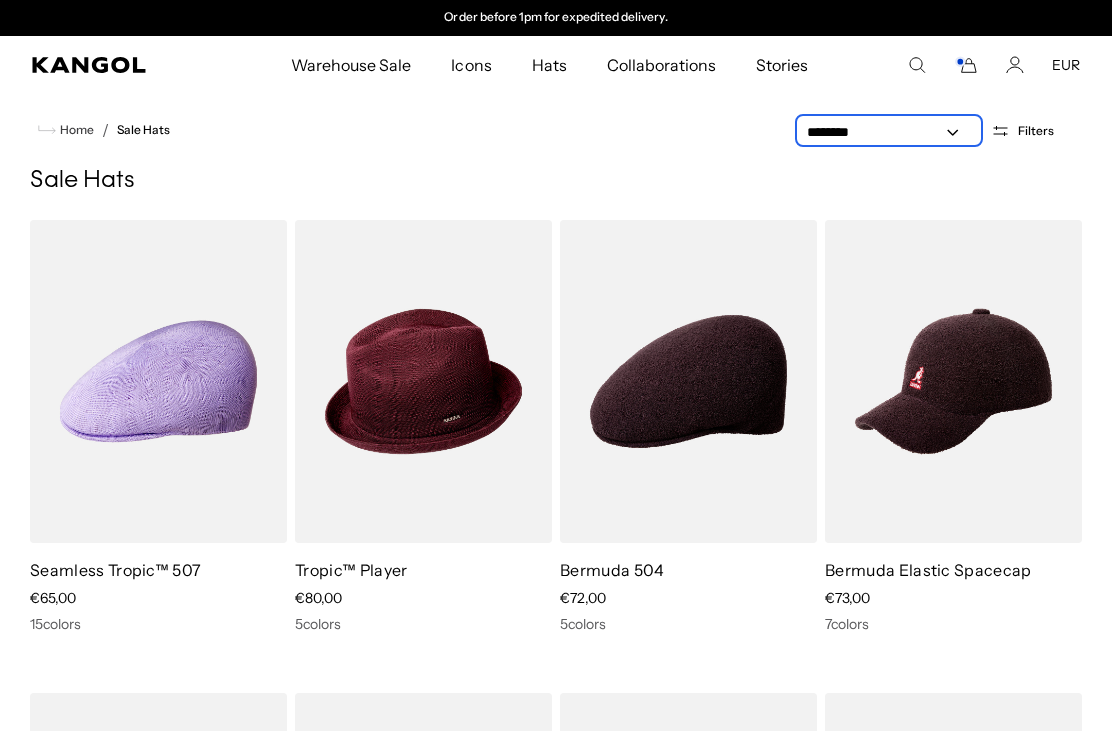 click on "**********" at bounding box center (889, 132) 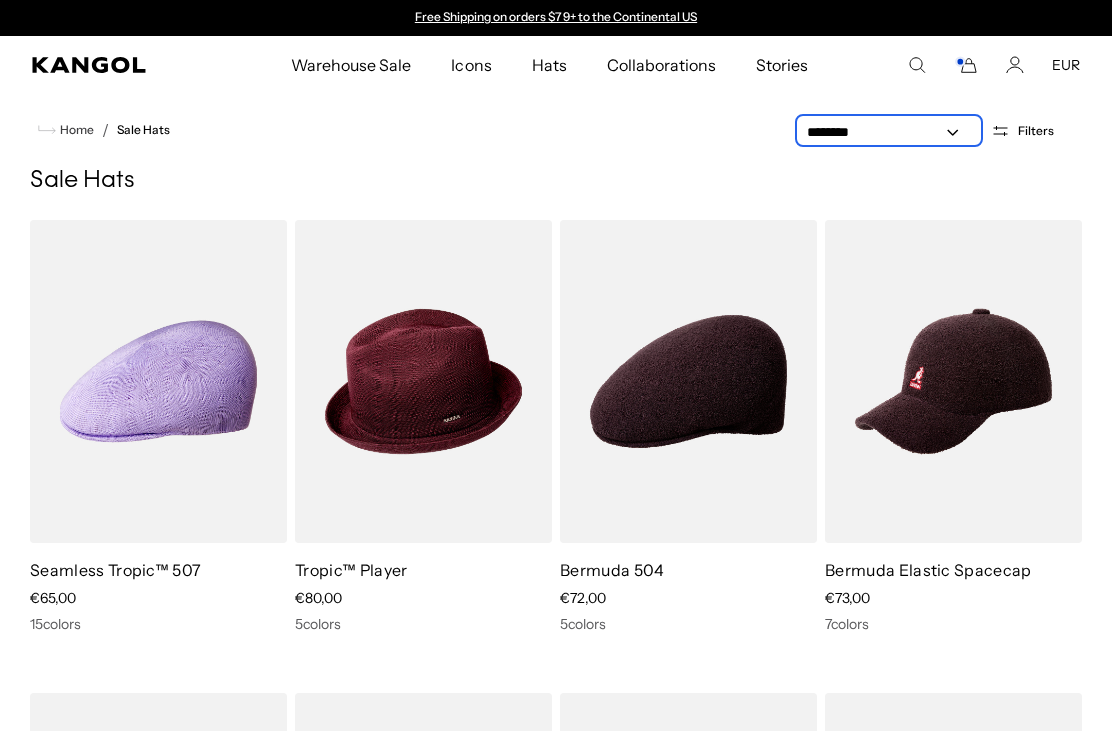 select on "*****" 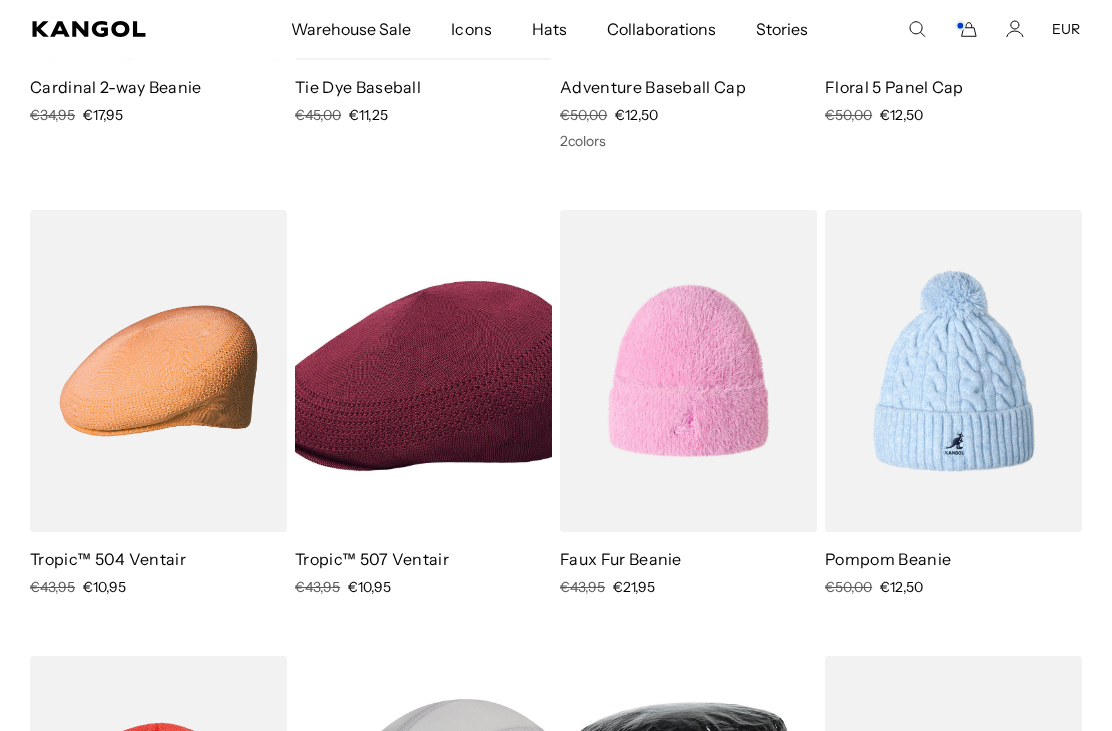 click at bounding box center (0, 0) 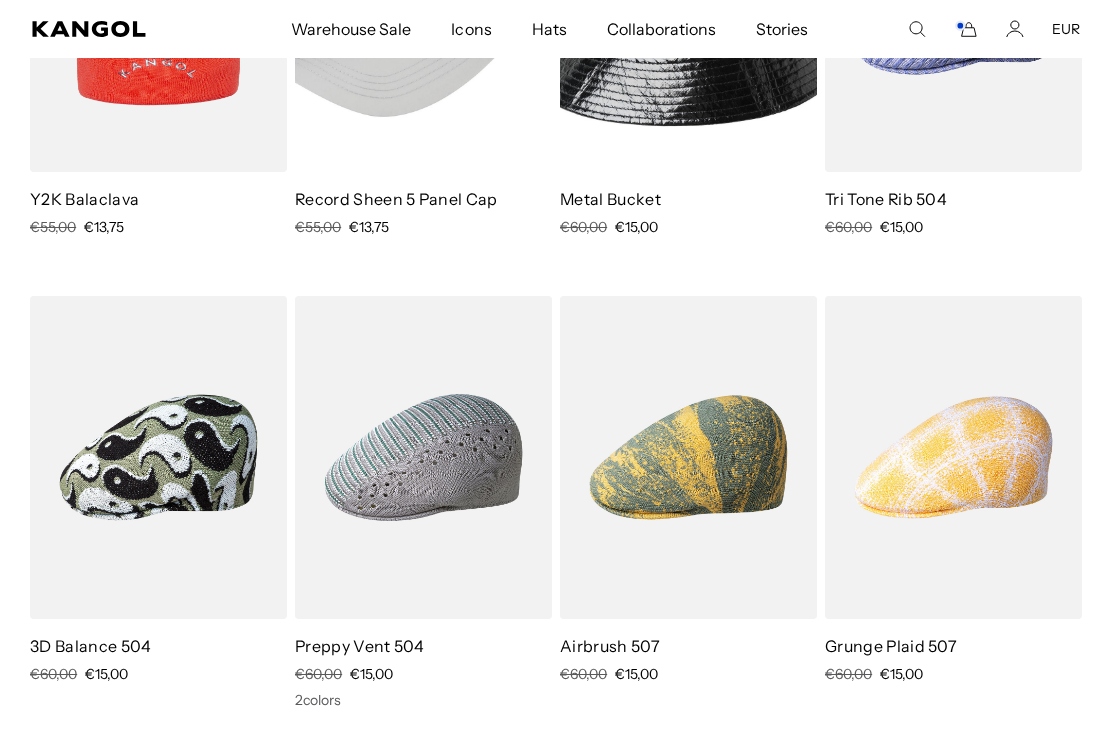 click at bounding box center [0, 0] 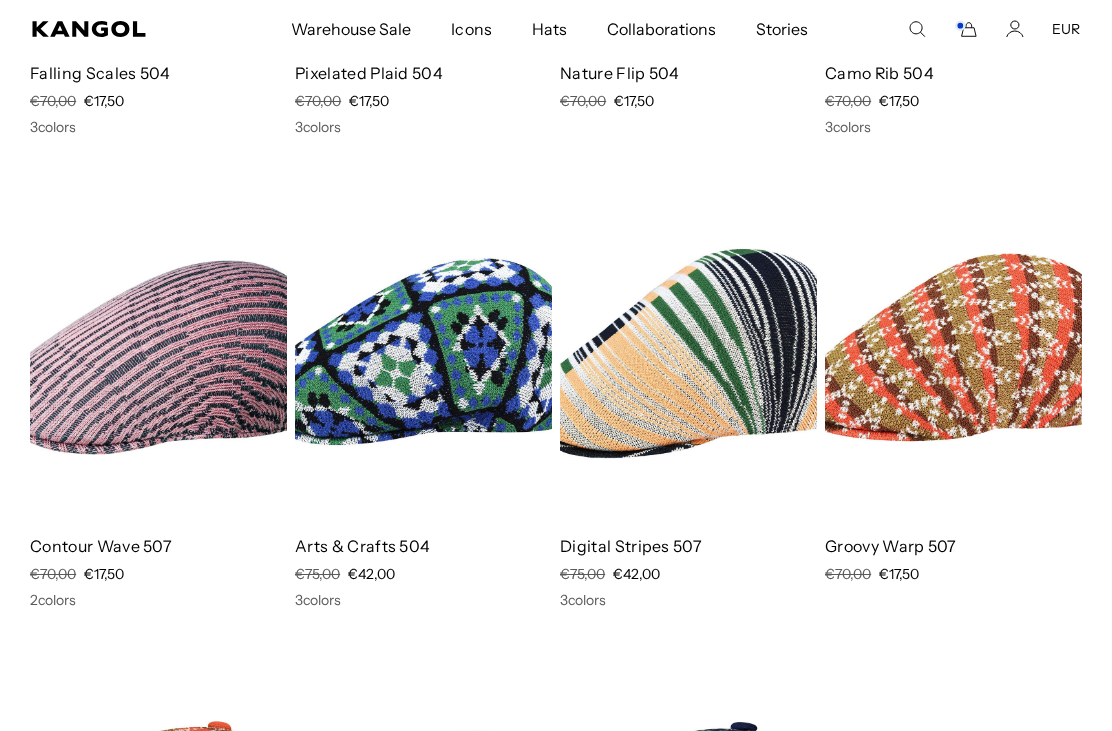 click at bounding box center (0, 0) 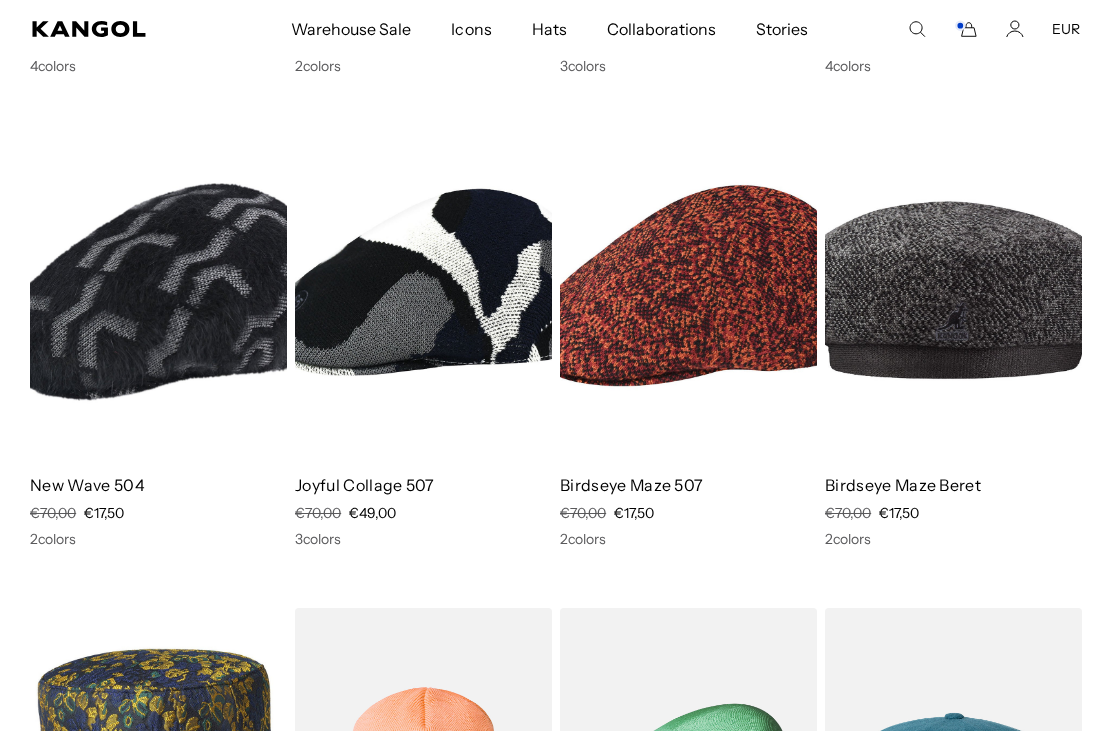 click at bounding box center (0, 0) 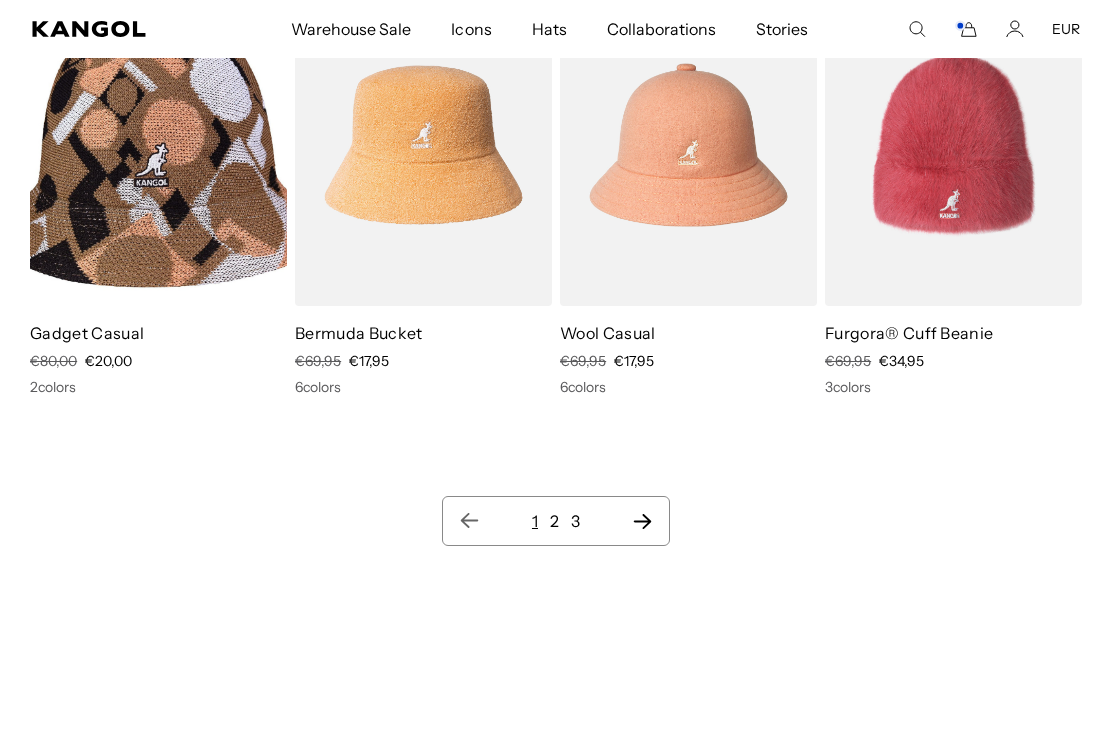 click 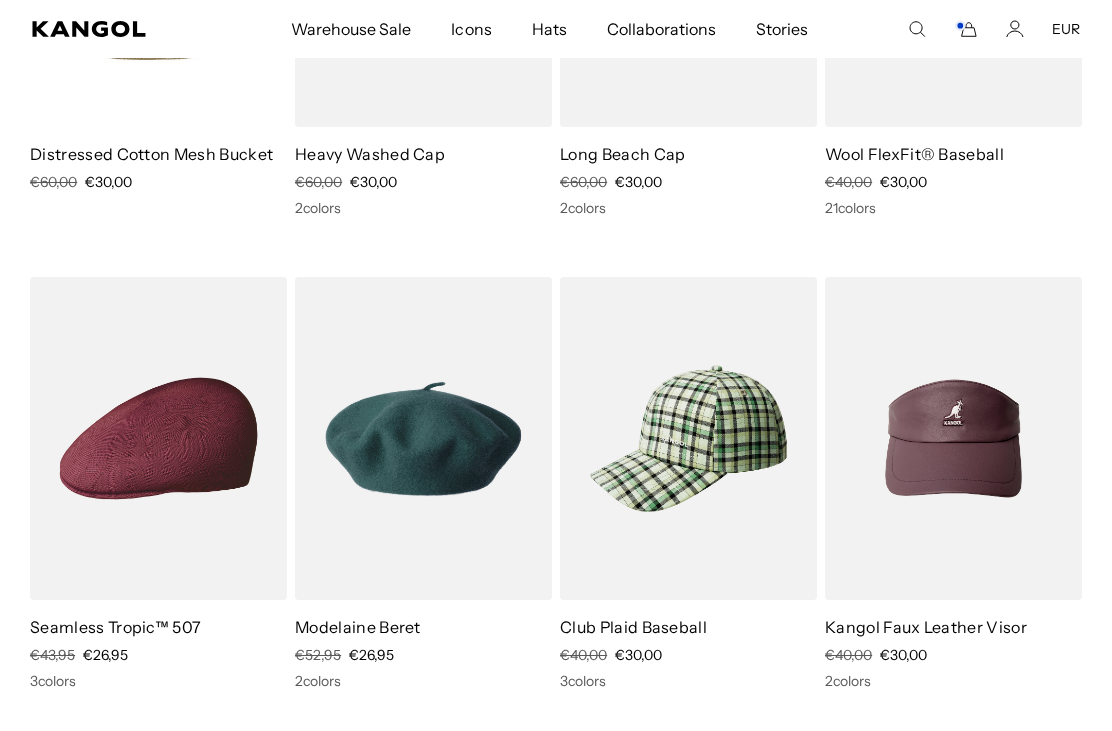 click at bounding box center [0, 0] 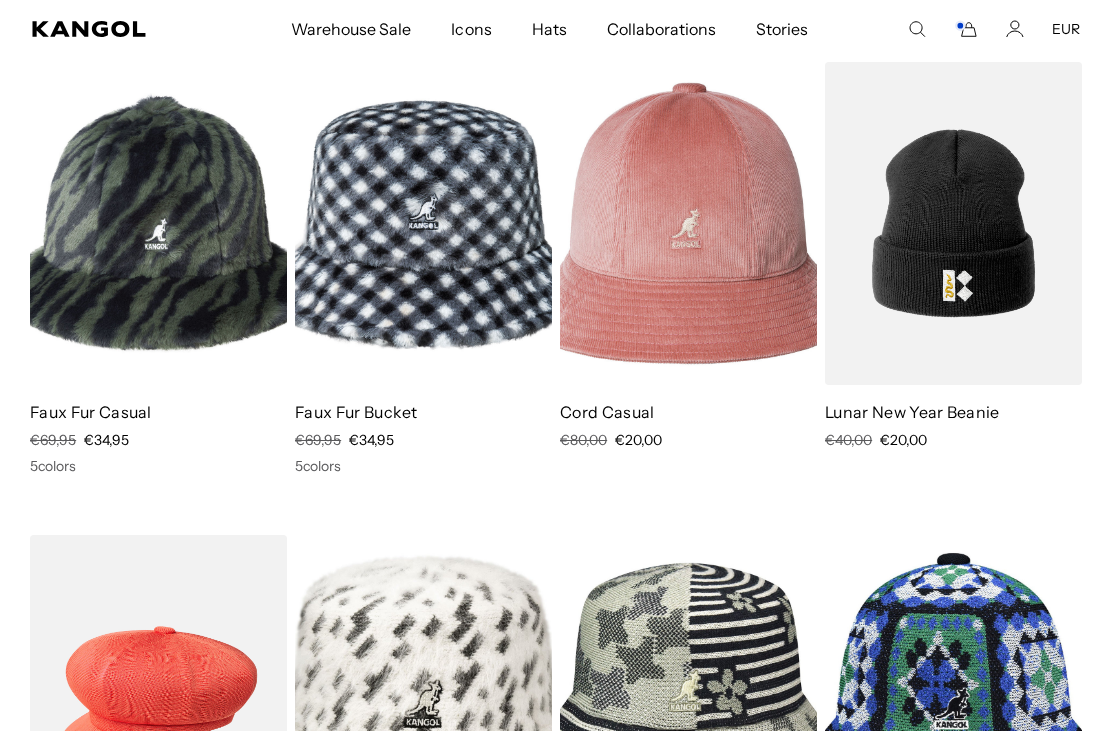 scroll, scrollTop: 113, scrollLeft: 0, axis: vertical 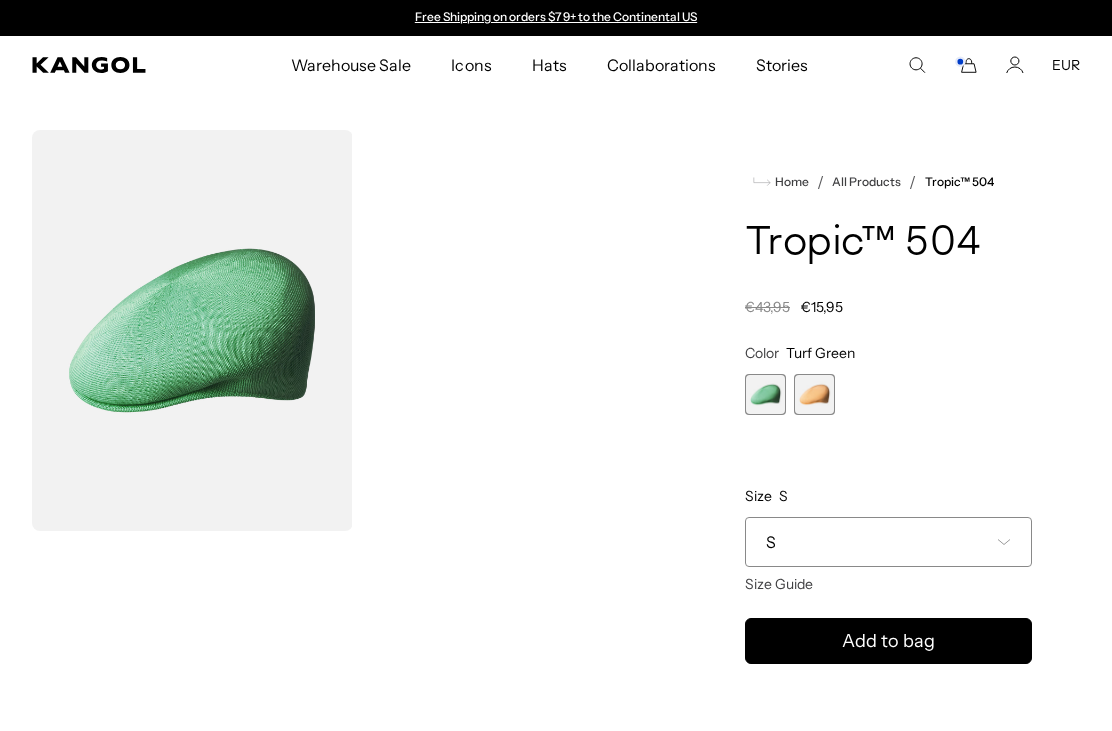 click at bounding box center (814, 394) 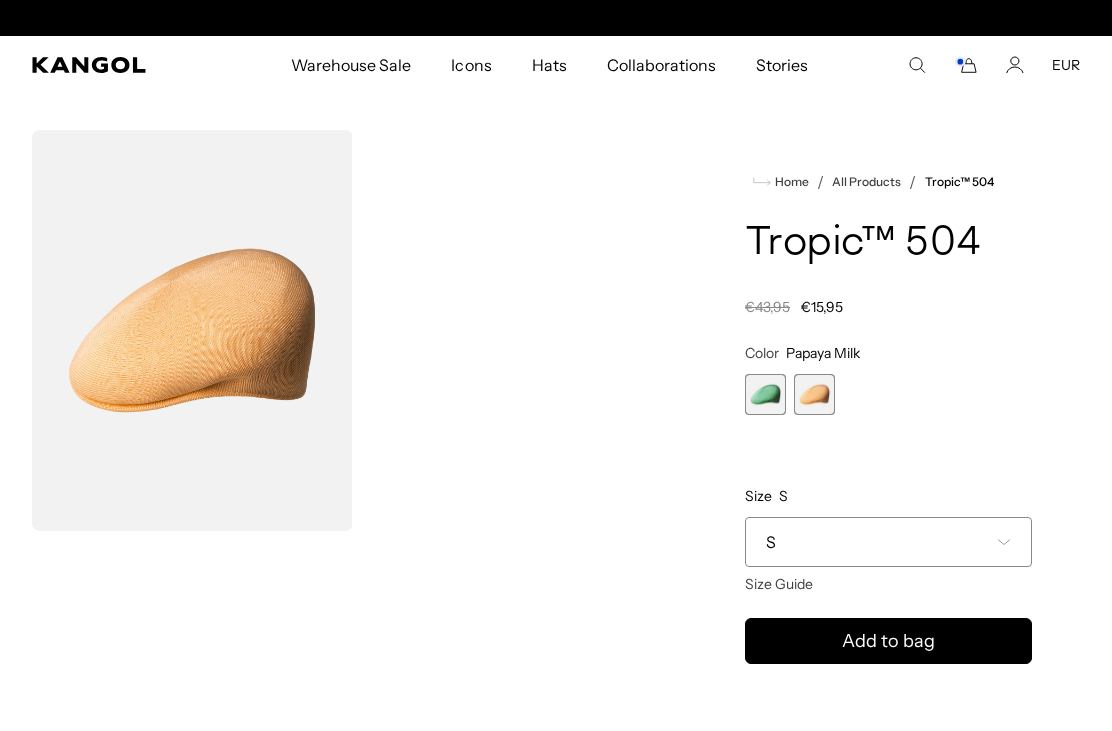 scroll, scrollTop: 0, scrollLeft: 412, axis: horizontal 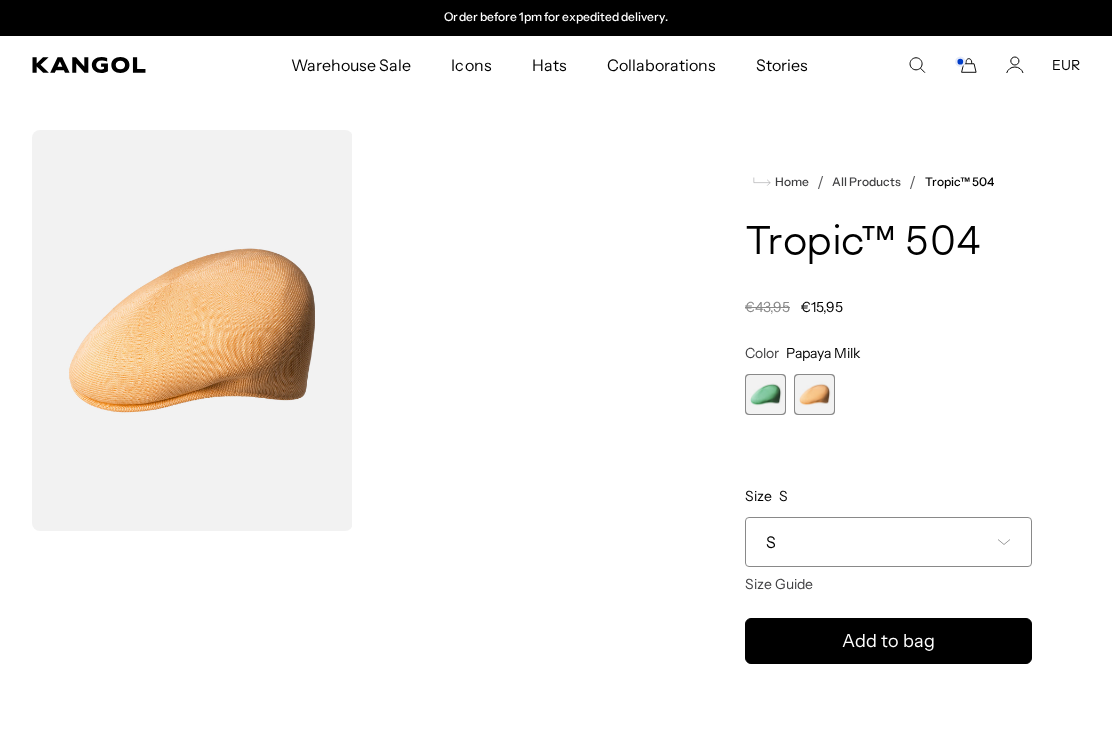 click on "S" at bounding box center [888, 542] 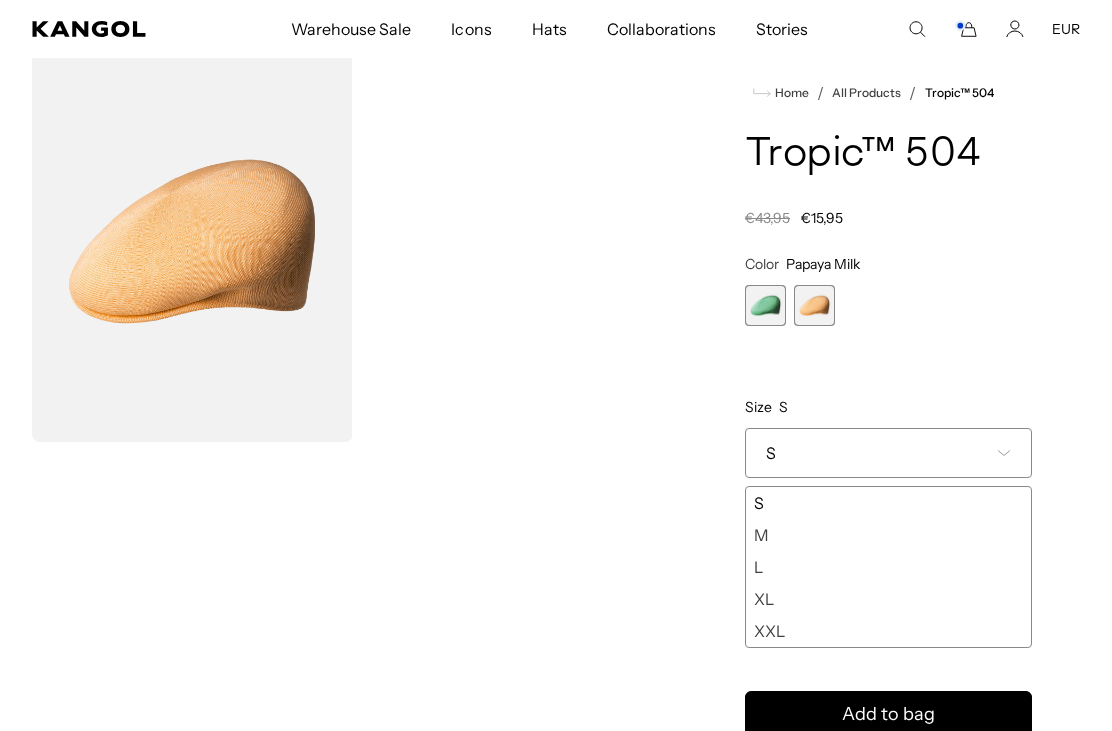 scroll, scrollTop: 90, scrollLeft: 0, axis: vertical 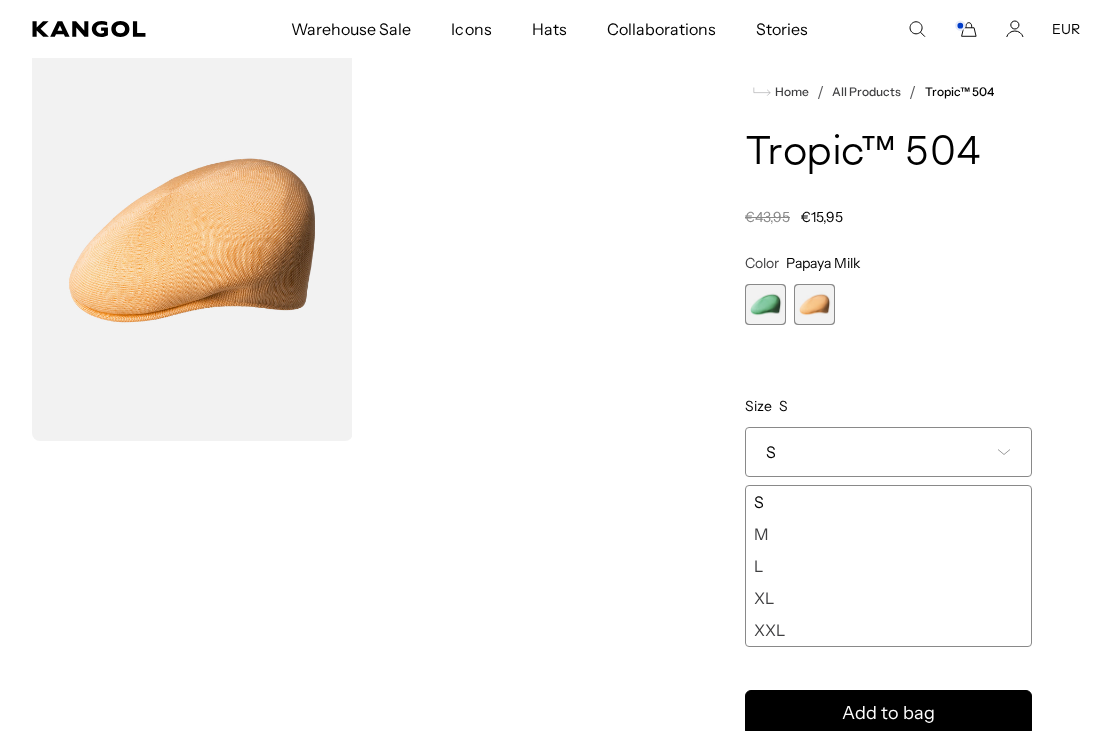 click on "Turf Green
Variant sold out or unavailable
Papaya Milk
Variant sold out or unavailable" at bounding box center [888, 304] 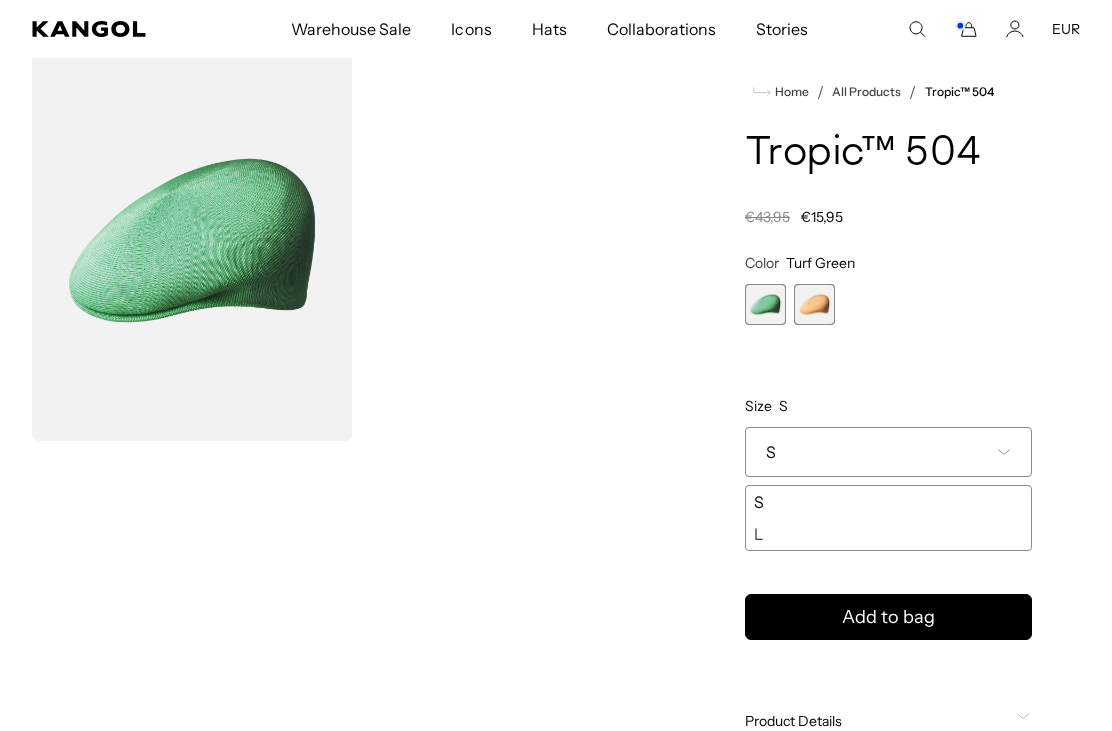click at bounding box center (765, 304) 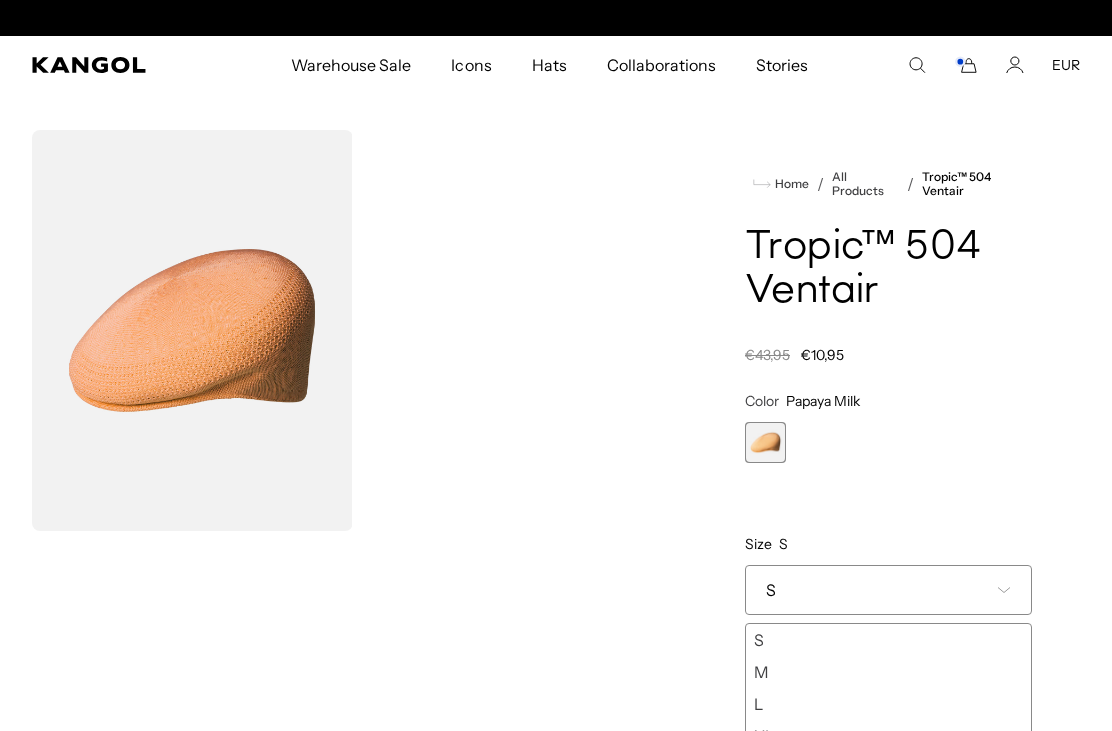 scroll, scrollTop: 0, scrollLeft: 0, axis: both 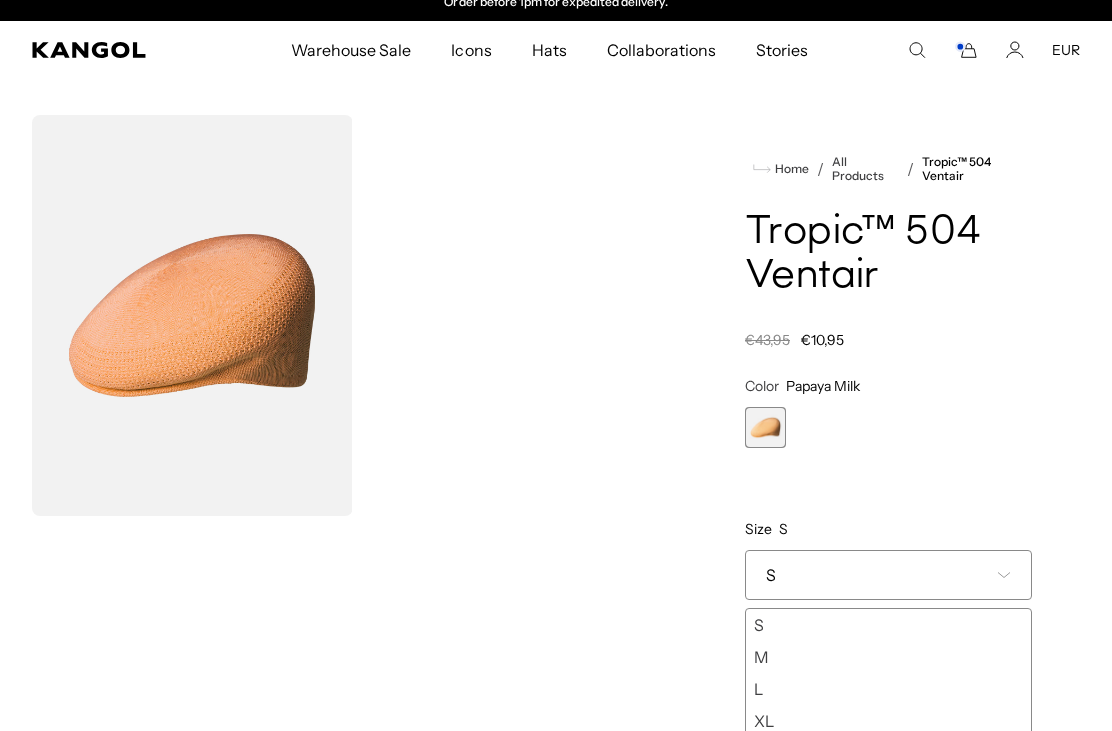 click at bounding box center [192, 315] 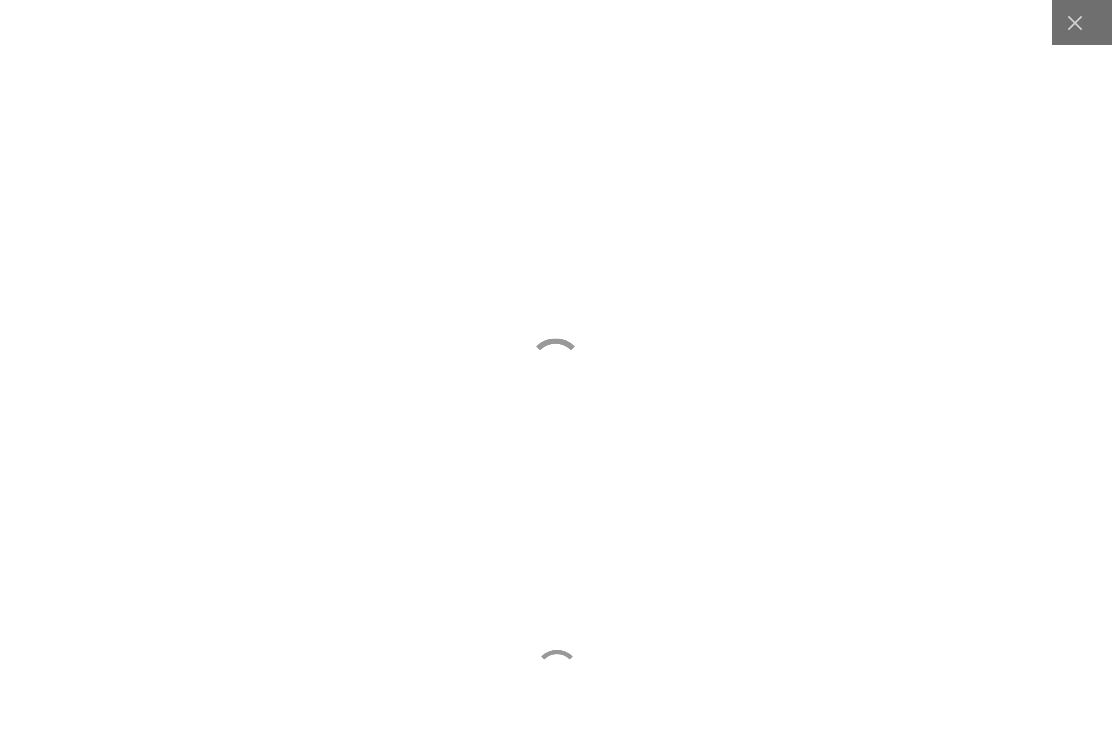 scroll, scrollTop: 0, scrollLeft: 0, axis: both 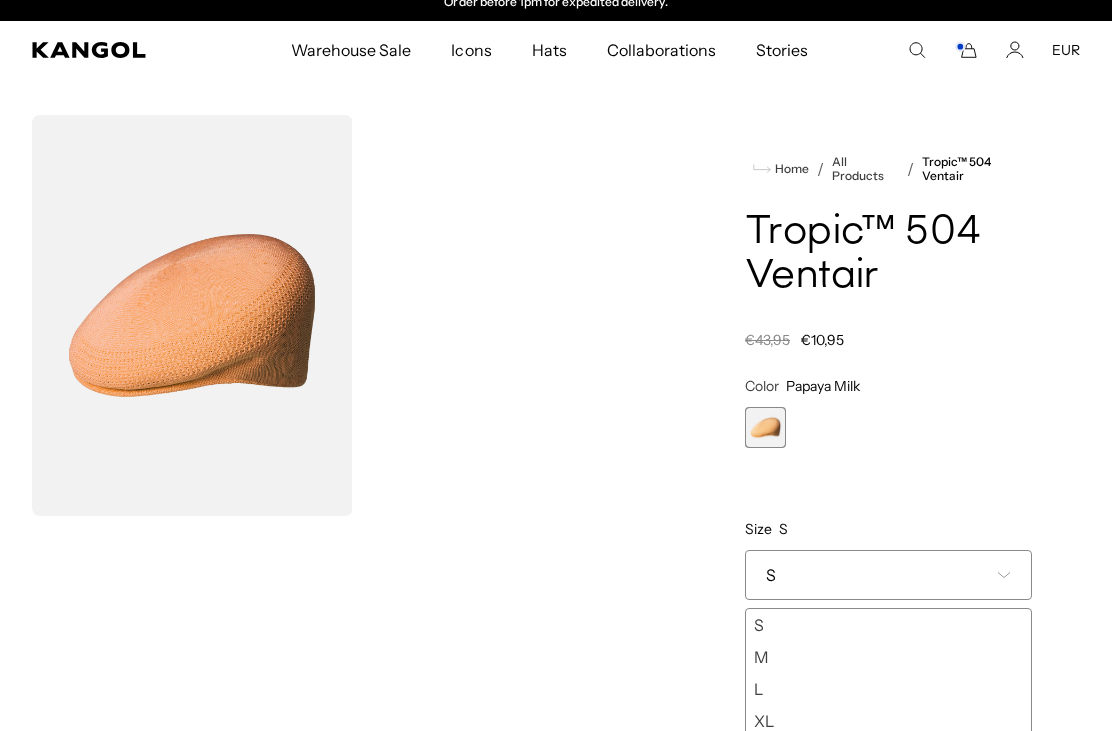 click at bounding box center [192, 315] 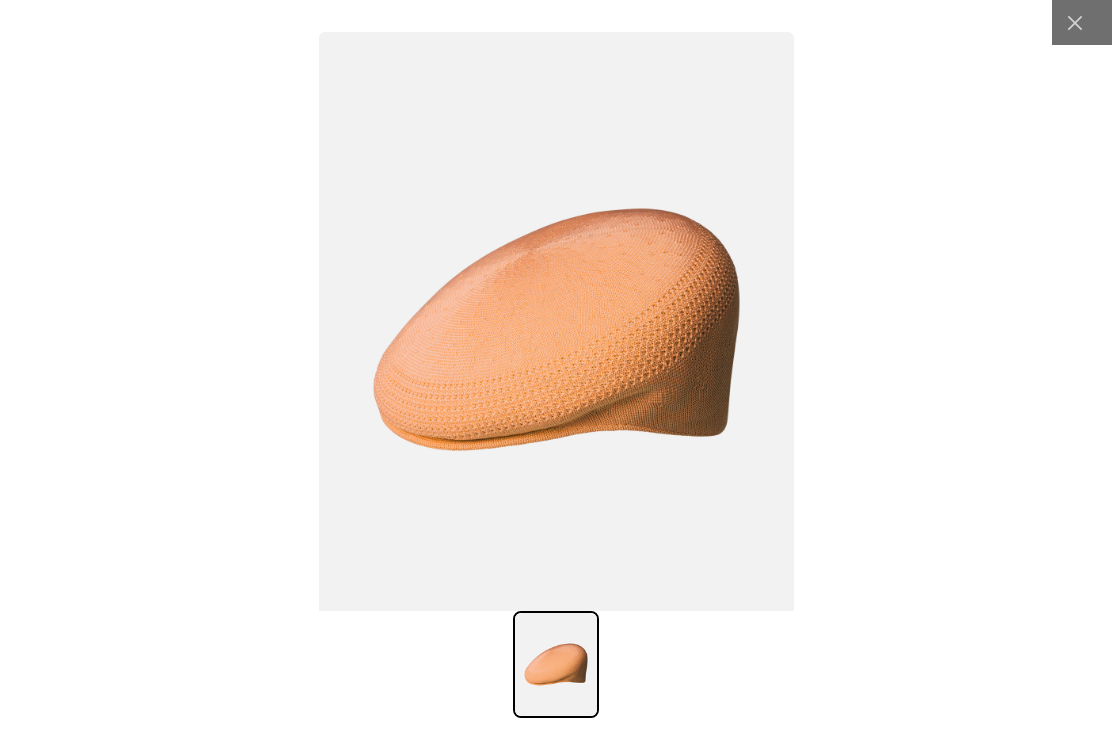 scroll, scrollTop: 0, scrollLeft: 412, axis: horizontal 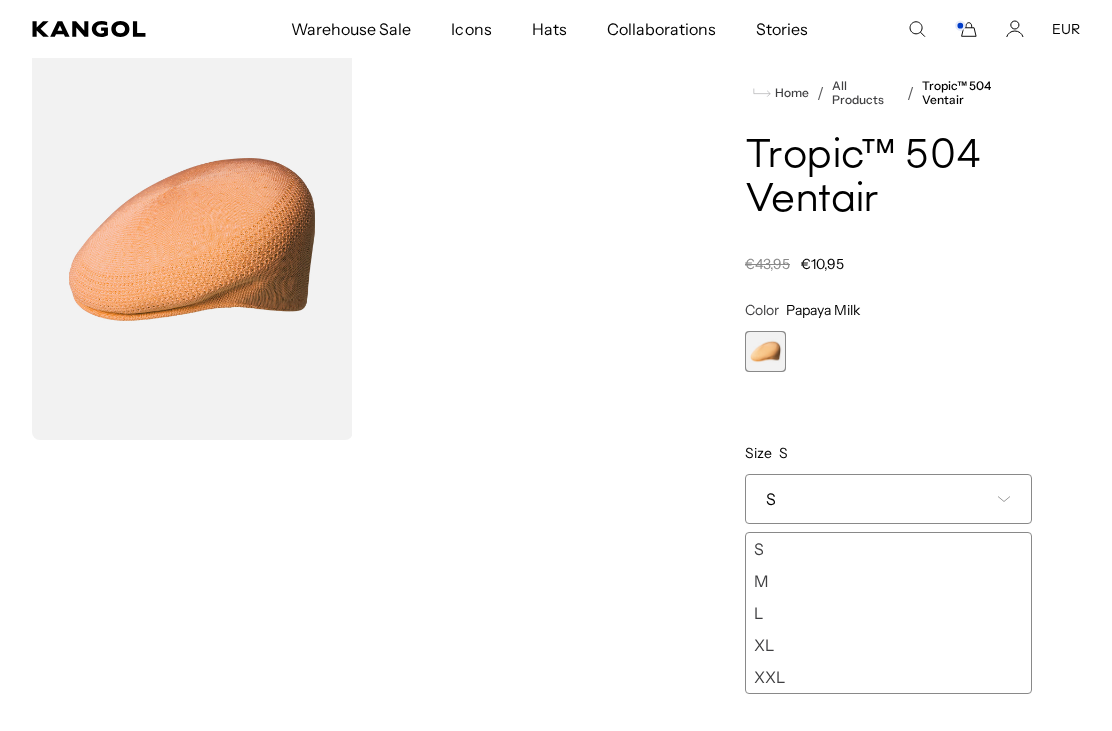 click on "L" at bounding box center [888, 613] 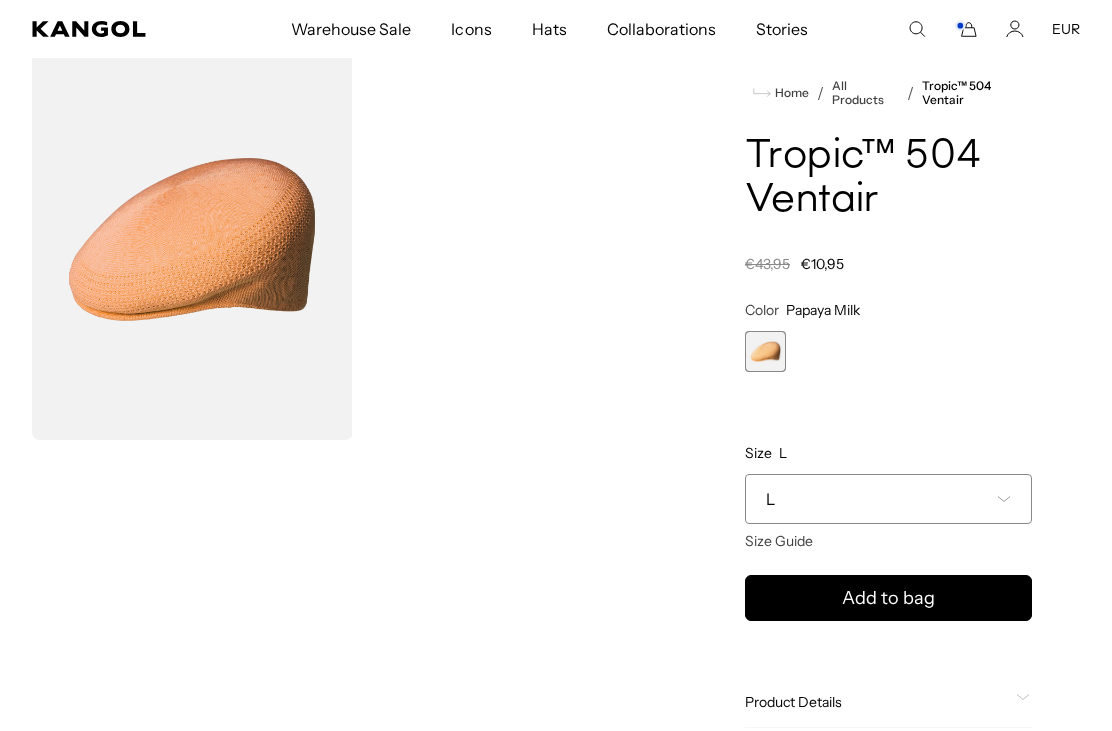 click on "**********" at bounding box center [888, 462] 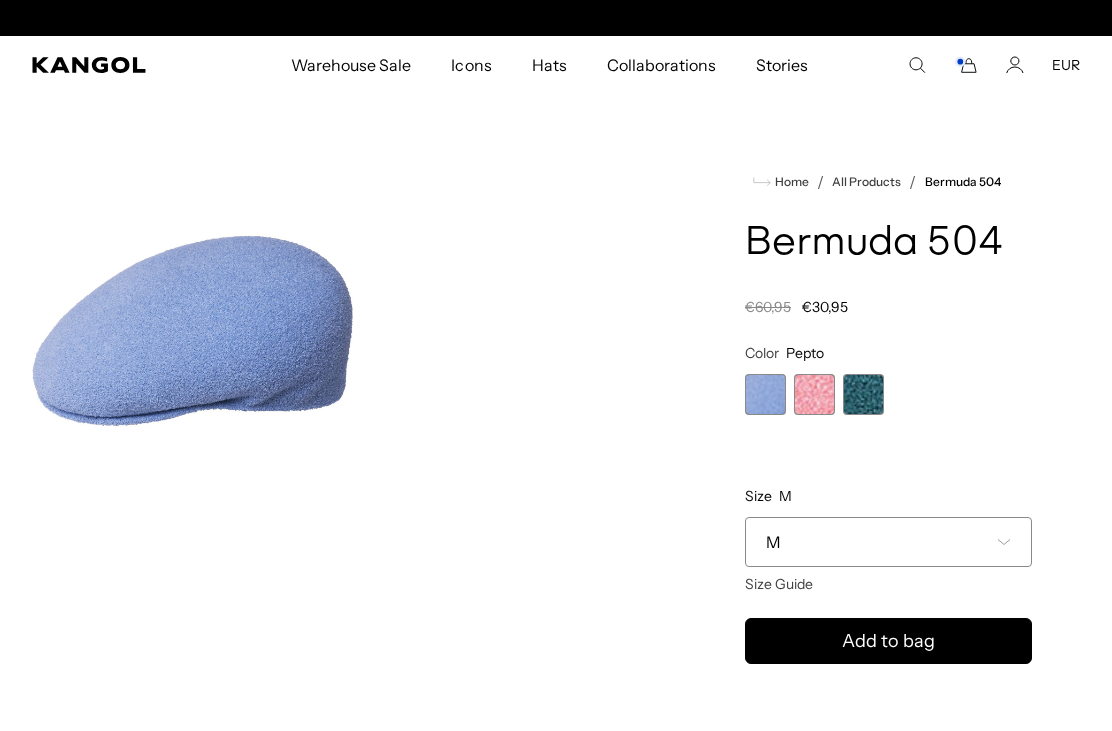 scroll, scrollTop: 0, scrollLeft: 0, axis: both 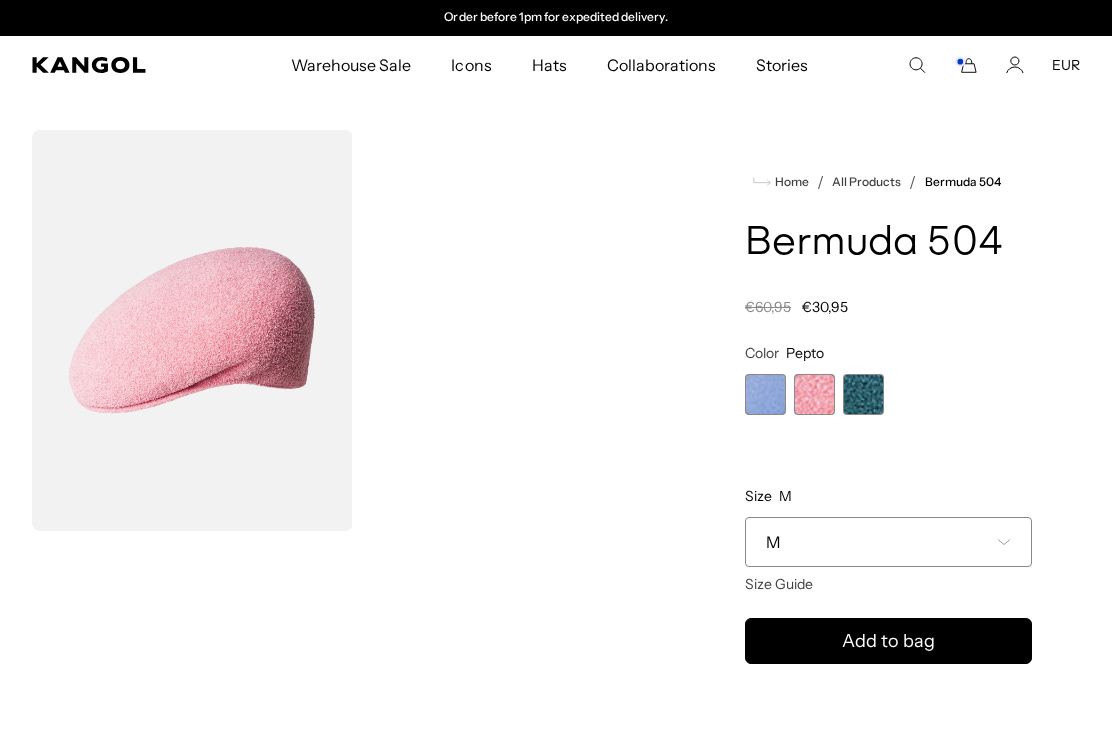 click at bounding box center [863, 394] 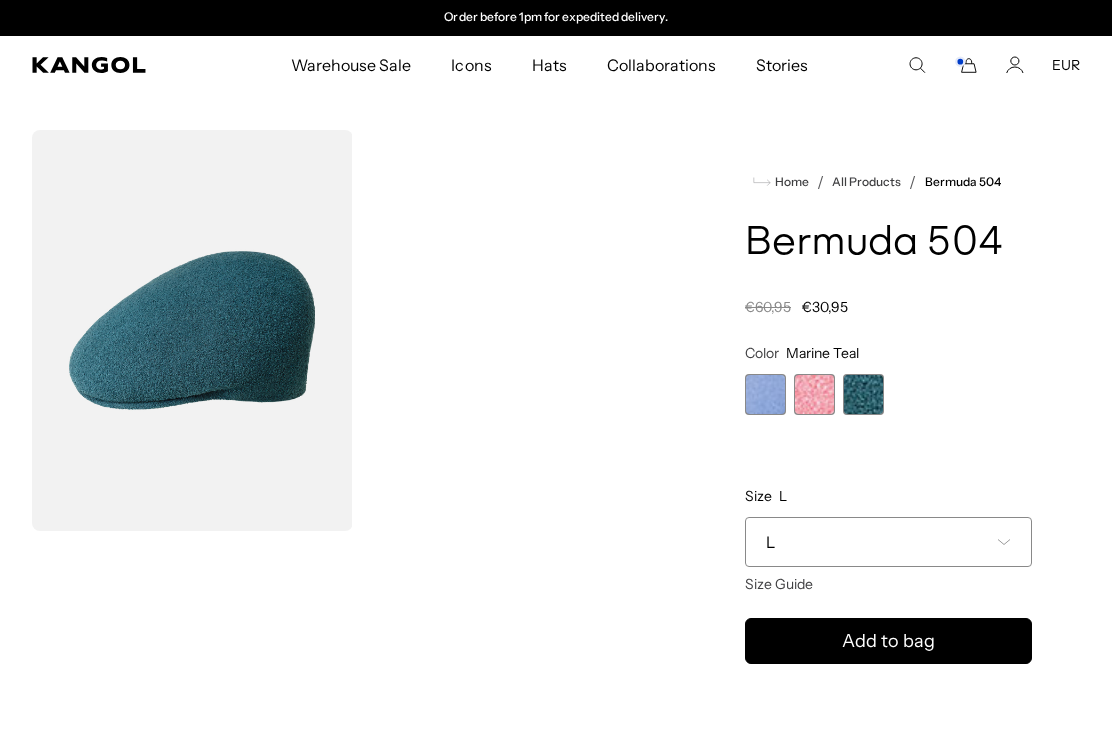 scroll, scrollTop: 0, scrollLeft: 0, axis: both 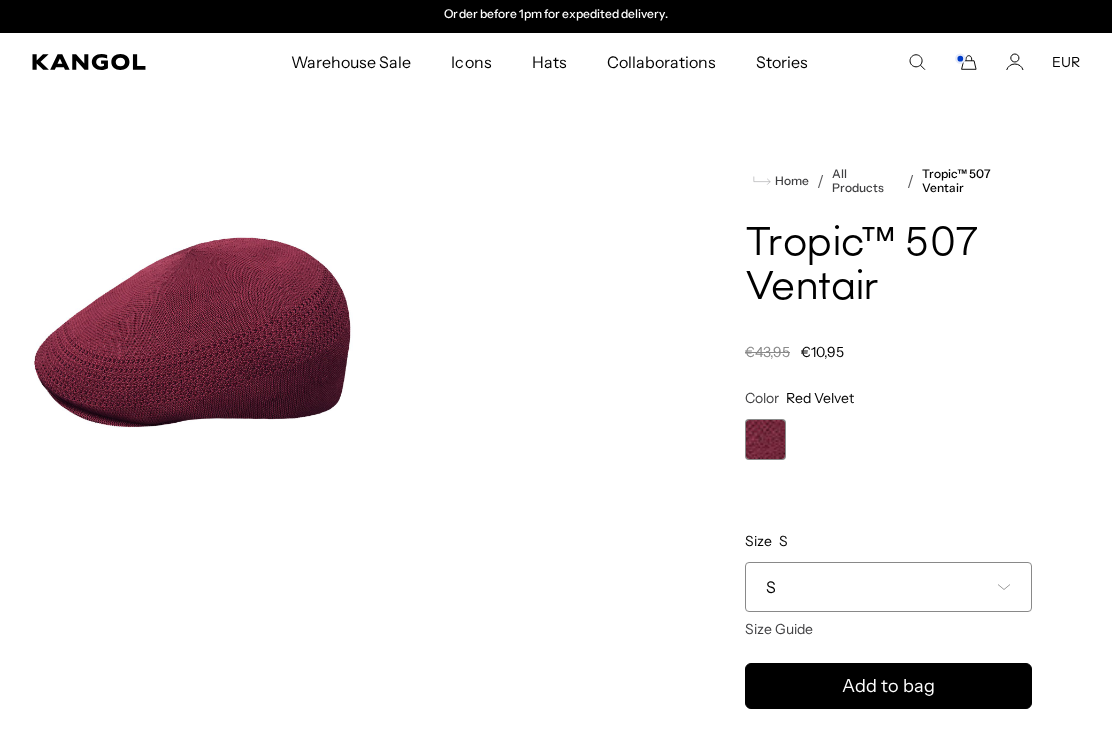 click on "S" at bounding box center [888, 587] 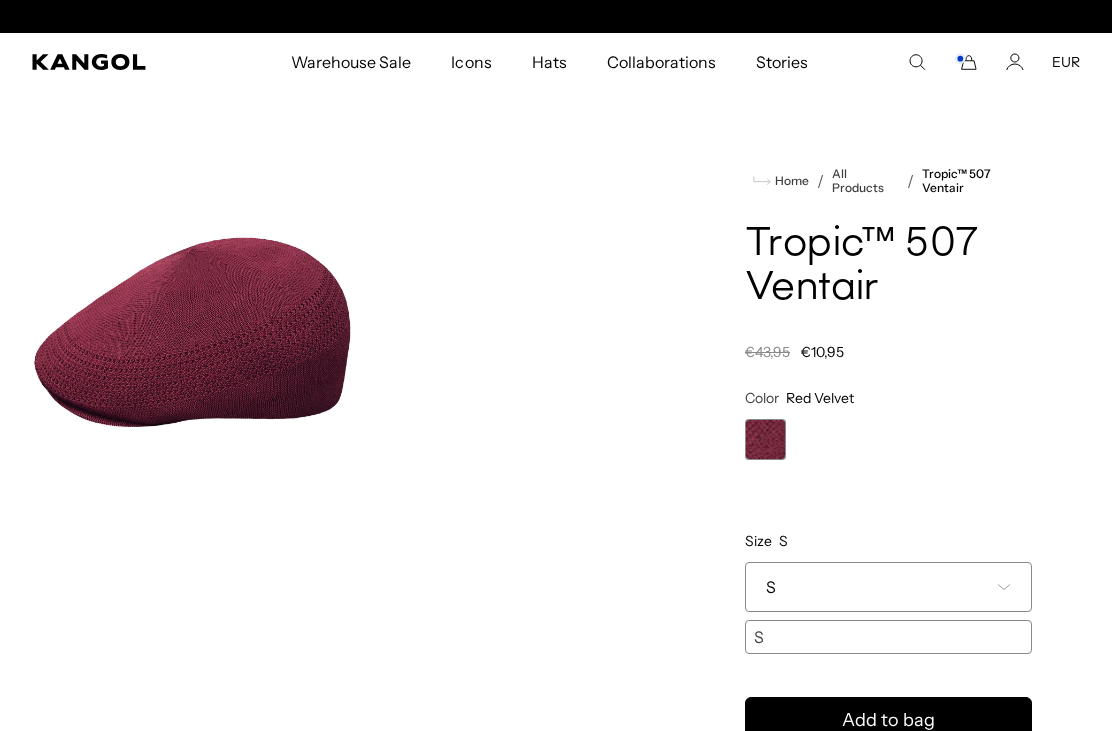 scroll, scrollTop: 0, scrollLeft: 0, axis: both 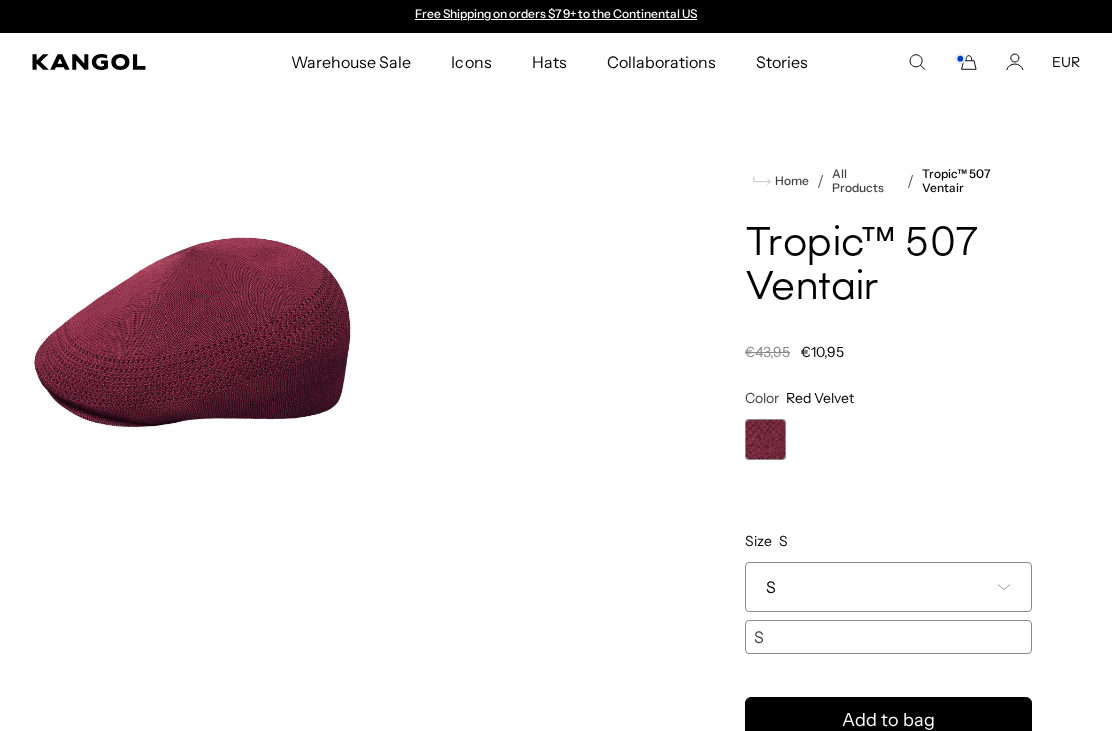 click on "Red Velvet
Variant sold out or unavailable" at bounding box center (888, 439) 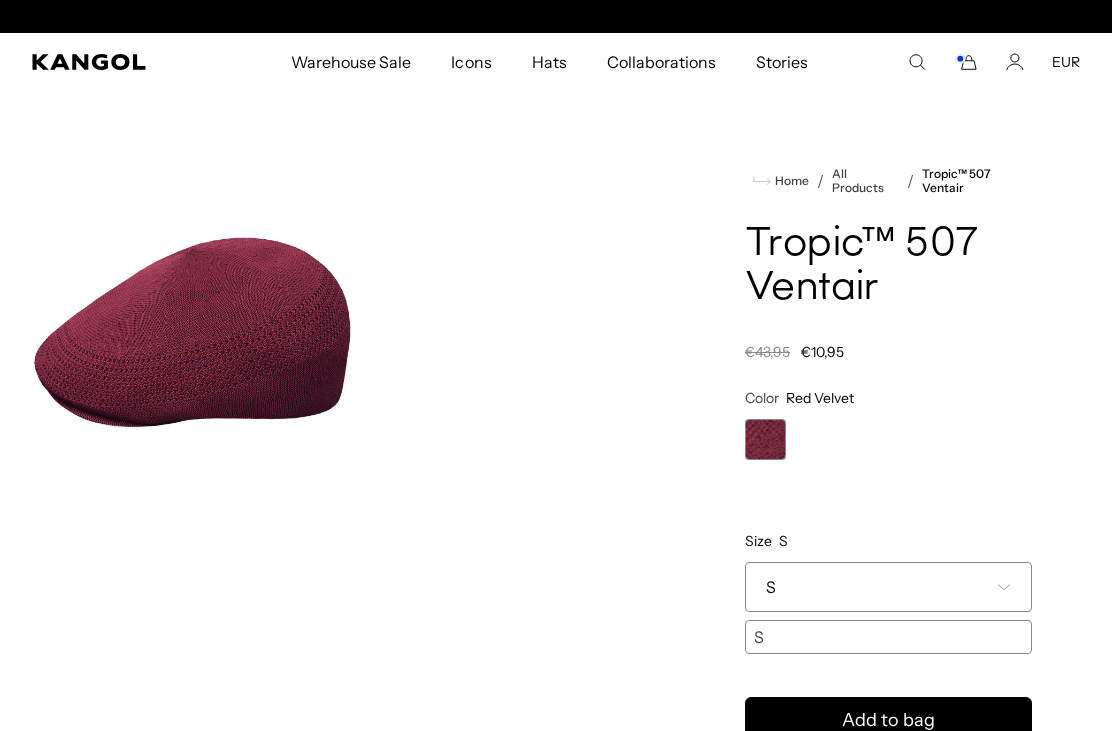 scroll, scrollTop: 0, scrollLeft: 412, axis: horizontal 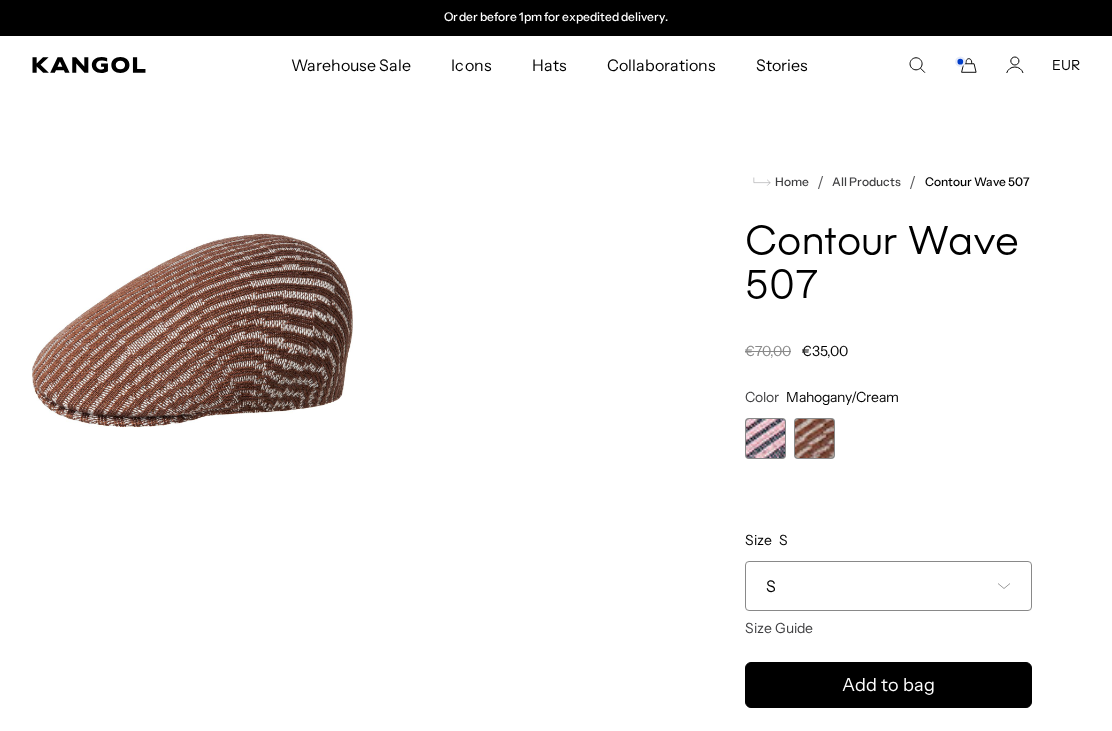 click at bounding box center (765, 438) 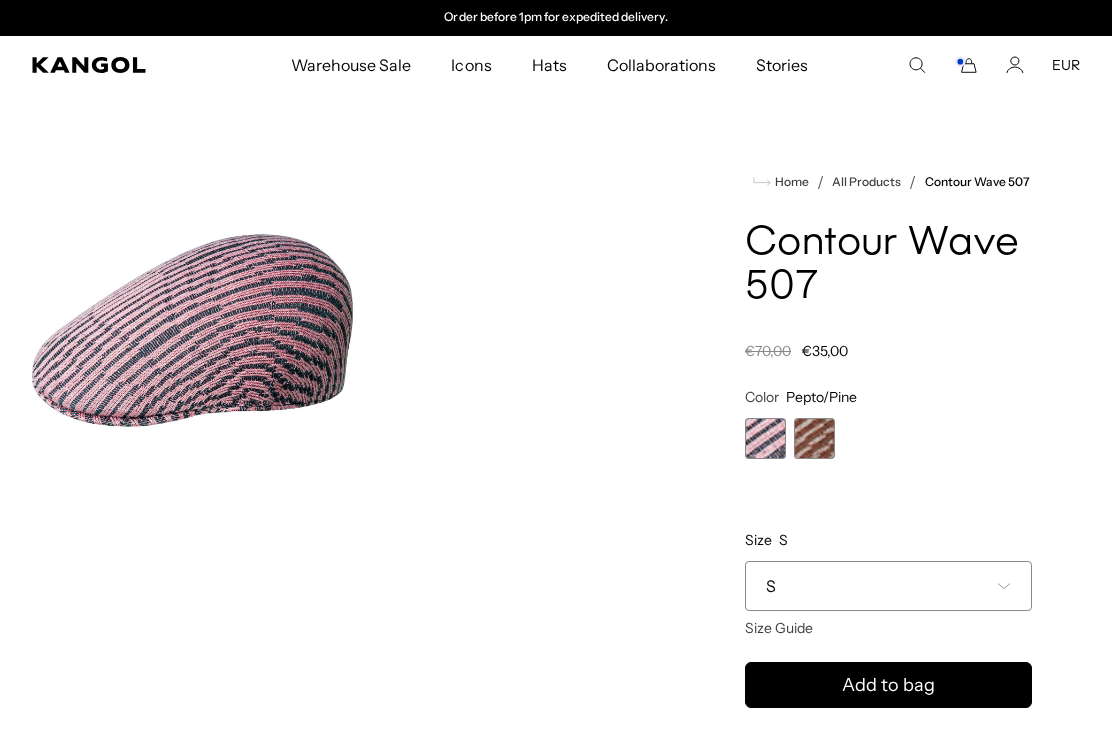 click at bounding box center (814, 438) 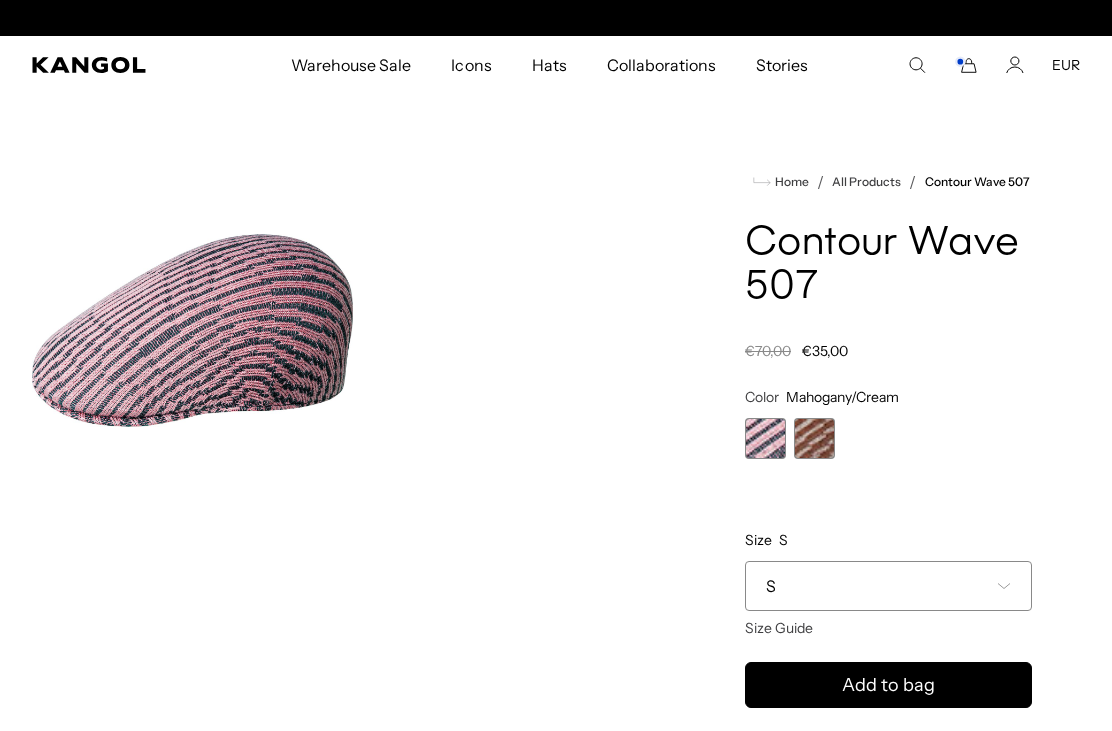 scroll, scrollTop: 0, scrollLeft: 0, axis: both 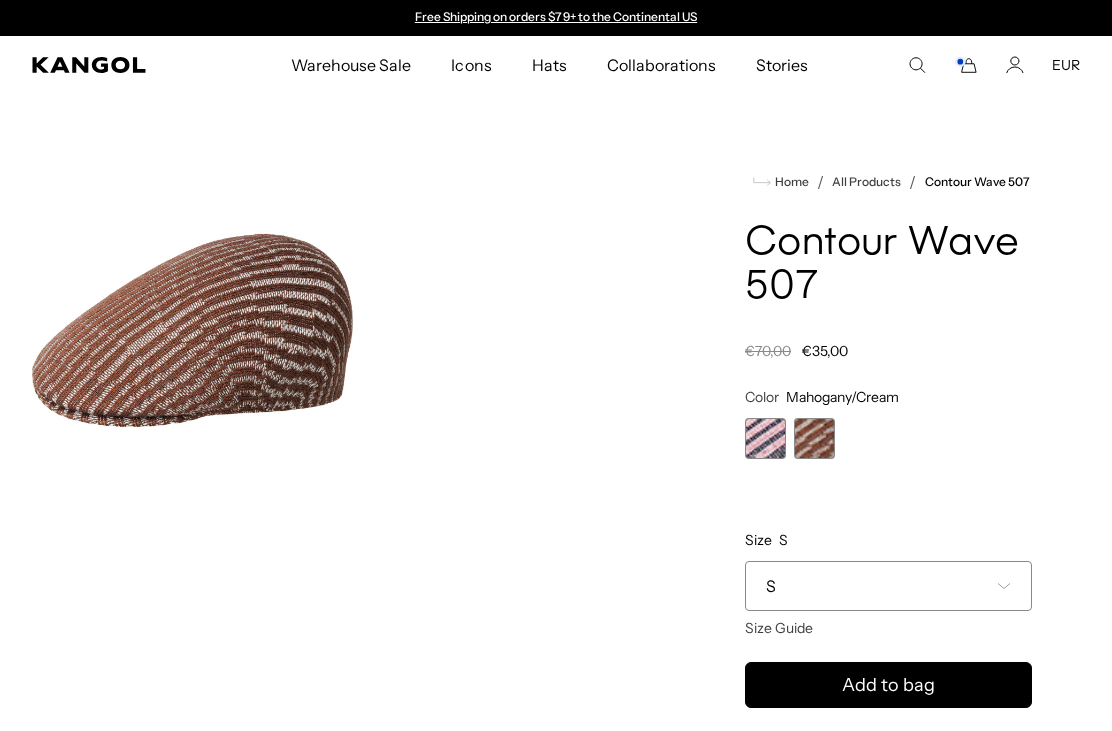 click on "S" at bounding box center (888, 586) 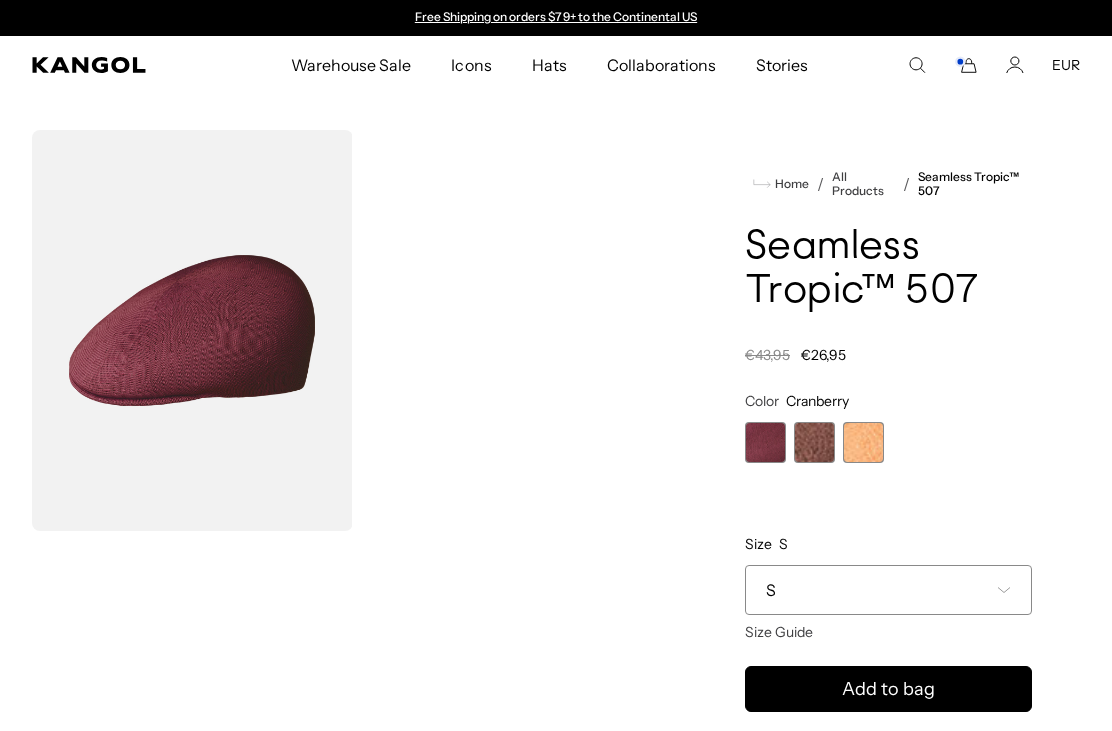 scroll, scrollTop: 0, scrollLeft: 0, axis: both 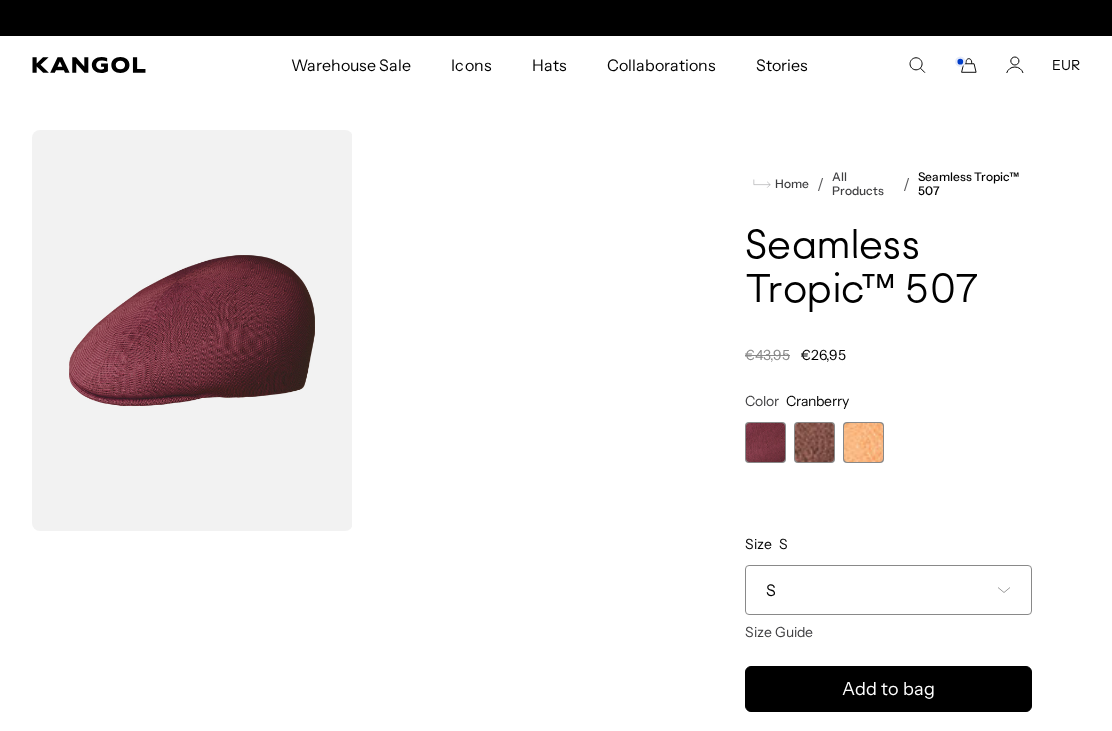 click at bounding box center [863, 442] 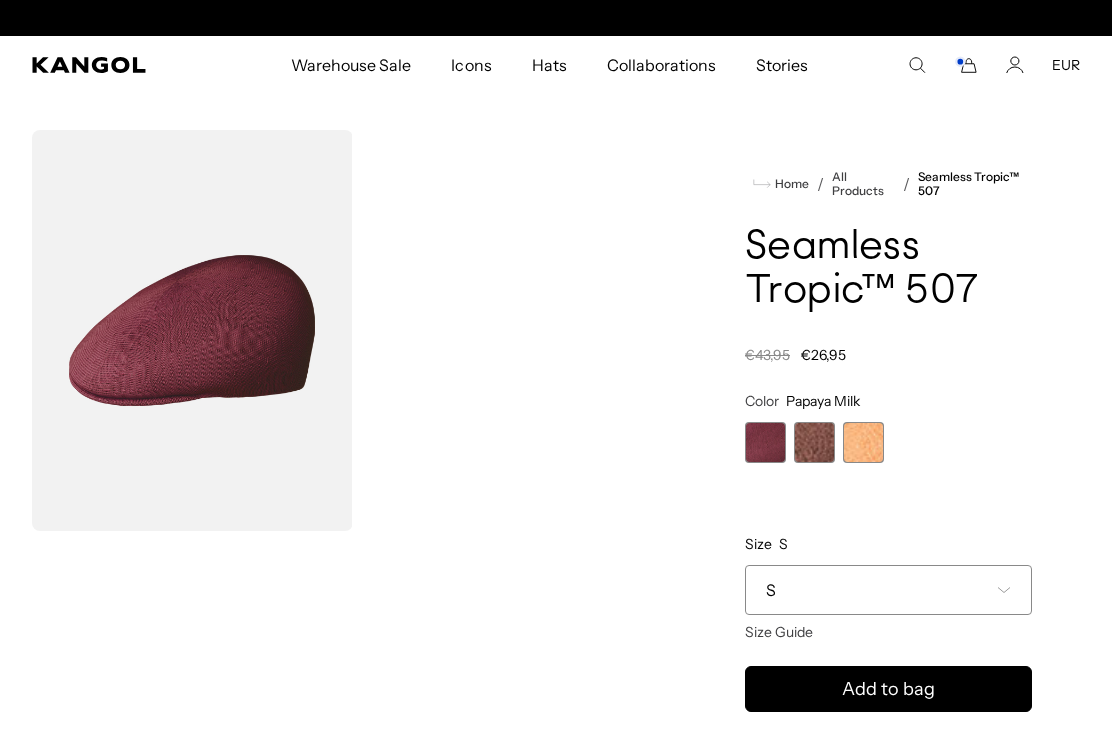 scroll, scrollTop: 0, scrollLeft: 412, axis: horizontal 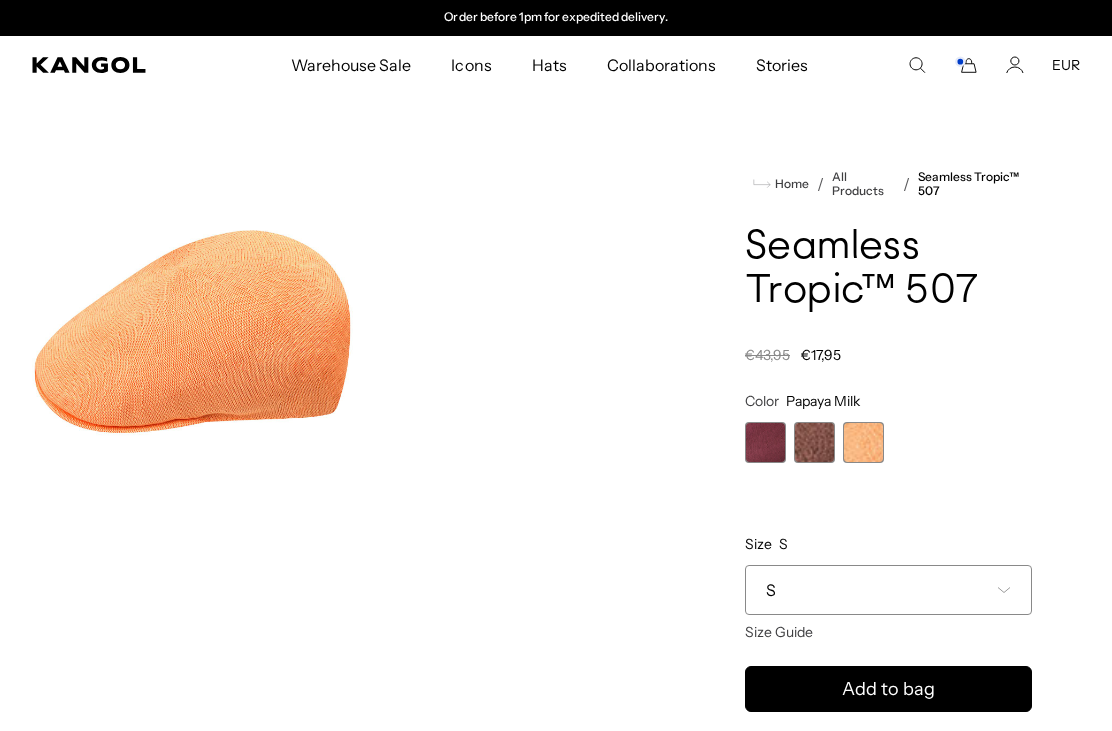 click 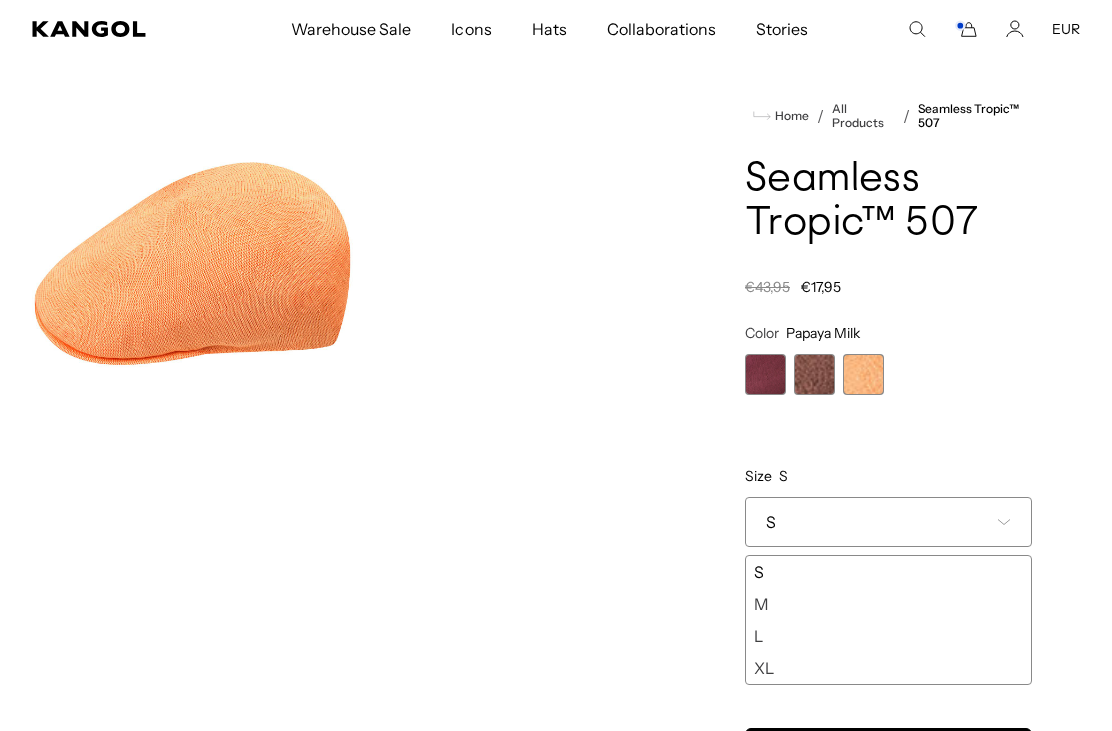 scroll, scrollTop: 58, scrollLeft: 0, axis: vertical 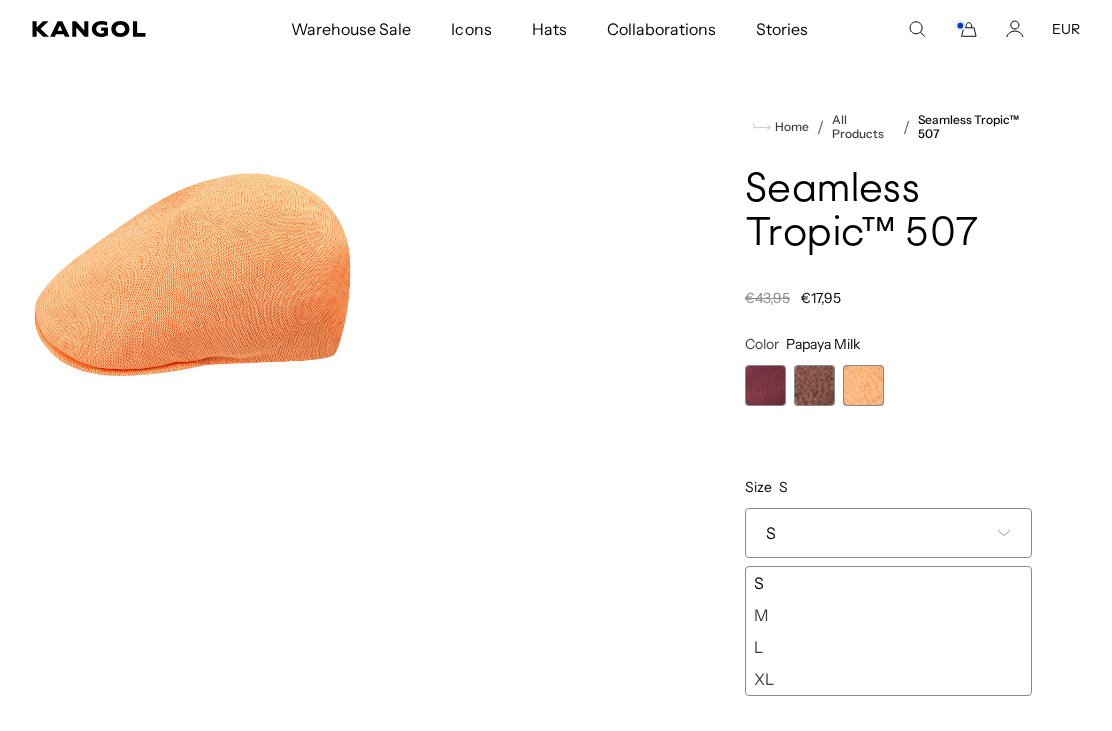 click at bounding box center (814, 385) 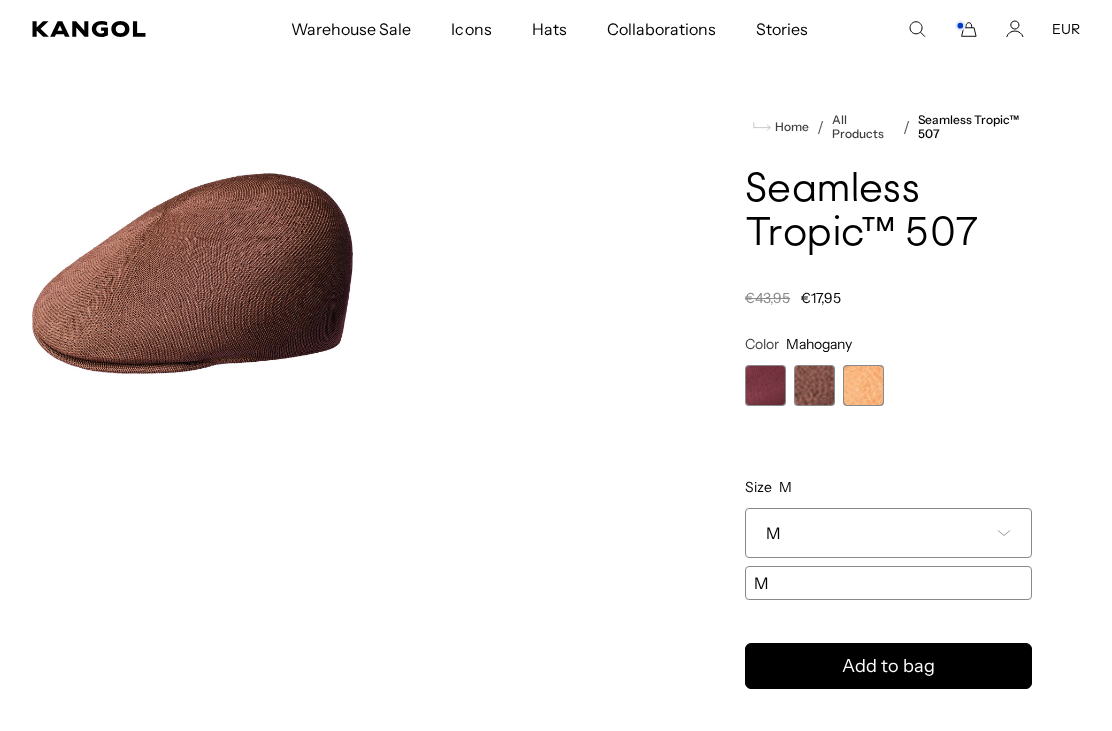 click at bounding box center [863, 385] 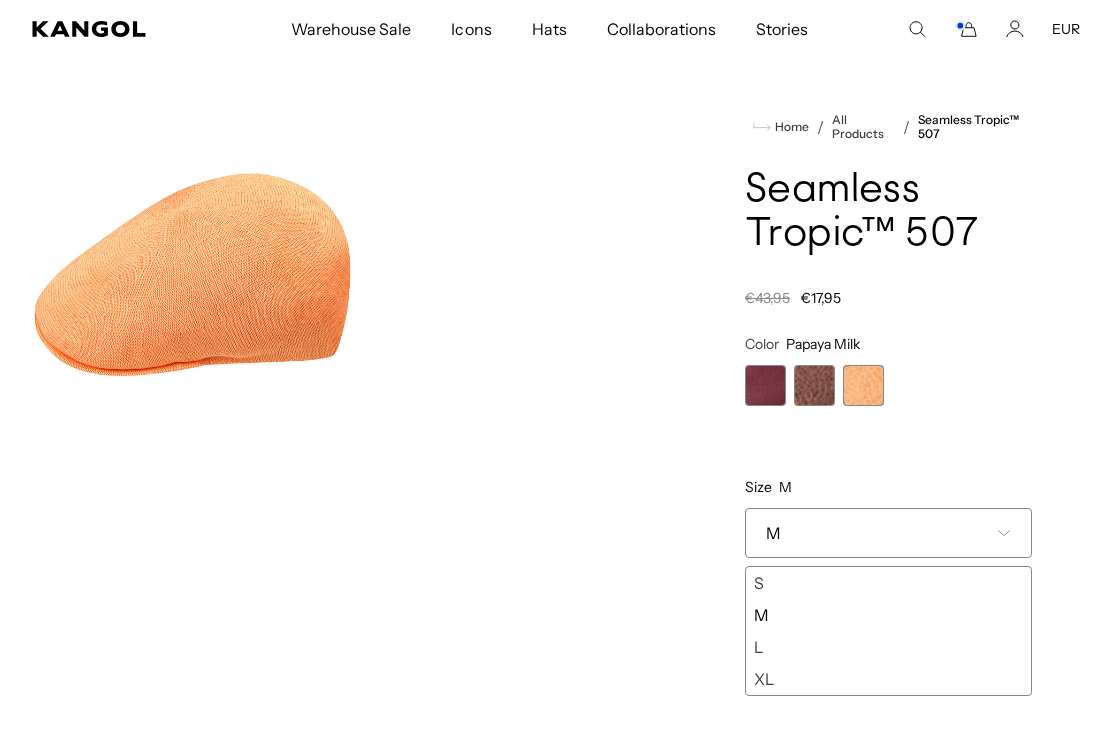 scroll, scrollTop: 0, scrollLeft: 0, axis: both 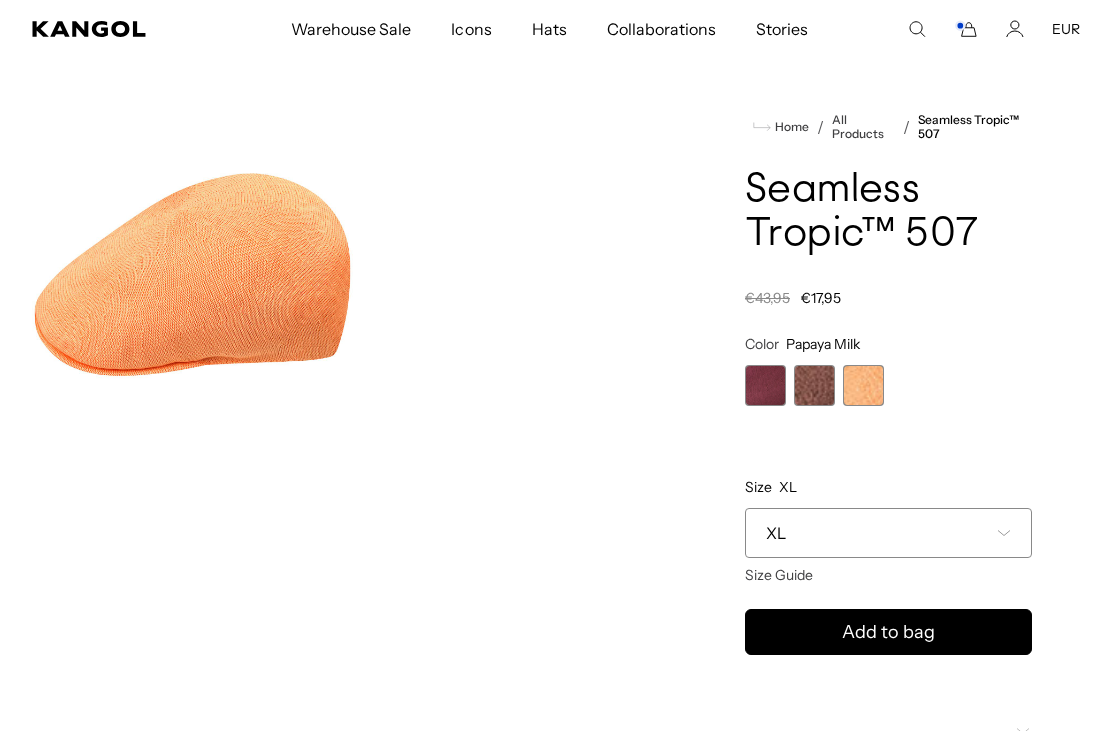 click on "Size Guide" at bounding box center (779, 575) 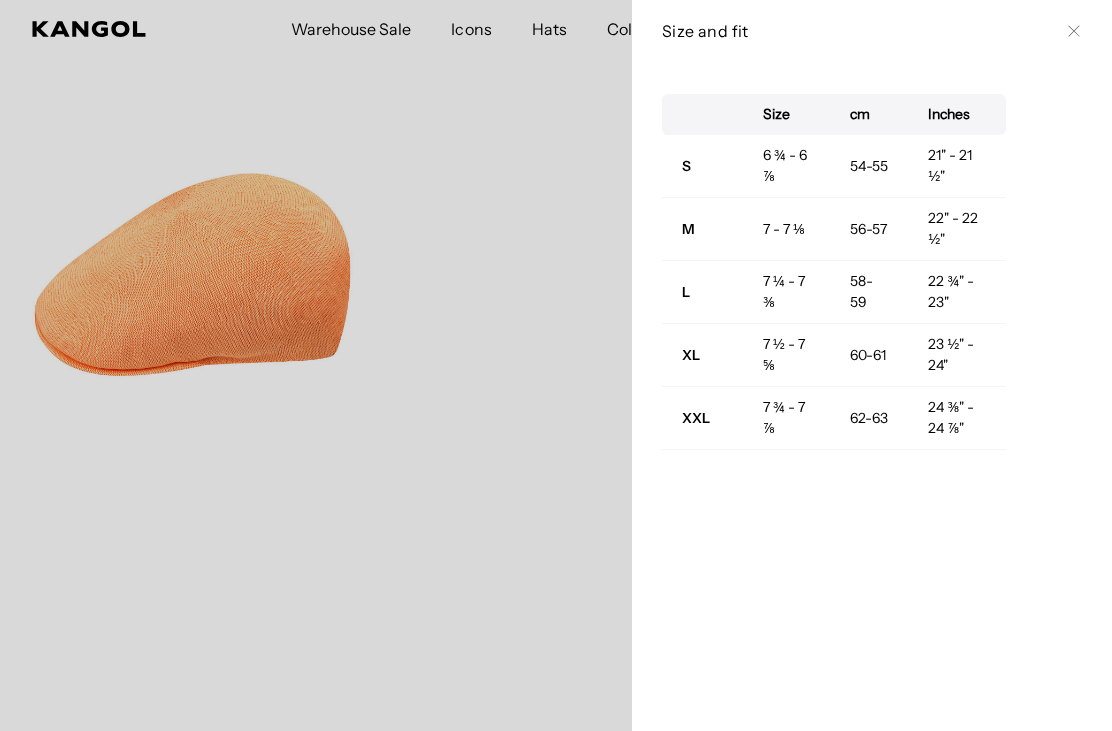 scroll, scrollTop: 0, scrollLeft: 412, axis: horizontal 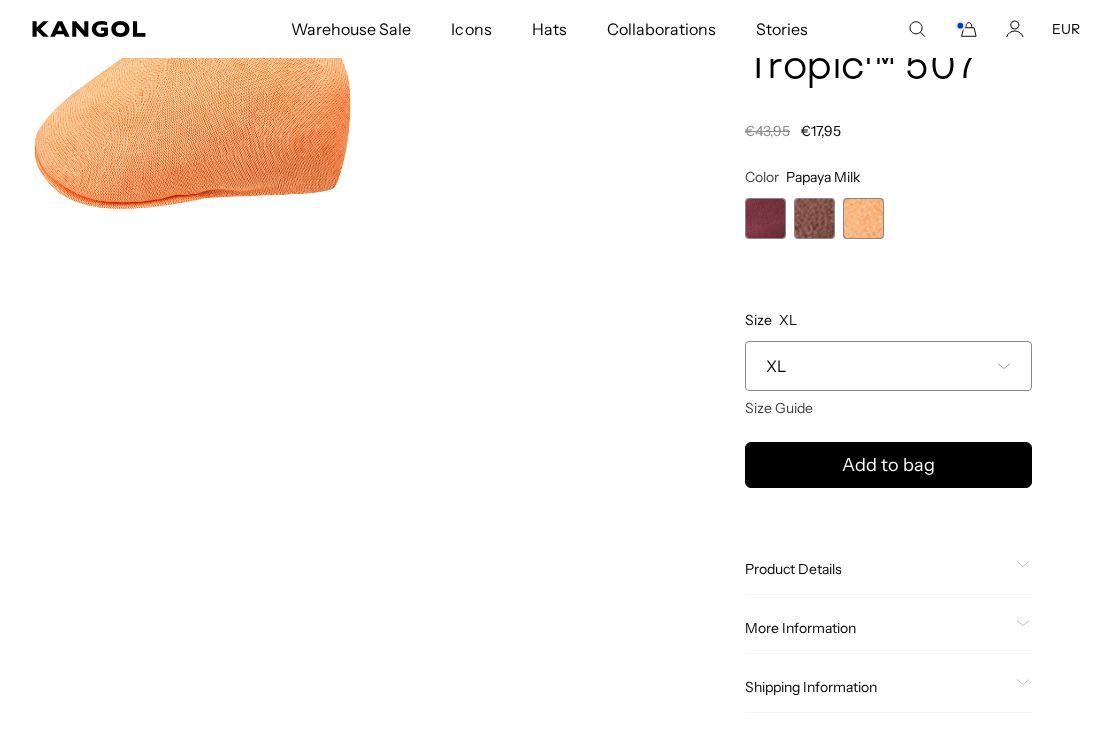 click on "Add to bag" at bounding box center (888, 465) 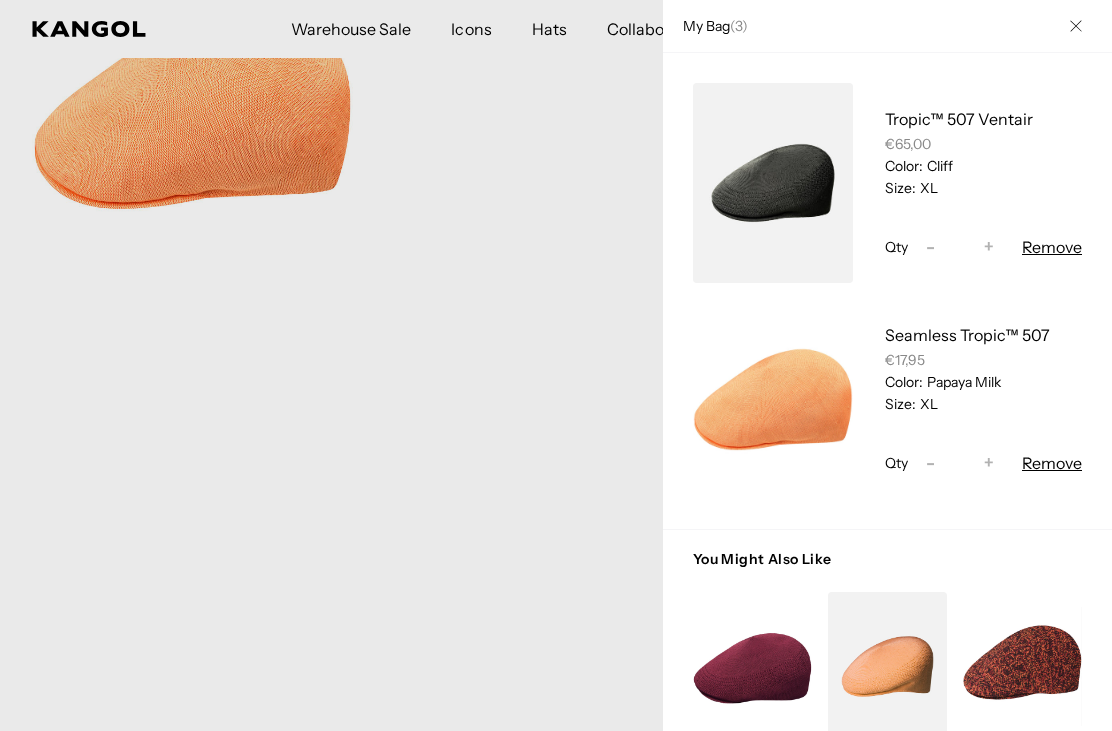scroll, scrollTop: 0, scrollLeft: 412, axis: horizontal 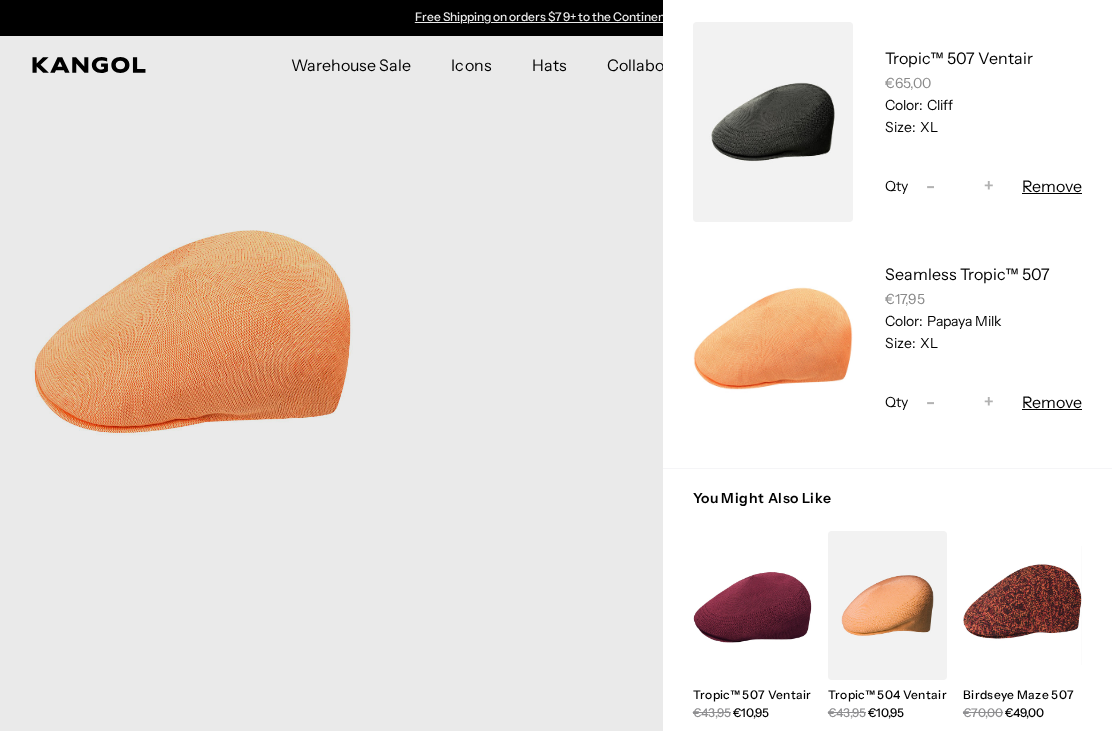 click on "Remove" at bounding box center [1052, 186] 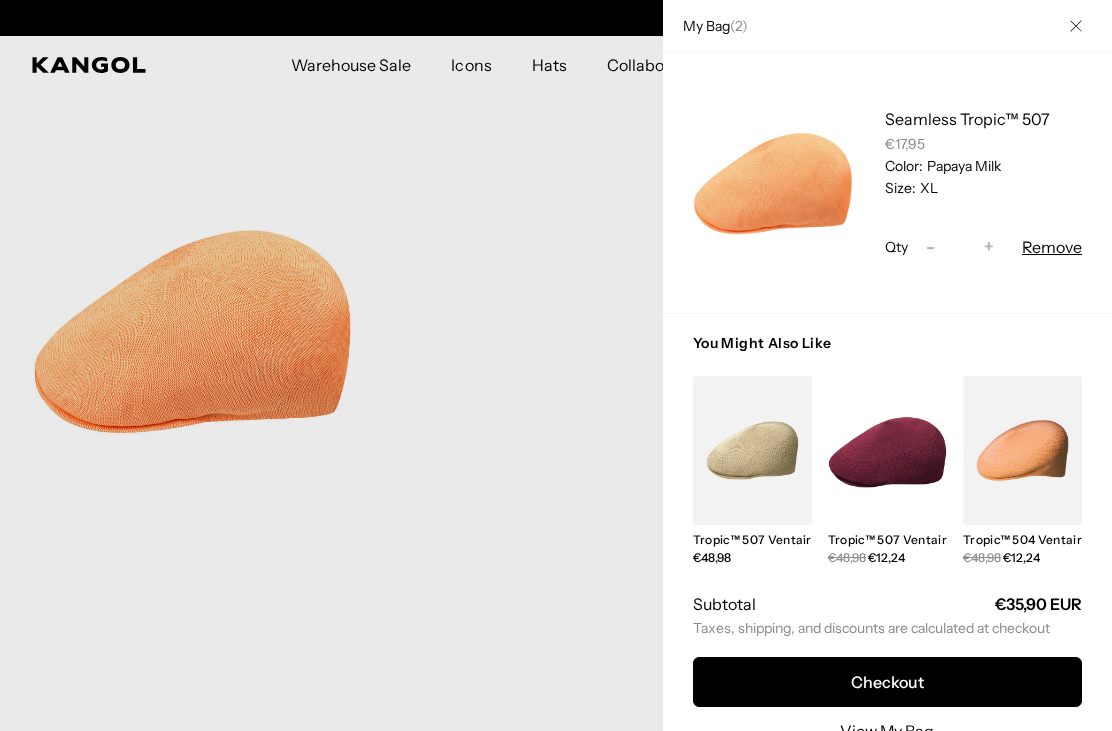 scroll, scrollTop: 0, scrollLeft: 412, axis: horizontal 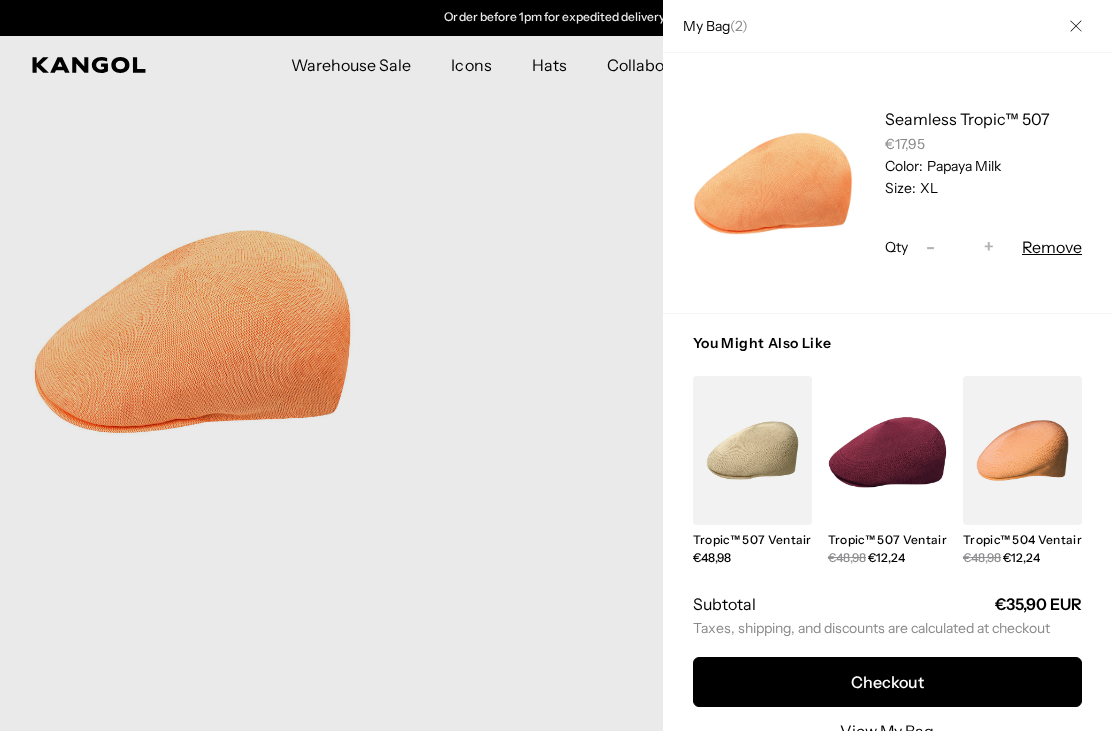 click on "Decrease quantity for Seamless Tropic™ 507
-" at bounding box center [931, 247] 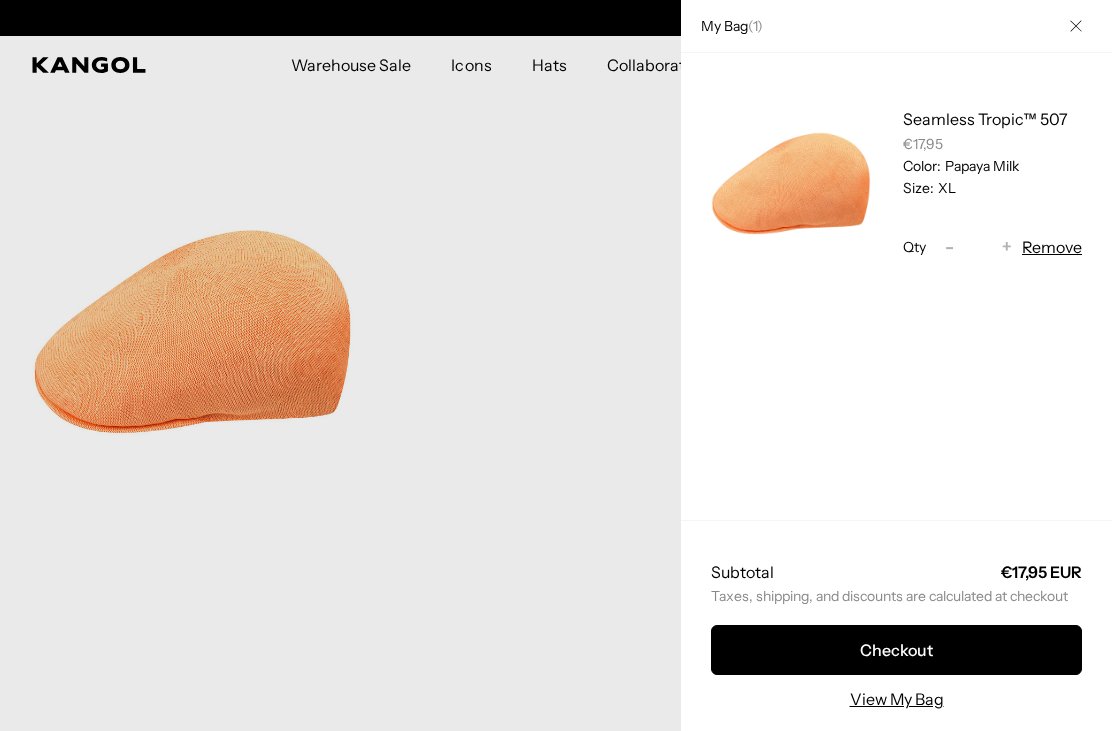 scroll, scrollTop: 0, scrollLeft: 0, axis: both 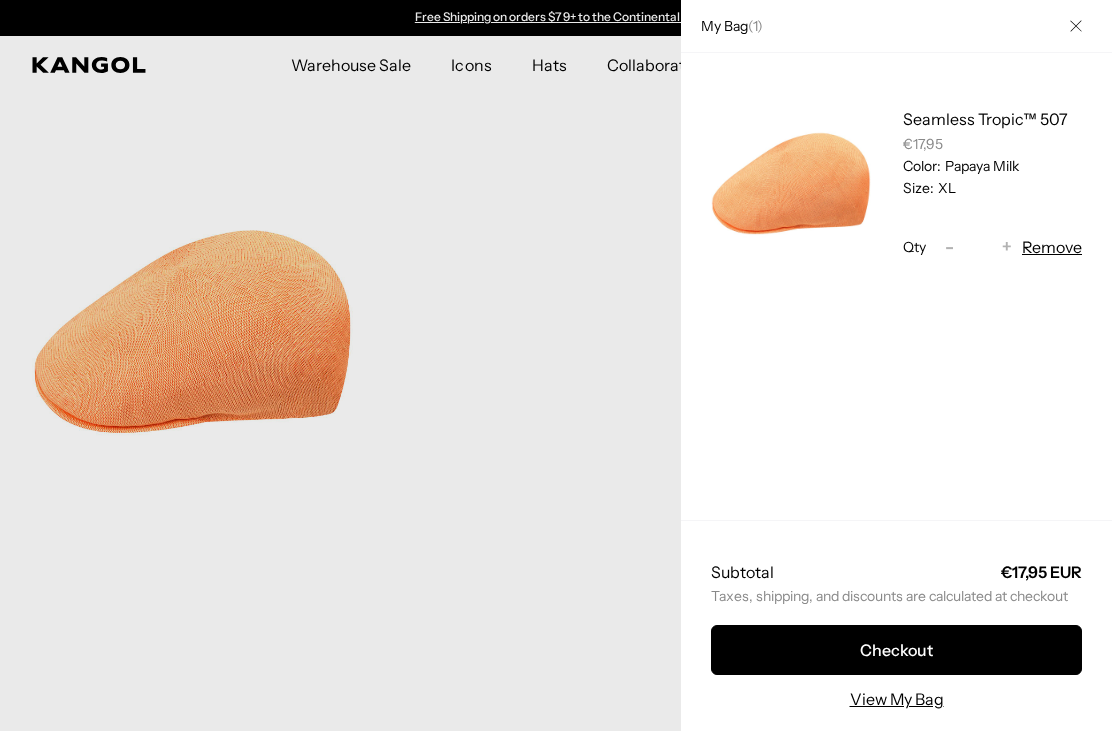 click on "Remove" at bounding box center (1052, 247) 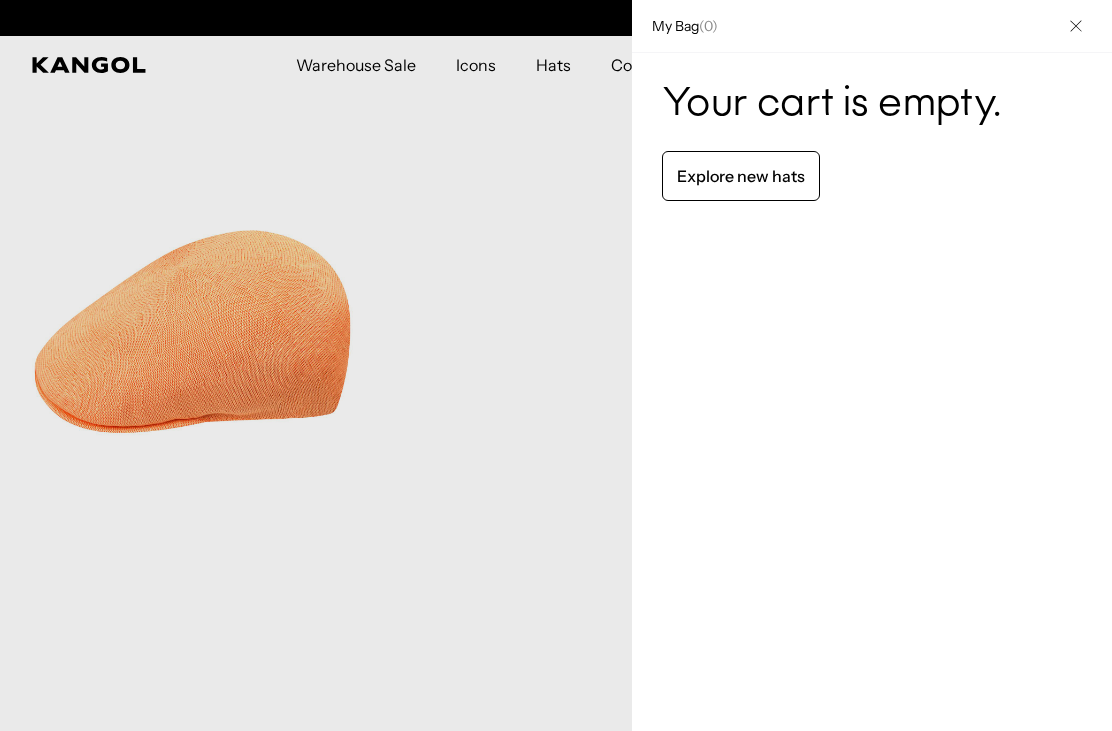 scroll, scrollTop: 0, scrollLeft: 412, axis: horizontal 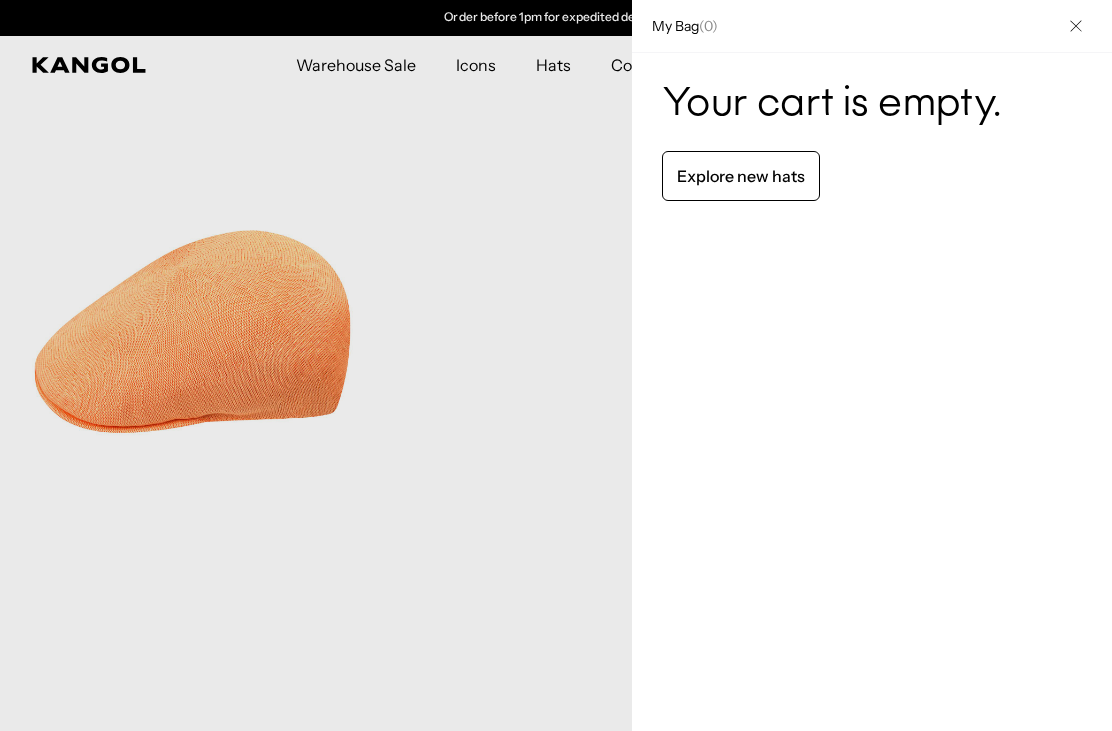 click at bounding box center [1076, 26] 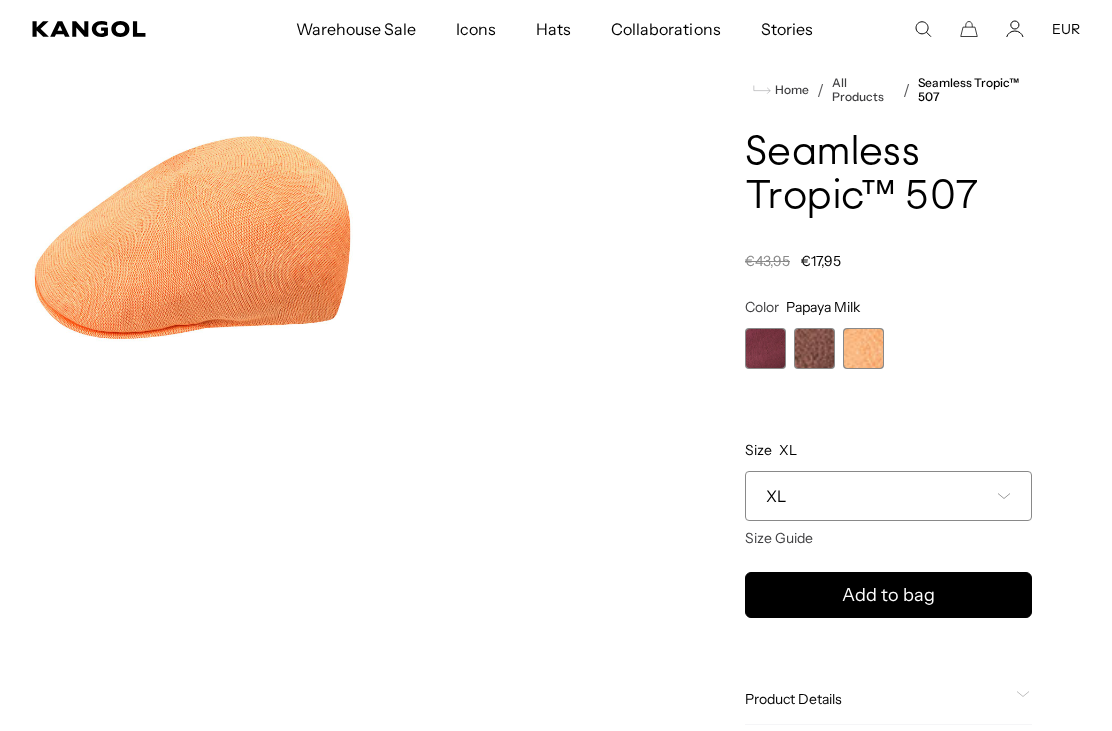 click on "Add to bag" at bounding box center (888, 595) 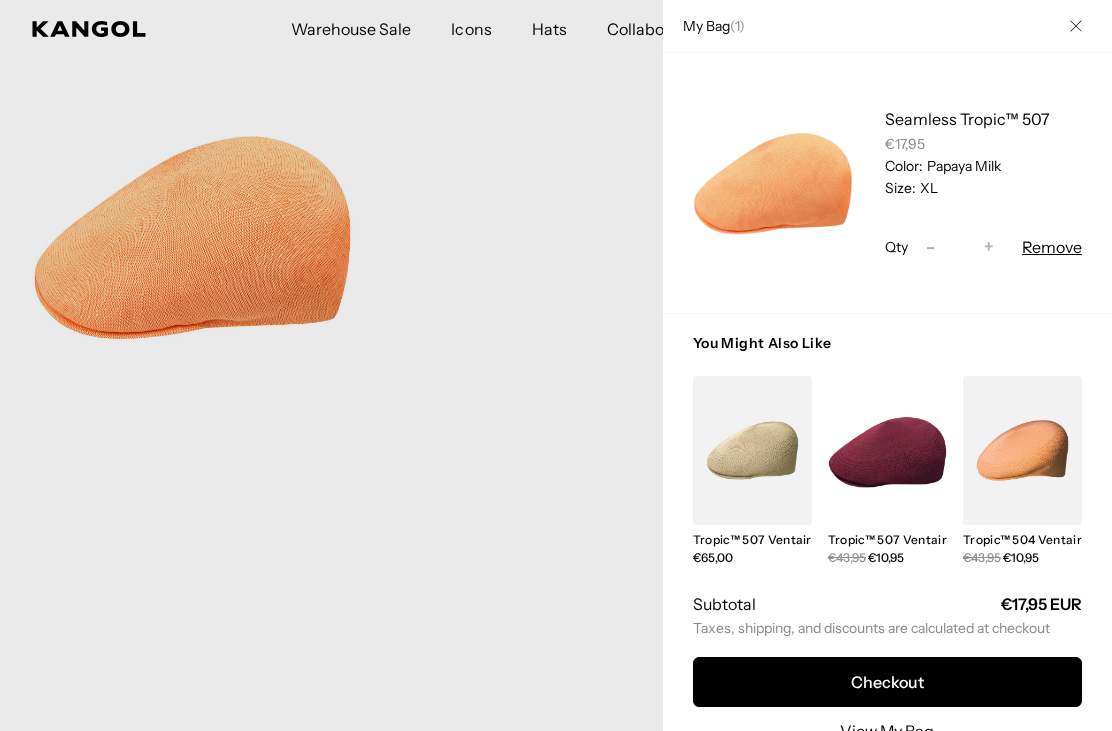 scroll, scrollTop: 0, scrollLeft: 412, axis: horizontal 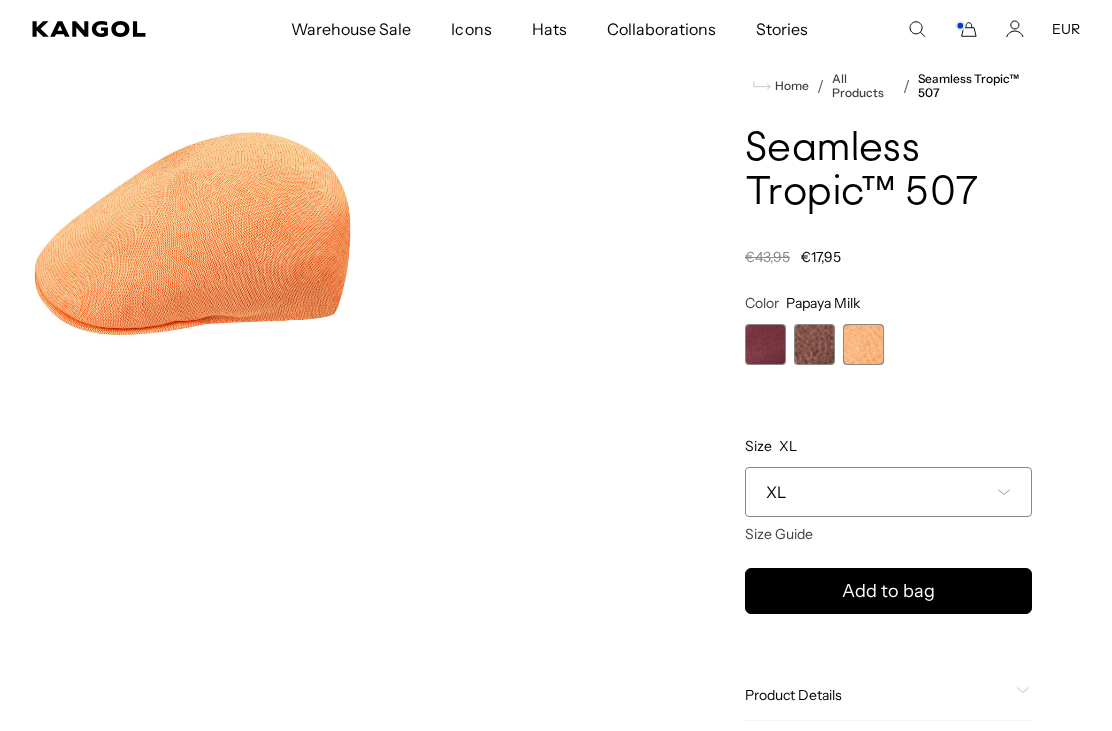 click at bounding box center [814, 344] 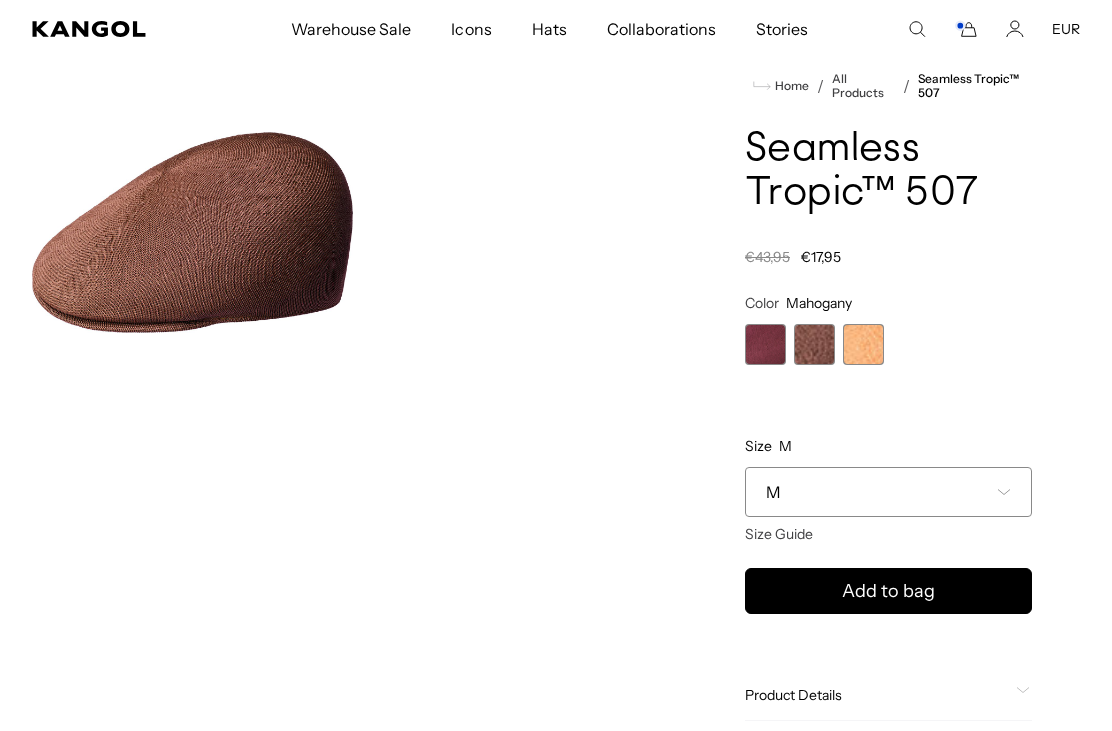 scroll, scrollTop: 0, scrollLeft: 412, axis: horizontal 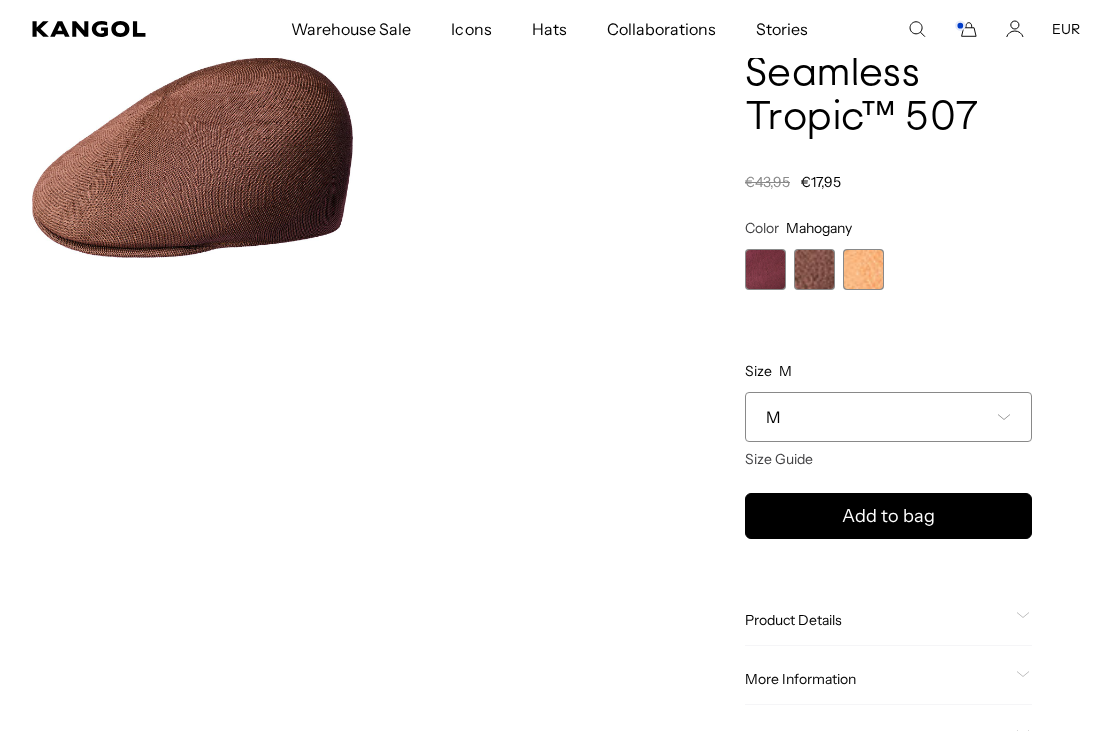click on "M" at bounding box center (888, 417) 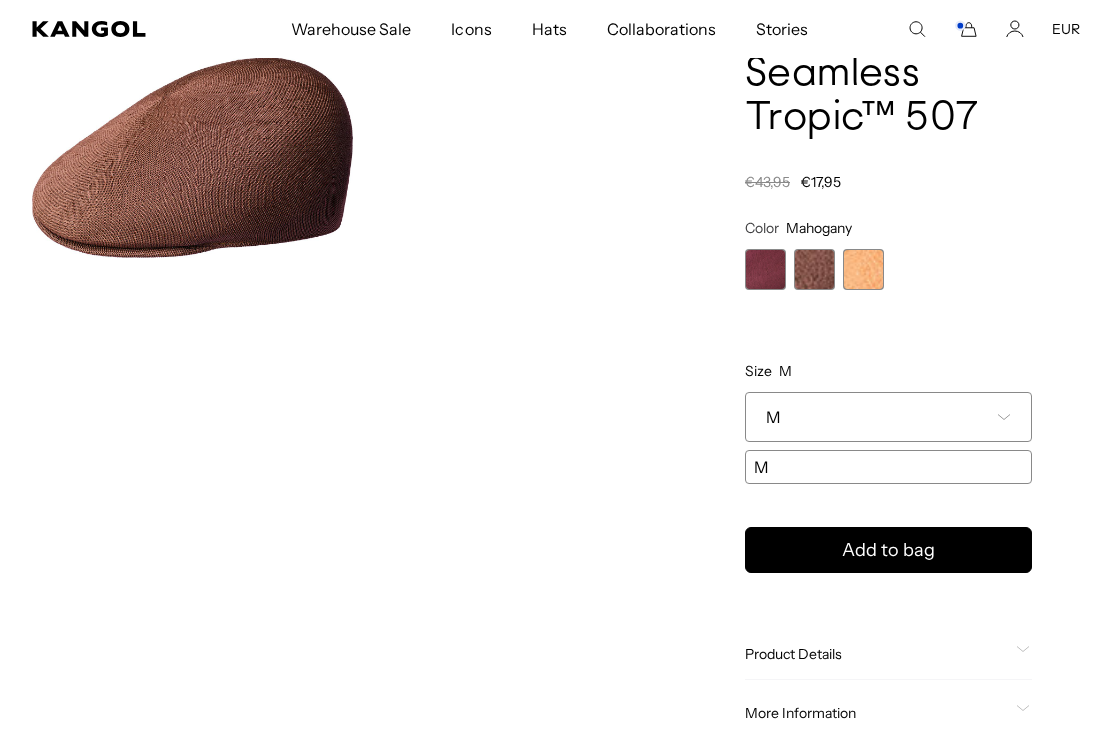 click on "Loading..." at bounding box center [356, 397] 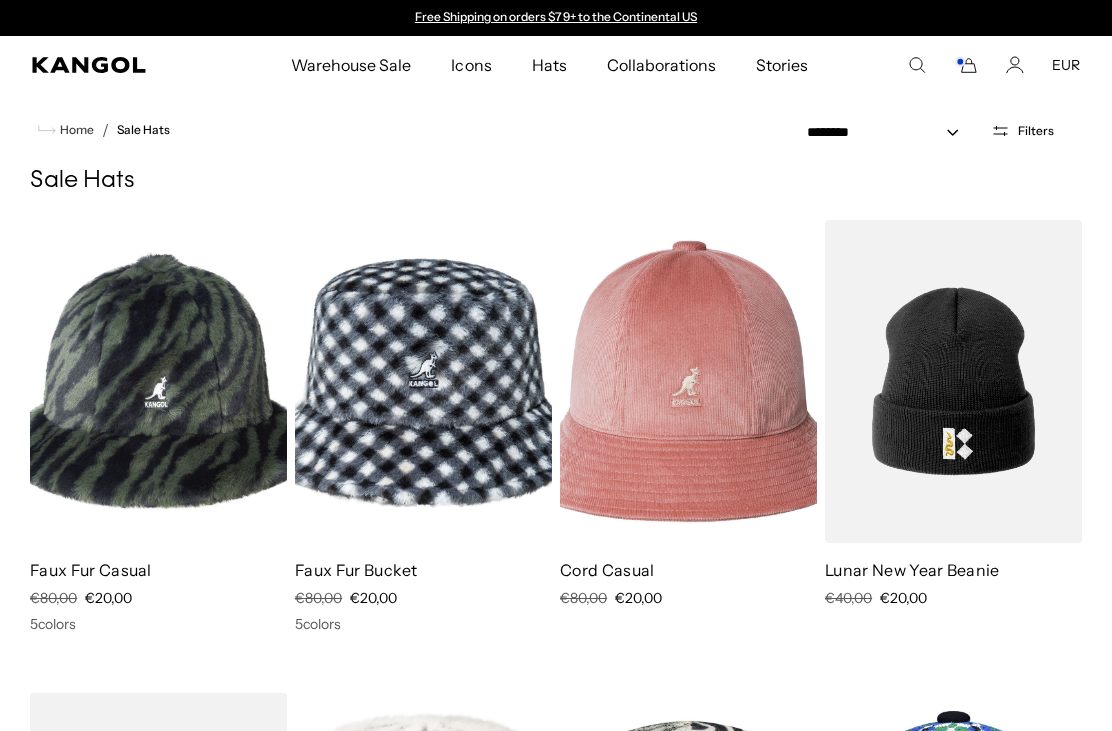select on "*****" 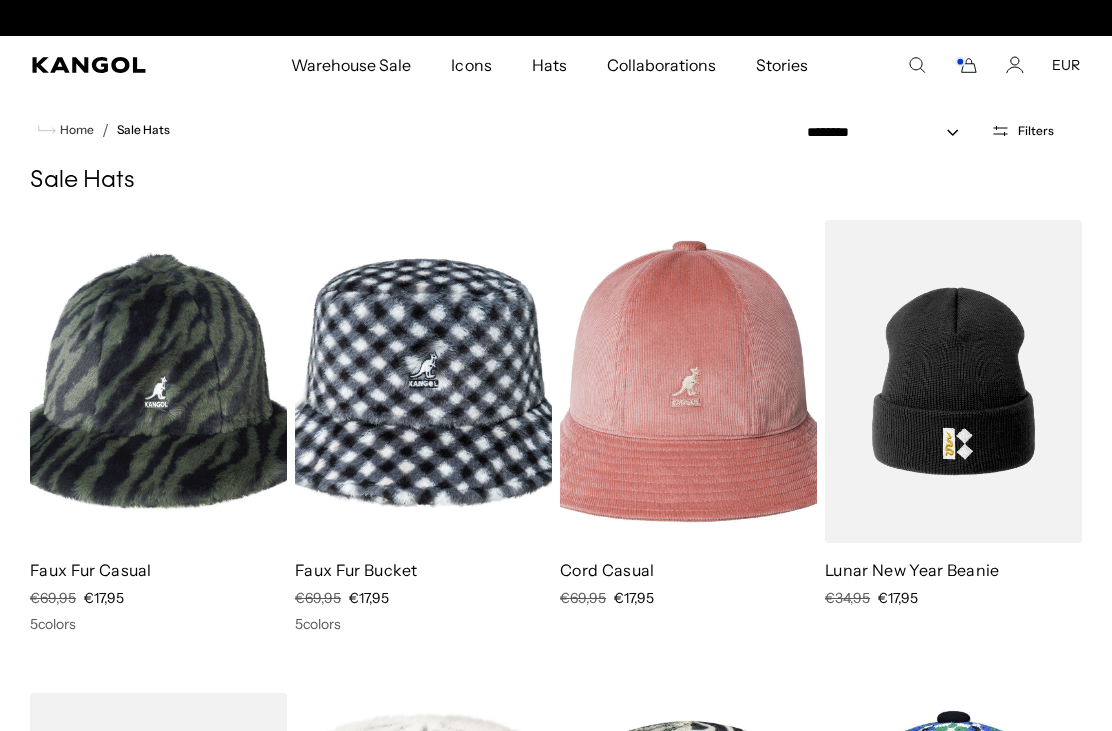 scroll, scrollTop: 0, scrollLeft: 0, axis: both 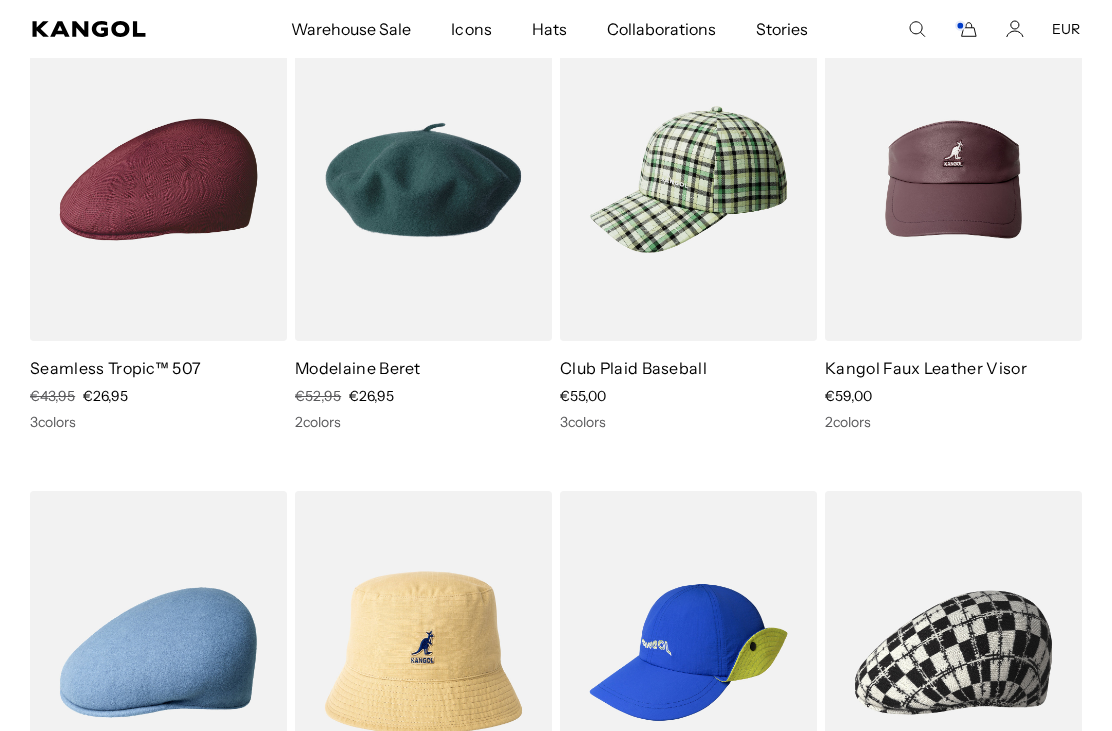 click at bounding box center [0, 0] 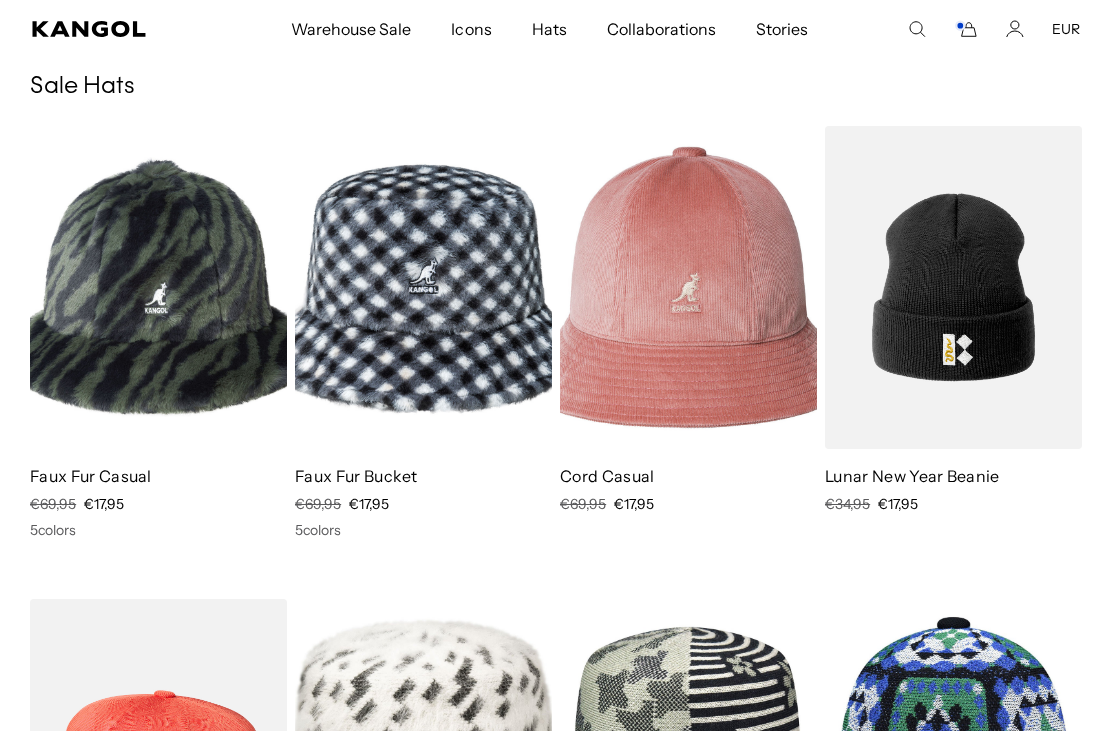 scroll, scrollTop: 3564, scrollLeft: 0, axis: vertical 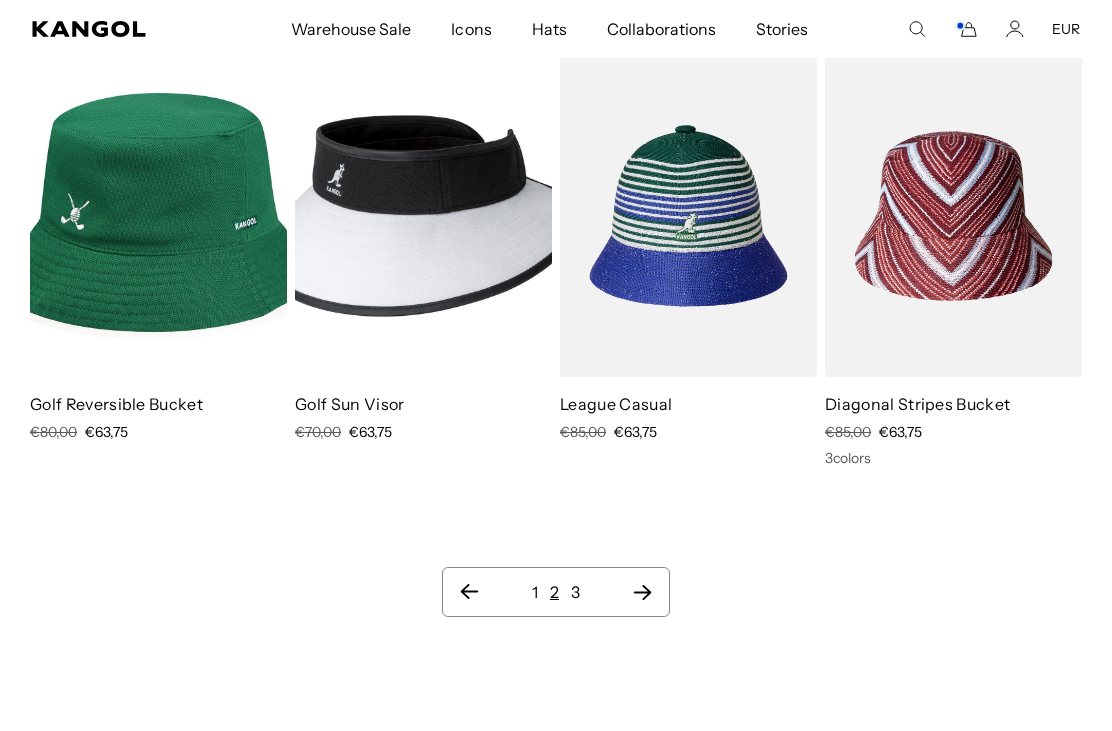 click on "1" at bounding box center (535, 592) 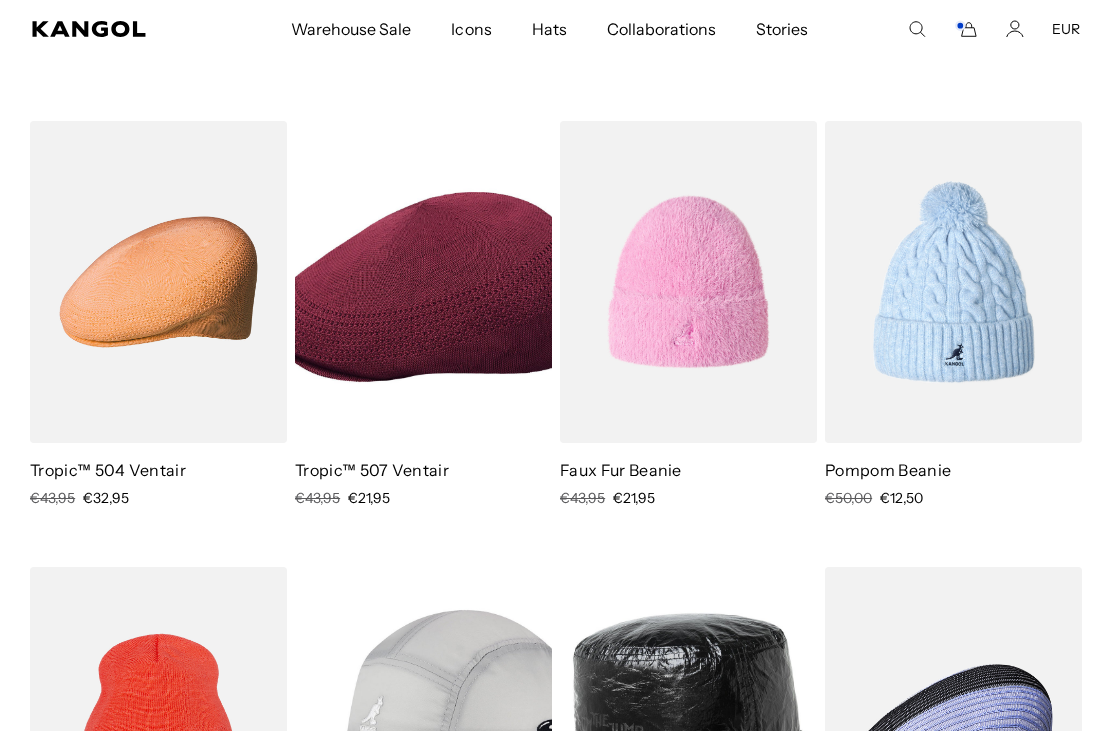 click at bounding box center [0, 0] 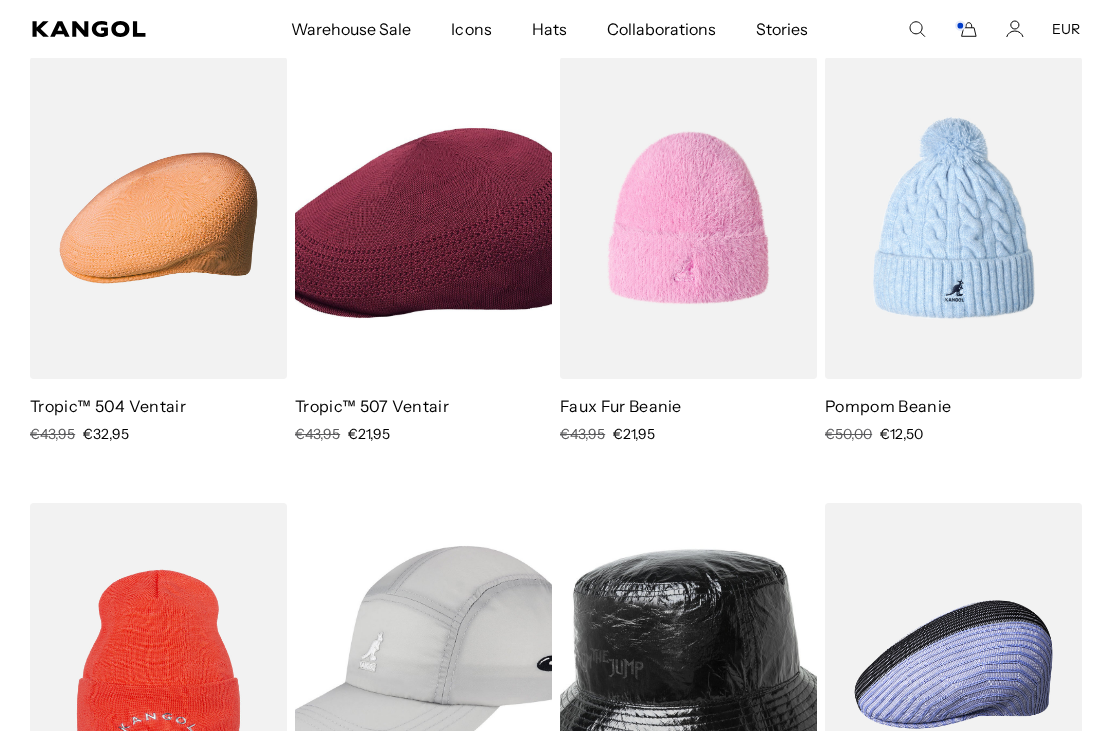 click at bounding box center (0, 0) 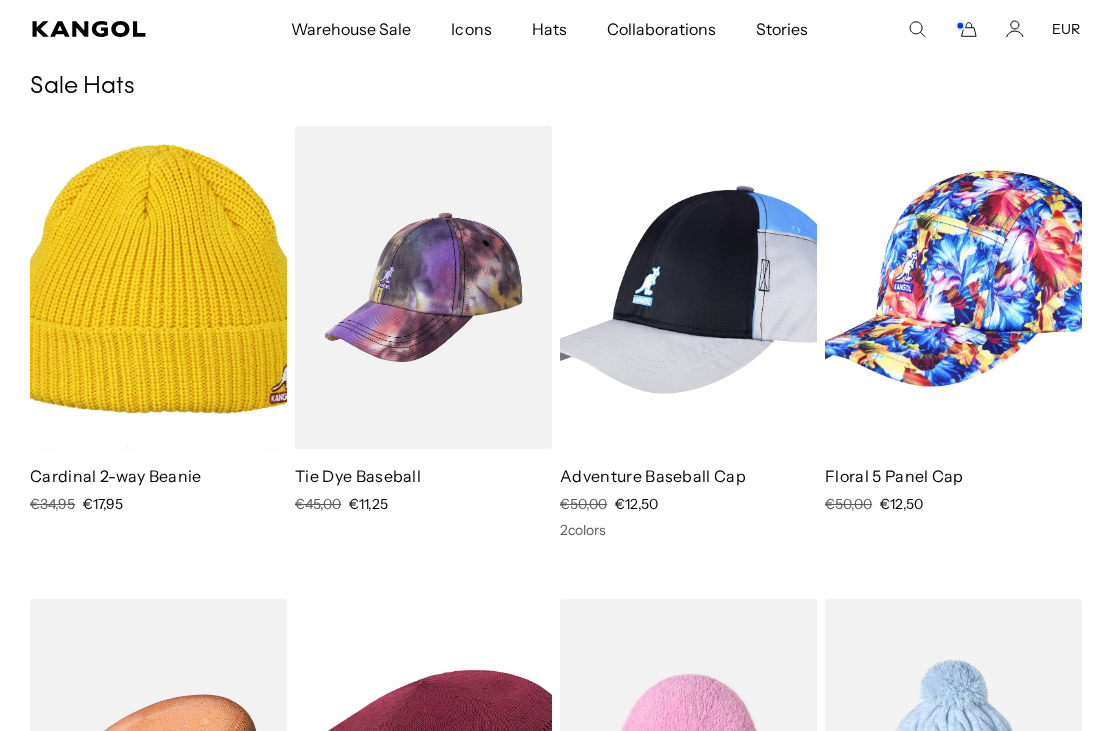 scroll, scrollTop: 608, scrollLeft: 0, axis: vertical 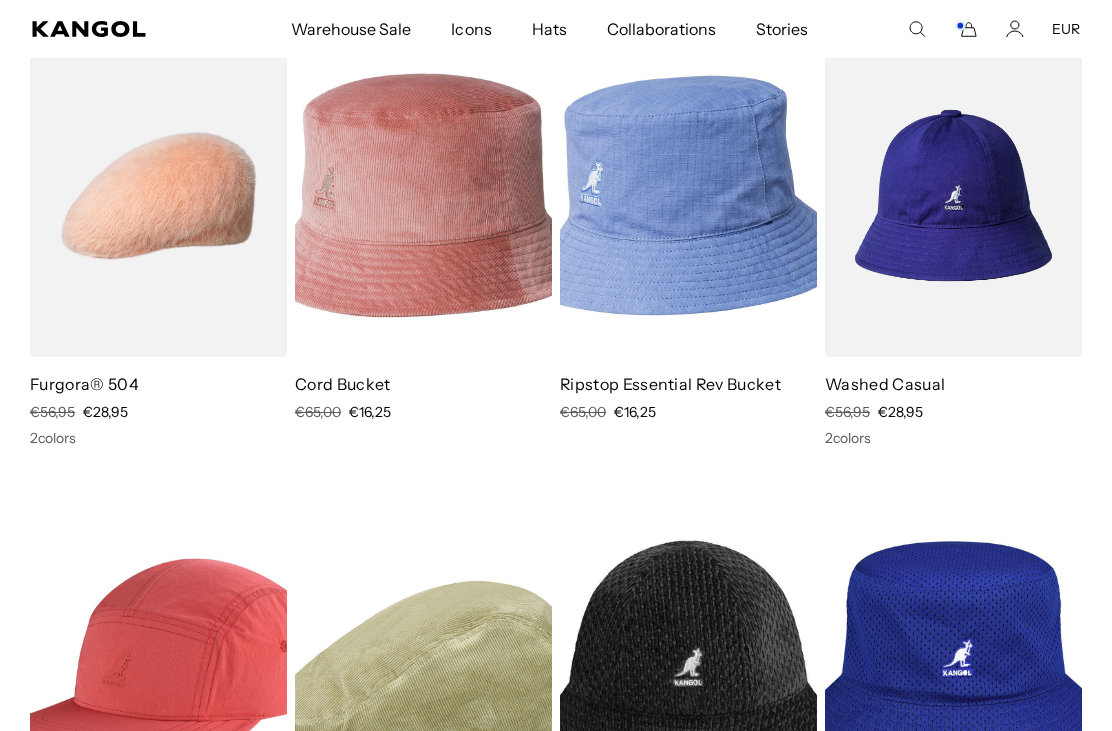 click at bounding box center [0, 0] 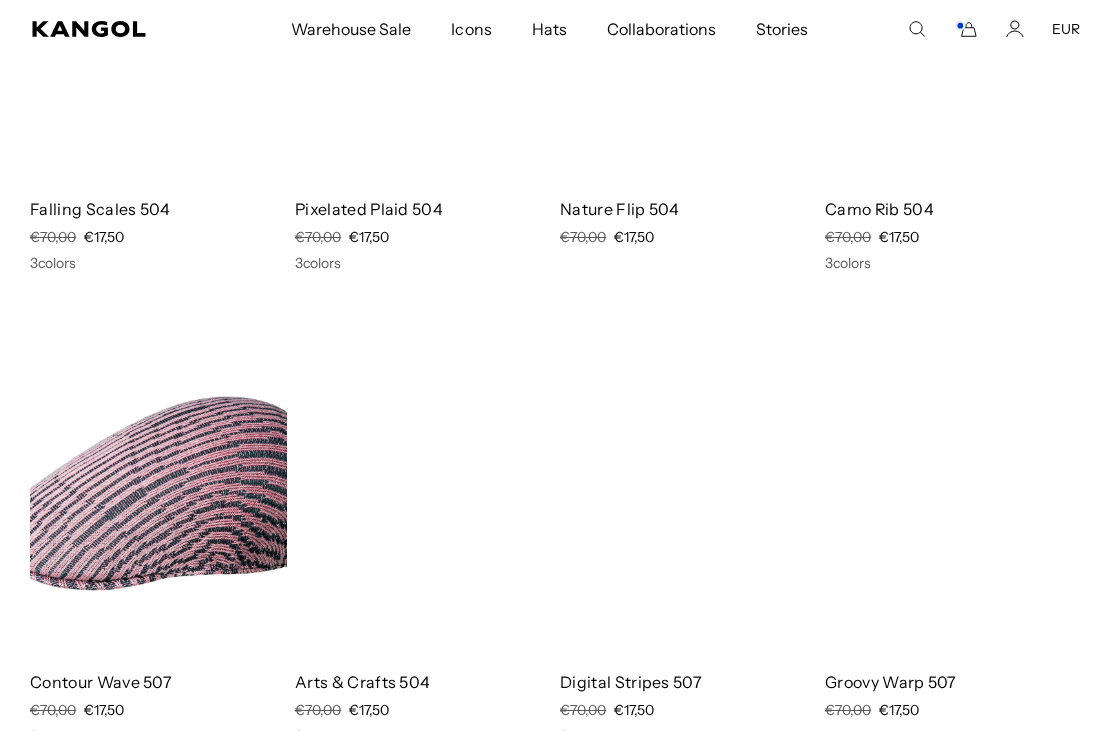 scroll, scrollTop: 4638, scrollLeft: 0, axis: vertical 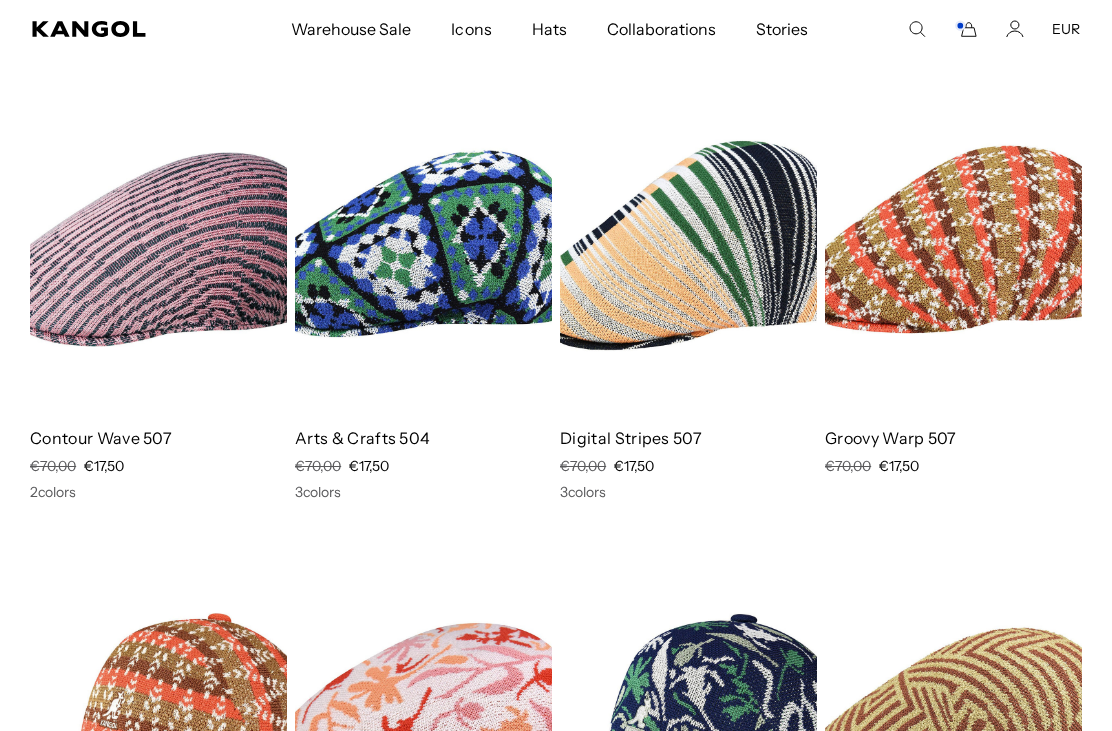 click at bounding box center (0, 0) 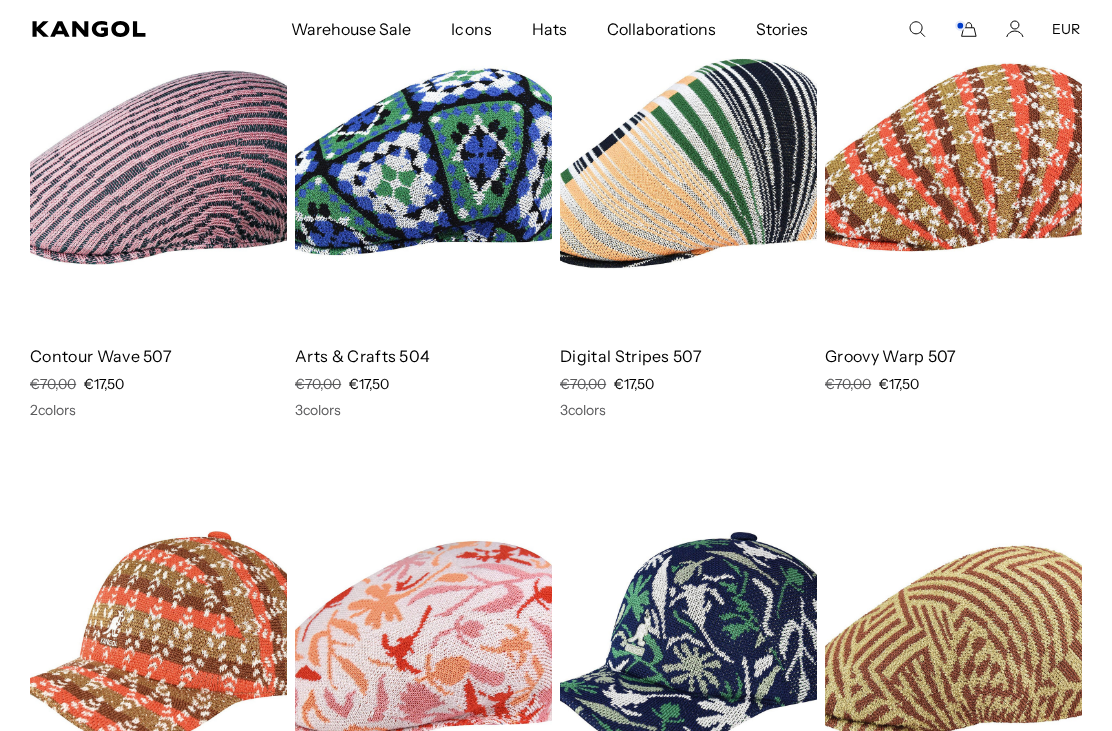 click at bounding box center (0, 0) 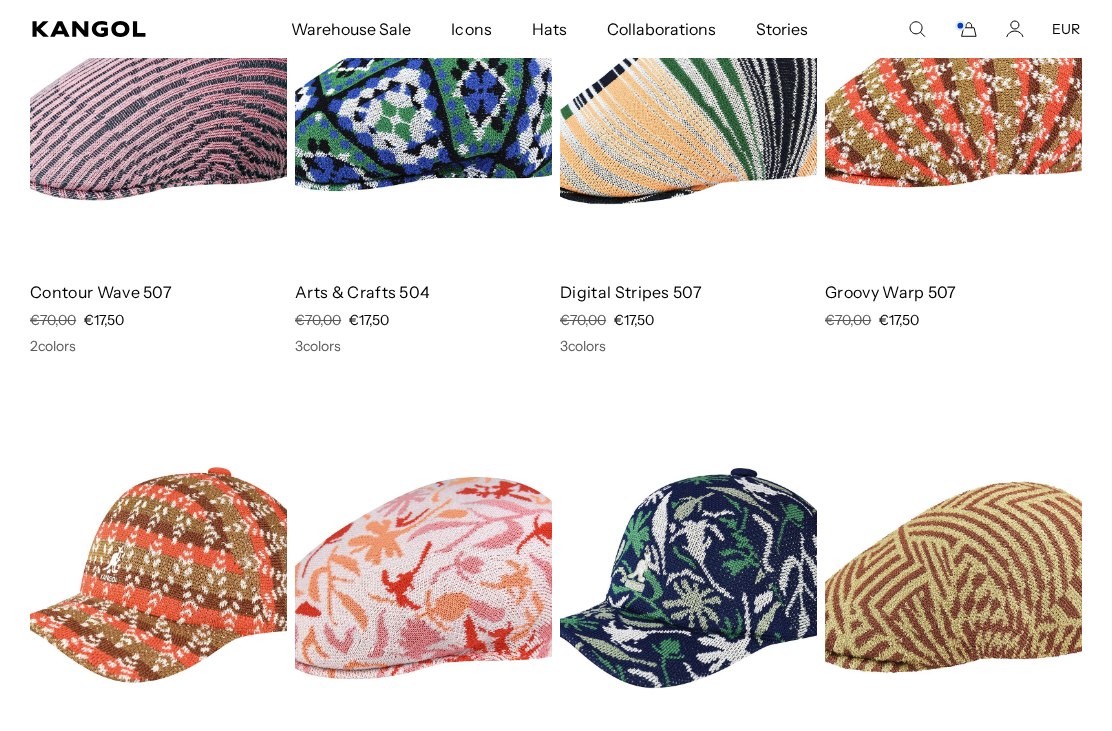 scroll, scrollTop: 0, scrollLeft: 0, axis: both 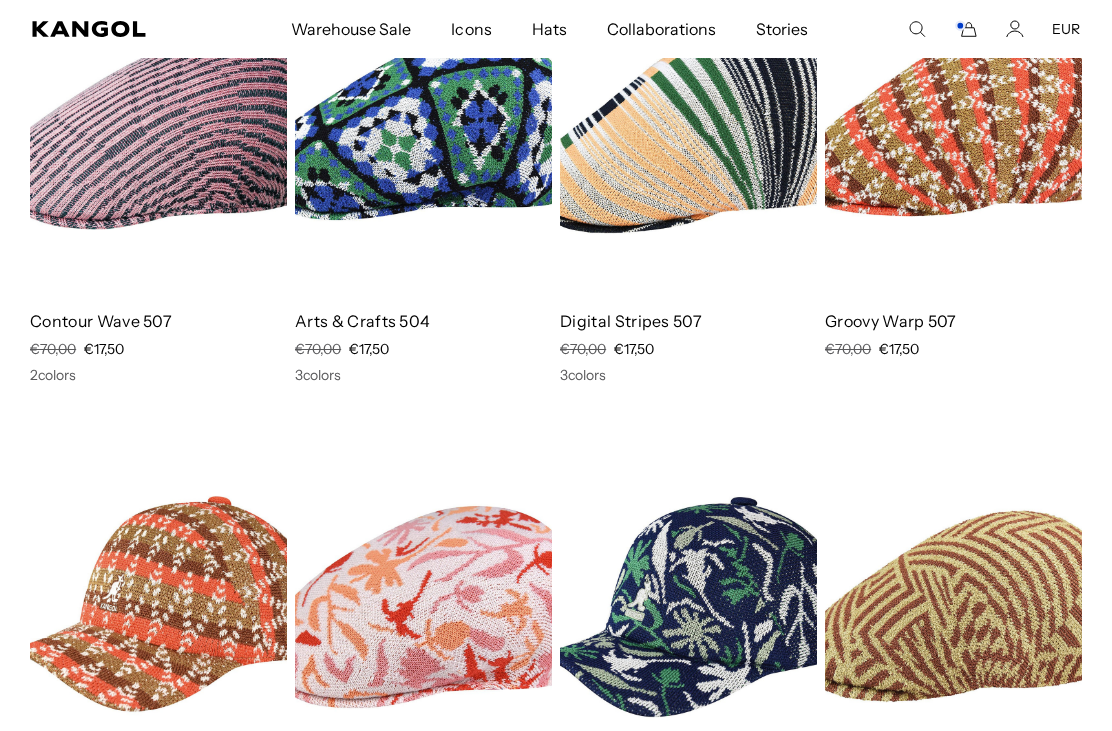 click at bounding box center [0, 0] 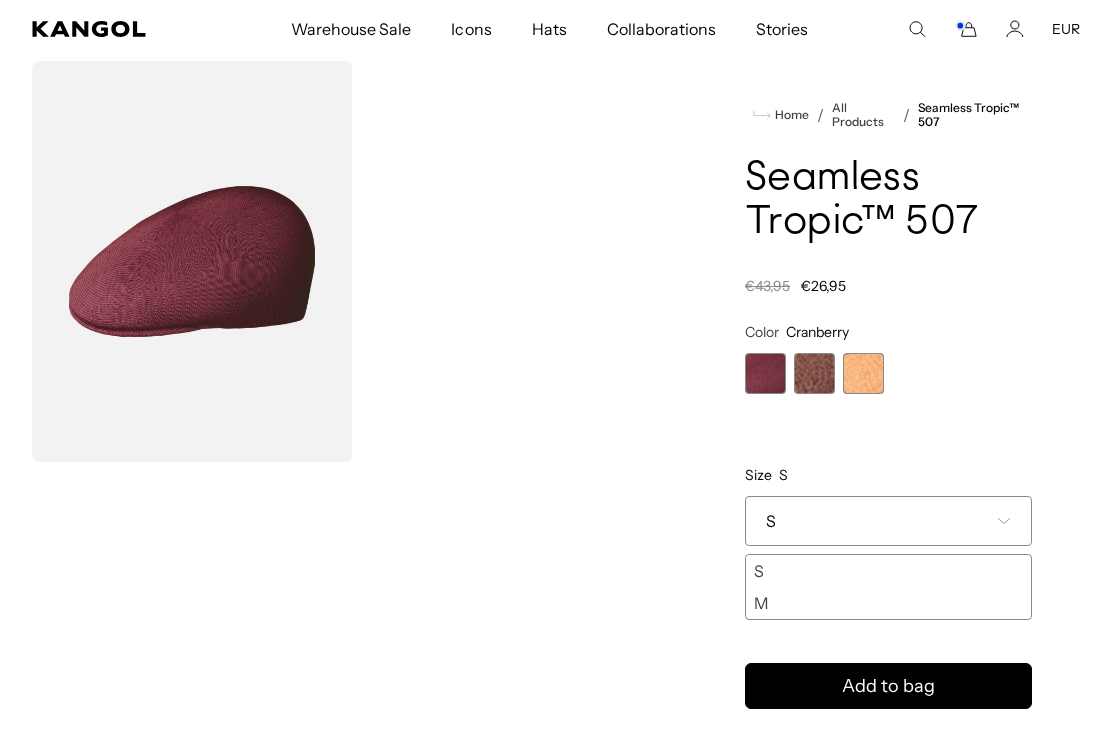 scroll, scrollTop: 69, scrollLeft: 0, axis: vertical 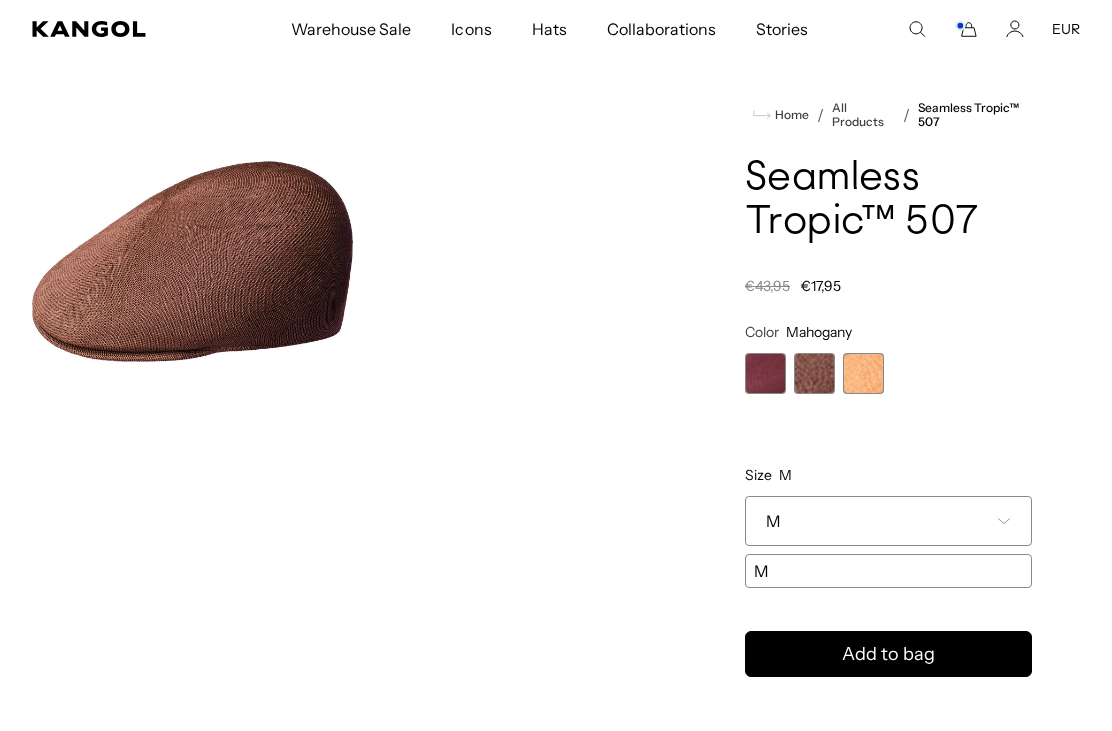 click at bounding box center (863, 373) 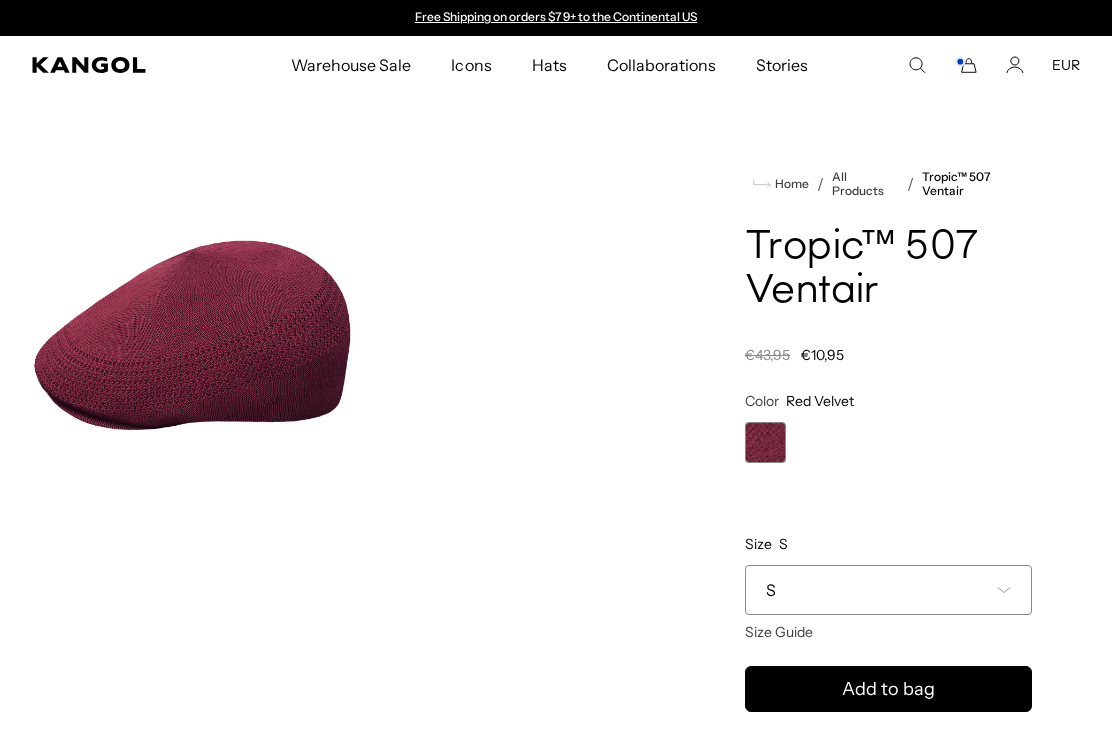 scroll, scrollTop: 0, scrollLeft: 0, axis: both 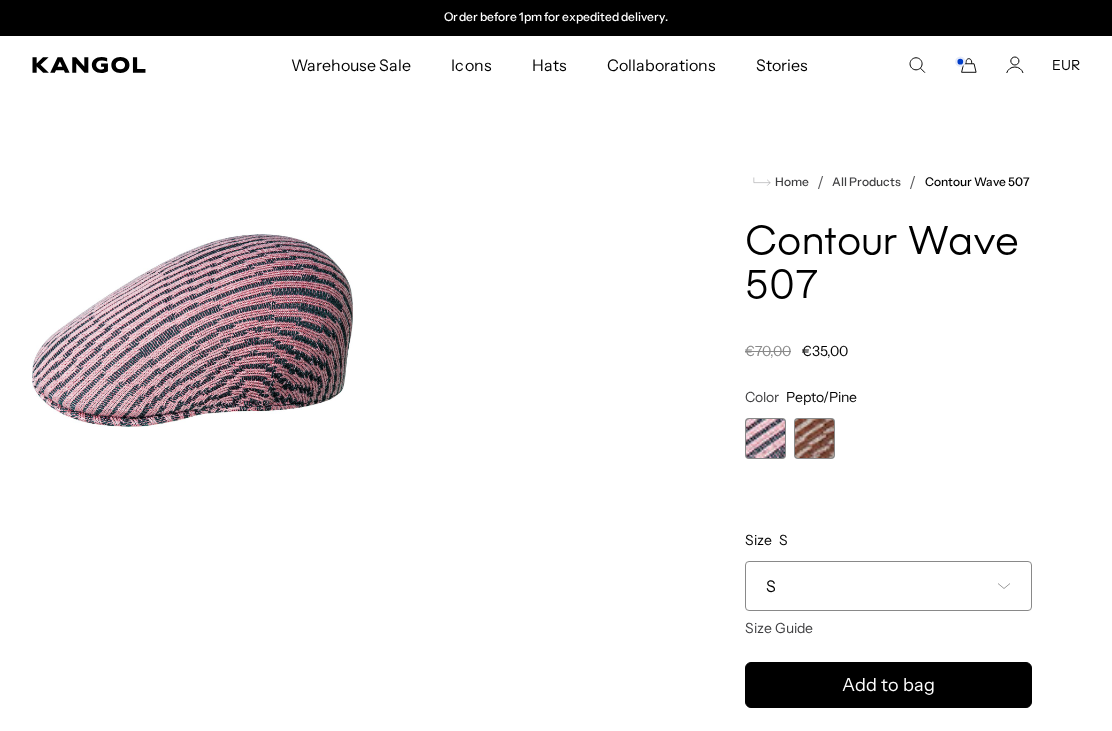 click at bounding box center (814, 438) 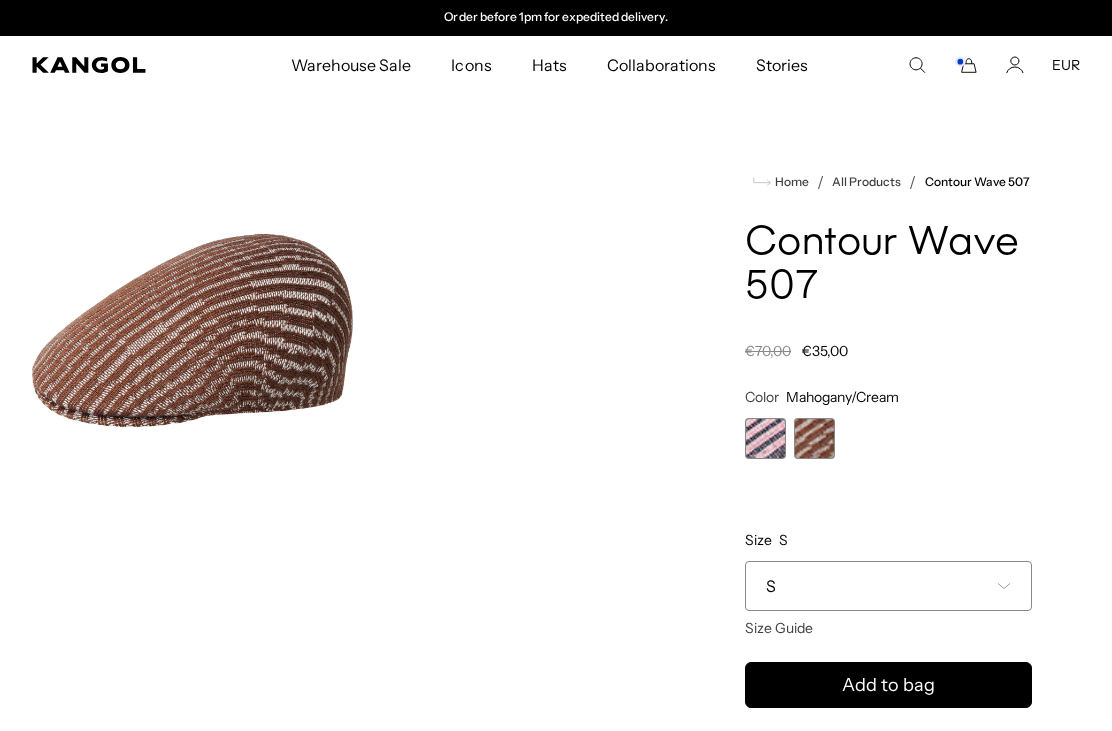 scroll, scrollTop: 0, scrollLeft: 0, axis: both 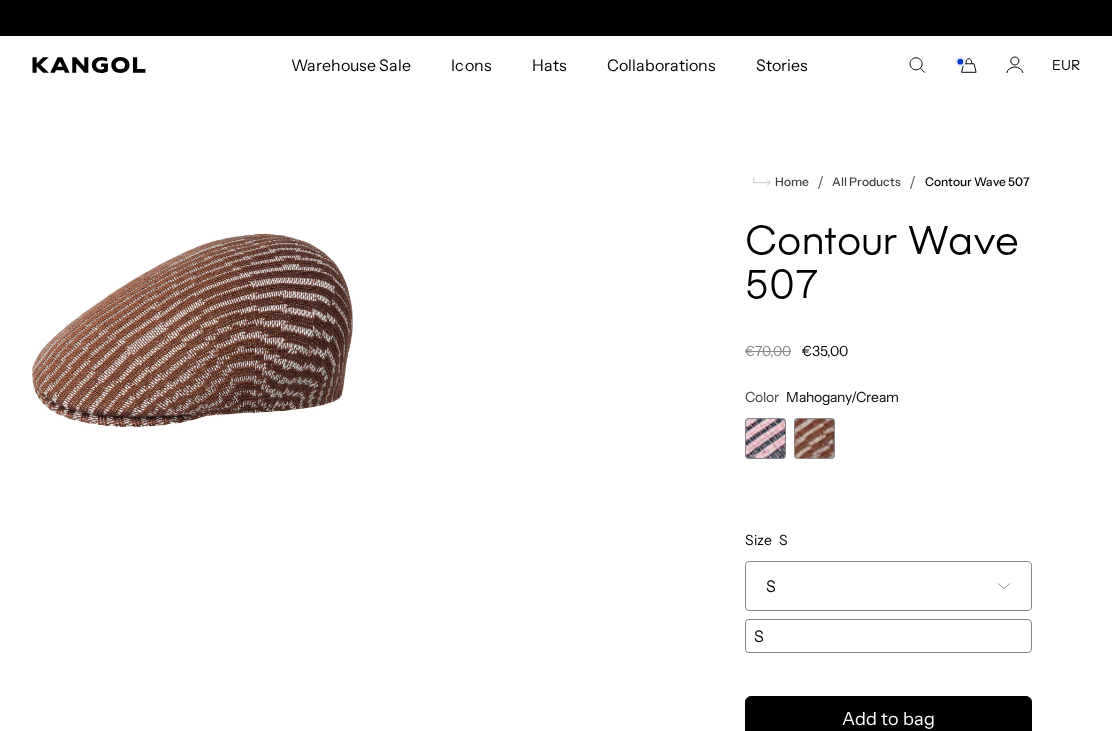 click on "Pepto/Pine
Variant sold out or unavailable
Mahogany/Cream
Variant sold out or unavailable" at bounding box center (888, 438) 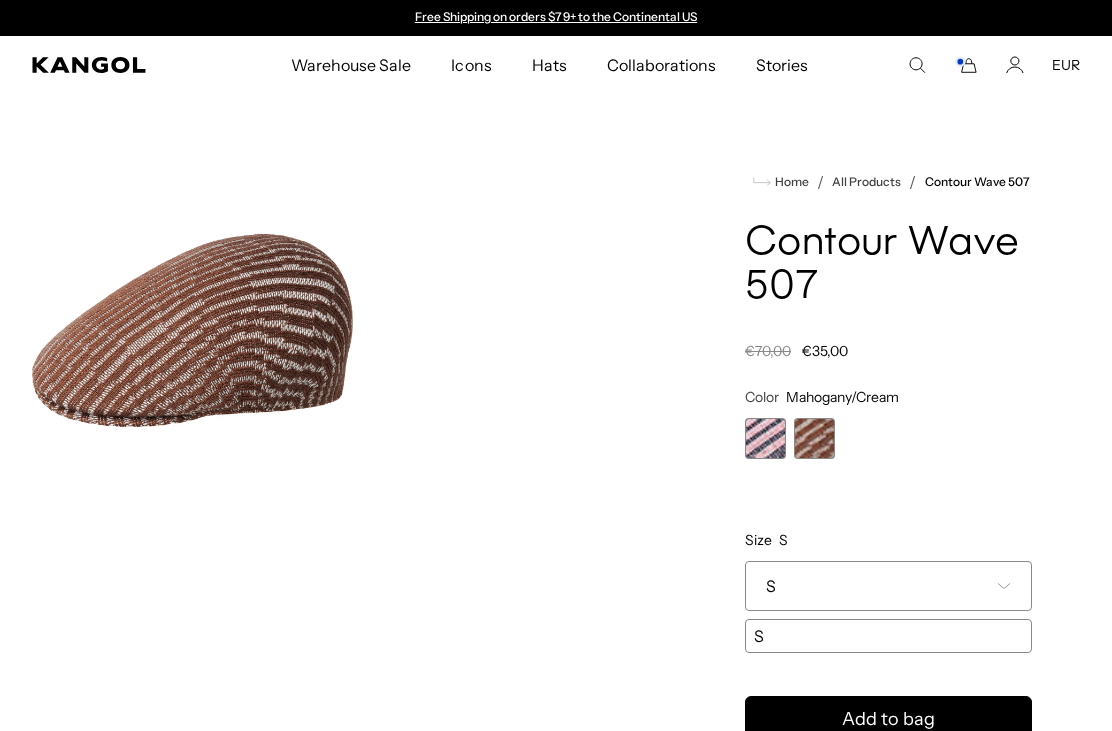 click at bounding box center [765, 438] 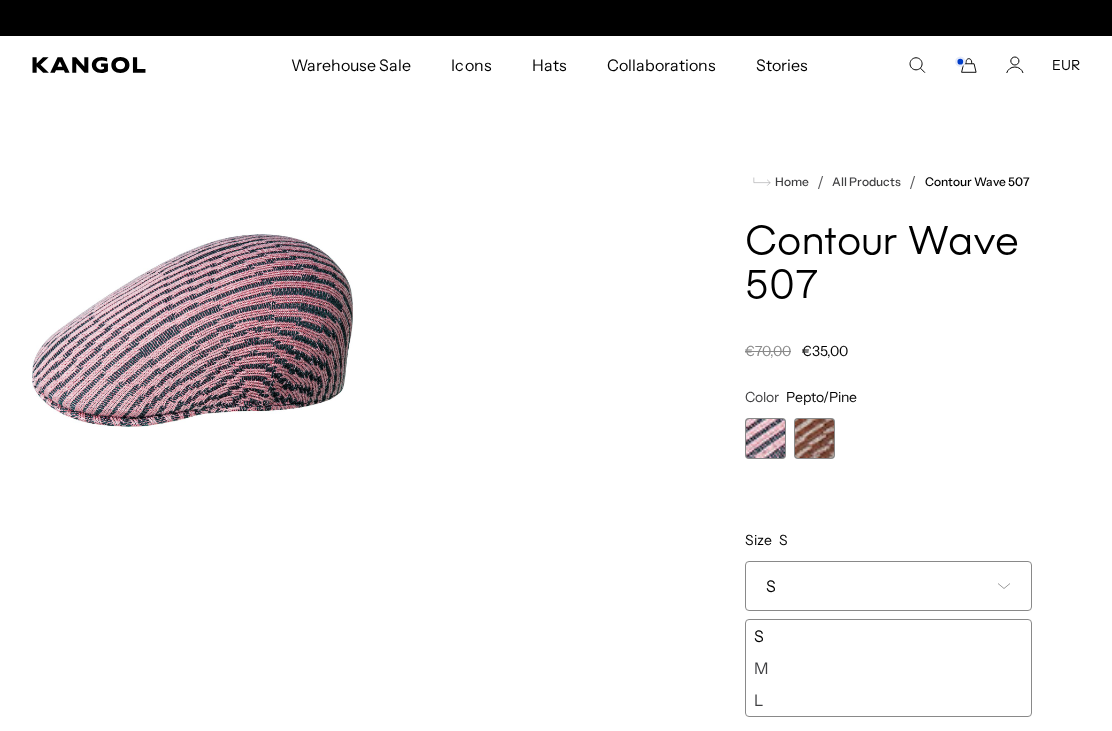 scroll, scrollTop: 0, scrollLeft: 412, axis: horizontal 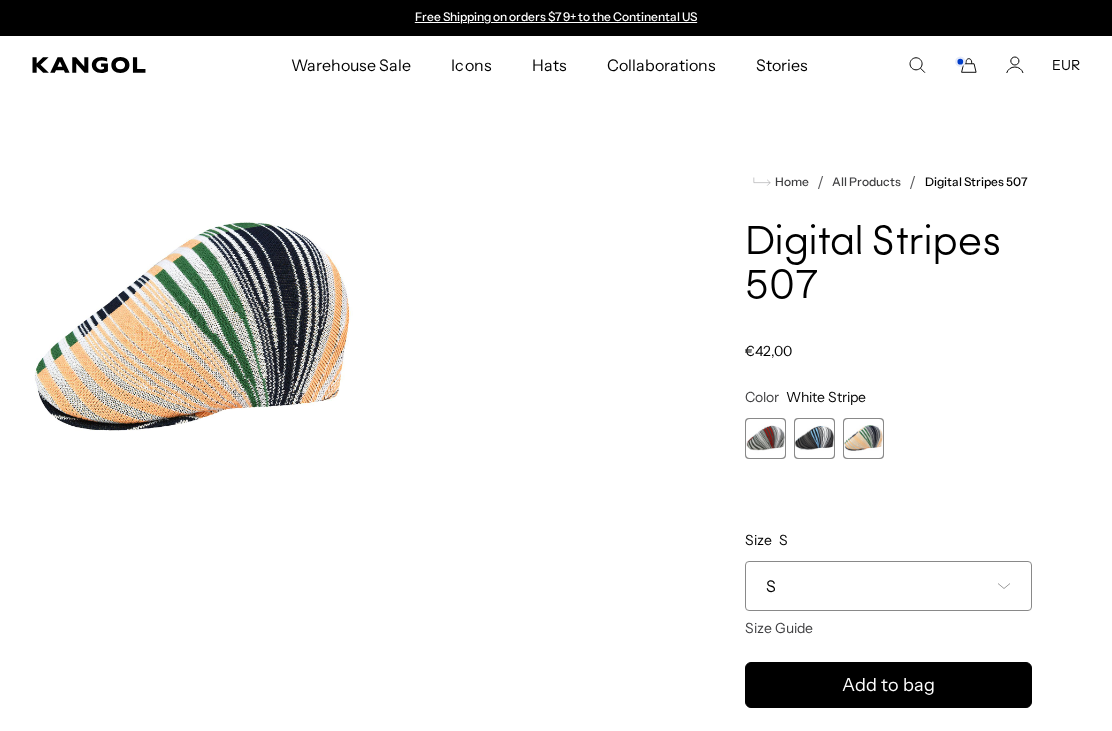 click at bounding box center (814, 438) 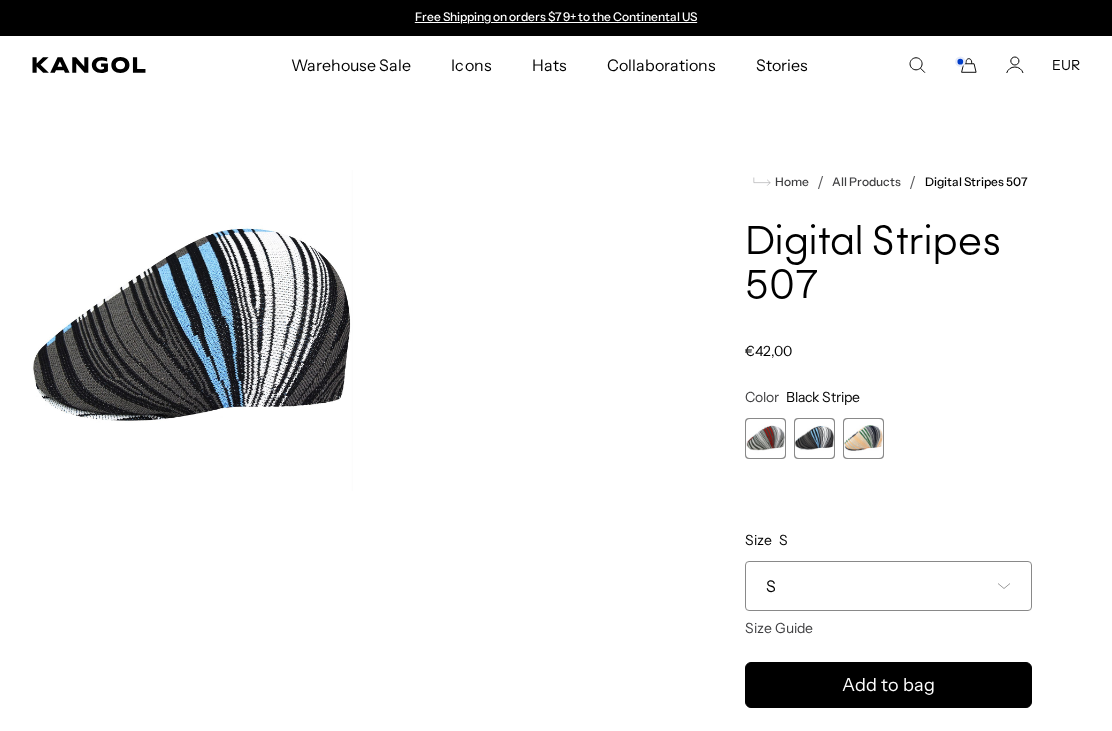 scroll, scrollTop: 0, scrollLeft: 412, axis: horizontal 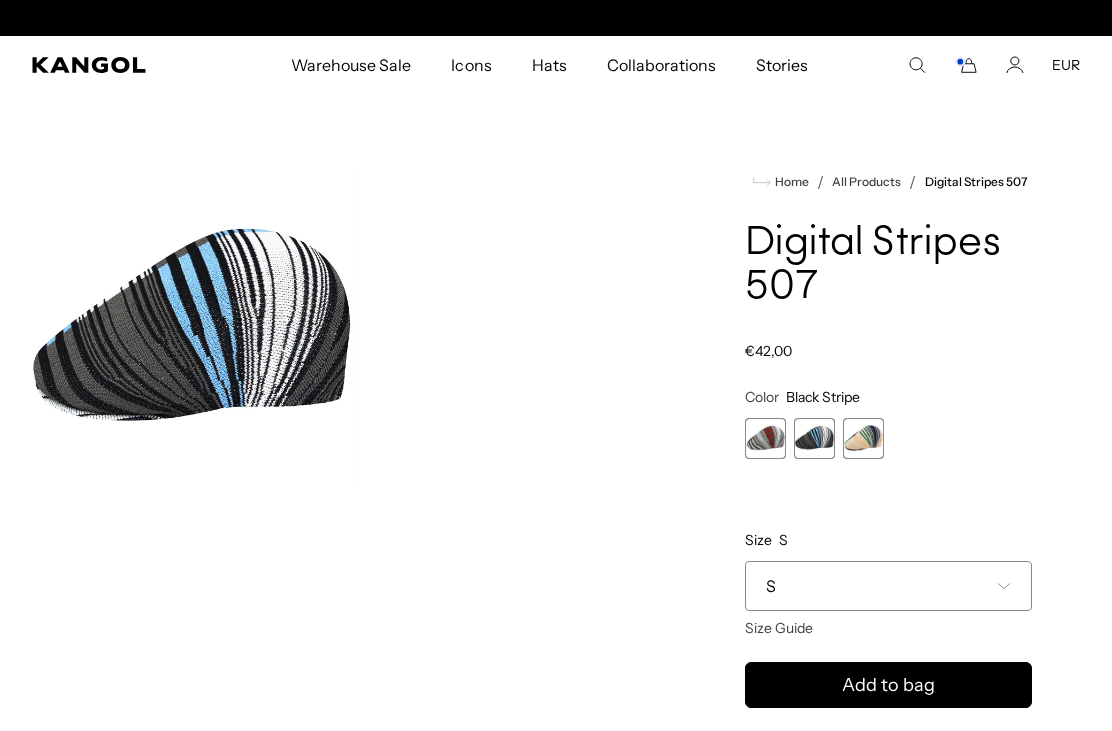 click on "S" at bounding box center (888, 586) 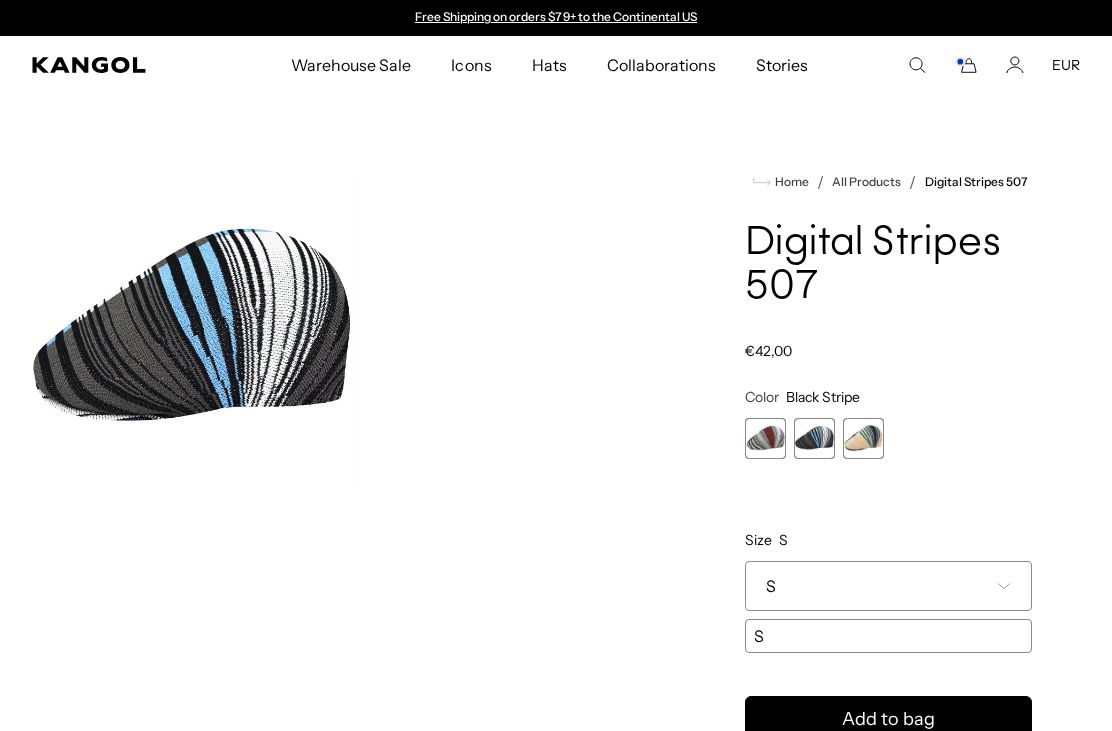 click on "**********" at bounding box center [888, 520] 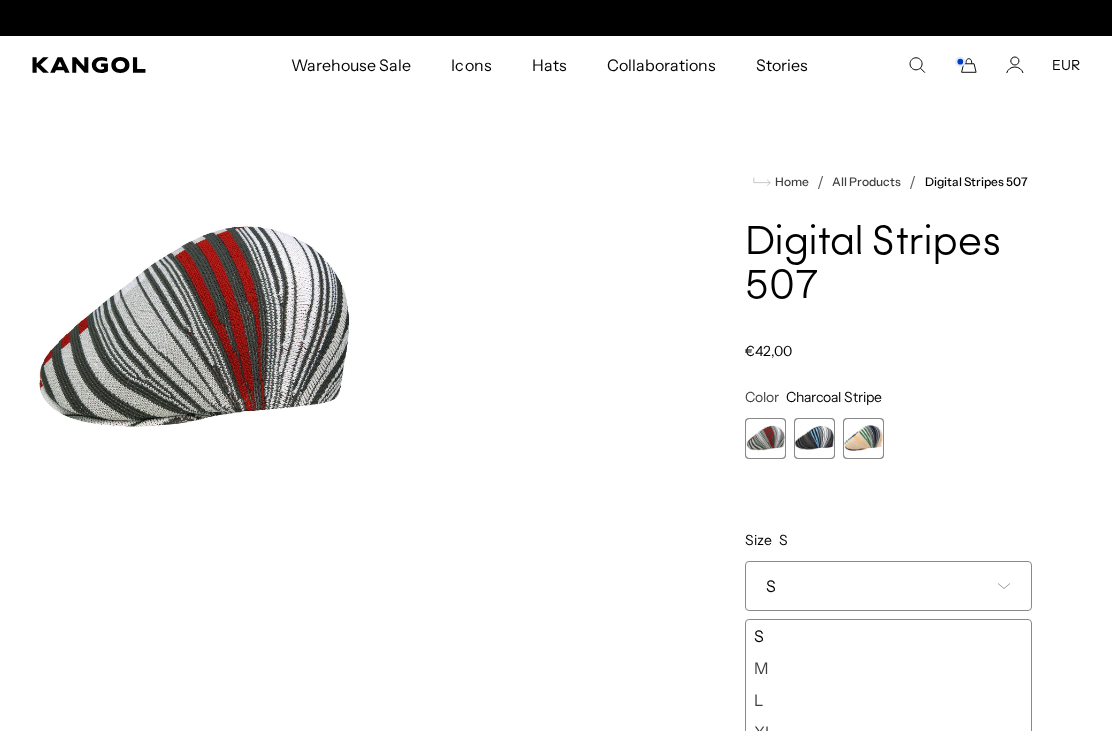 scroll, scrollTop: 0, scrollLeft: 412, axis: horizontal 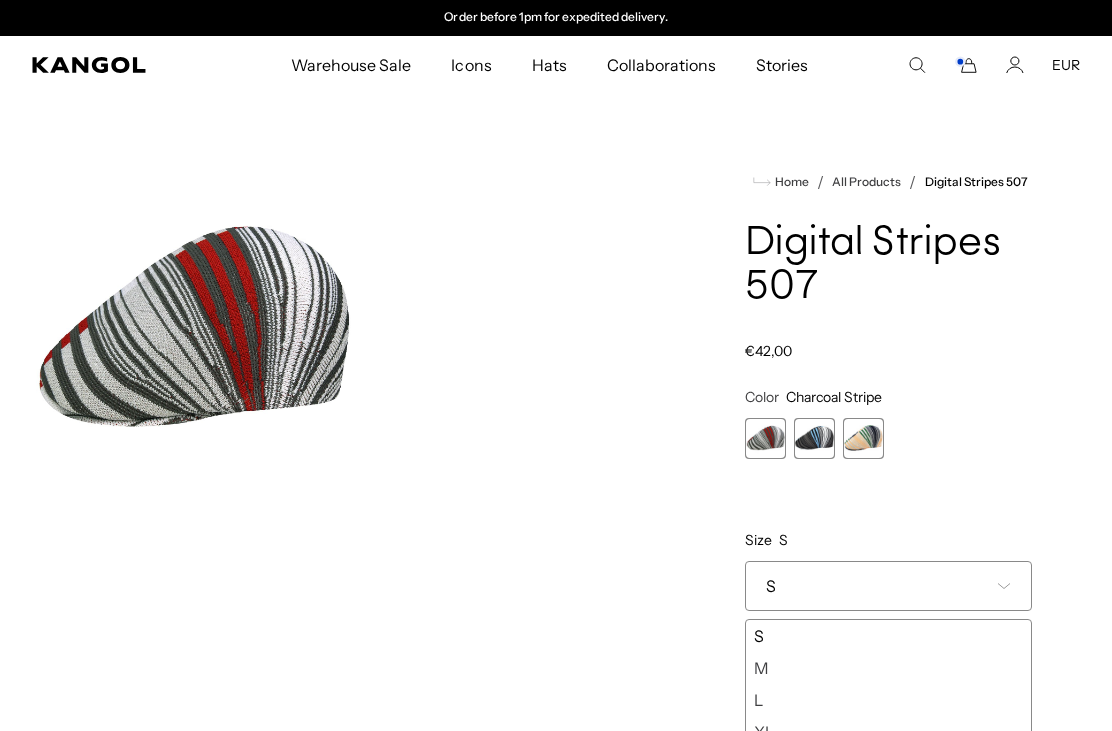 click at bounding box center [863, 438] 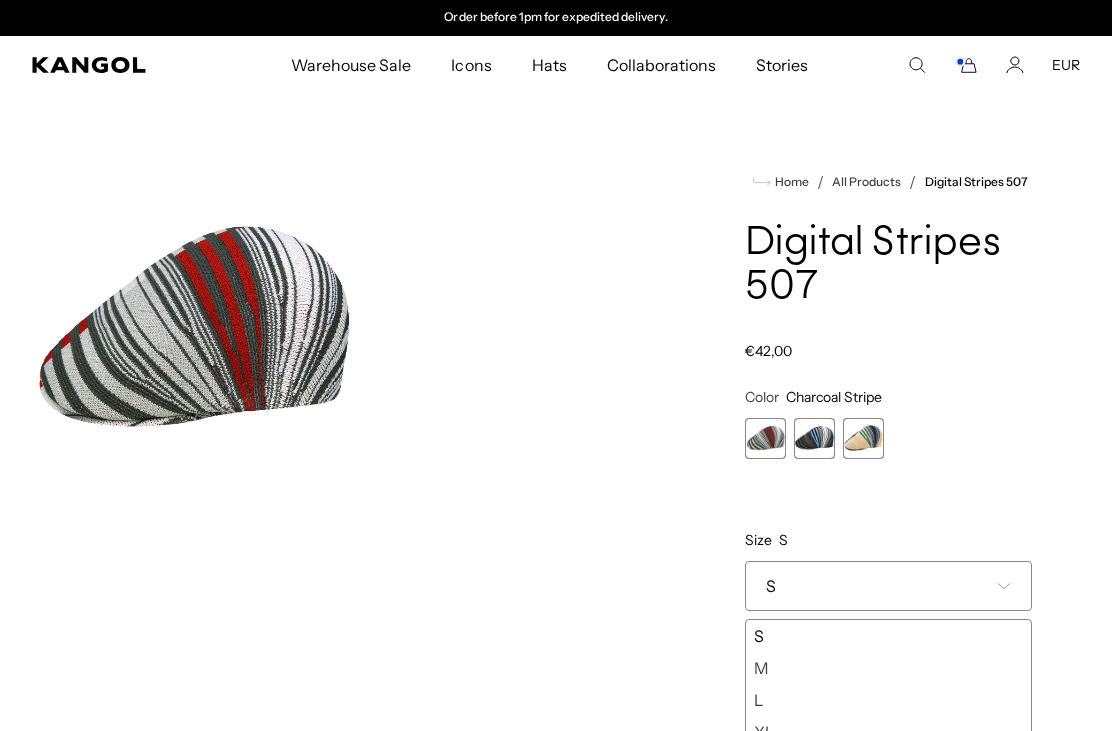 click at bounding box center [765, 438] 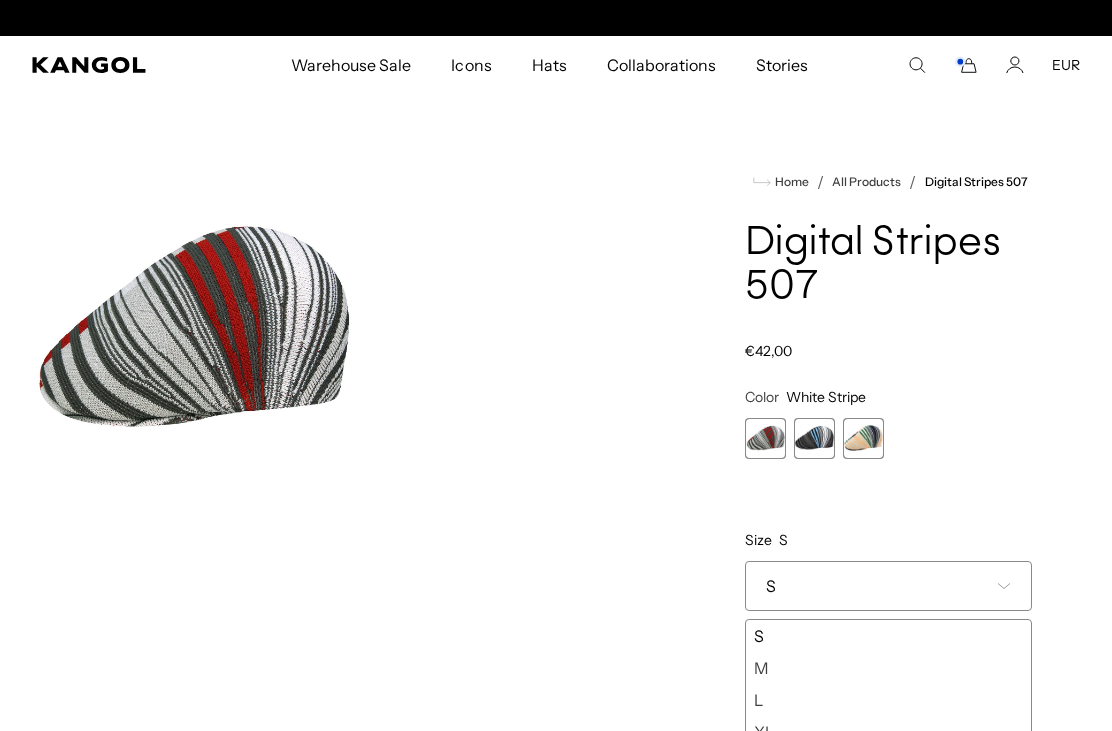 scroll, scrollTop: 0, scrollLeft: 0, axis: both 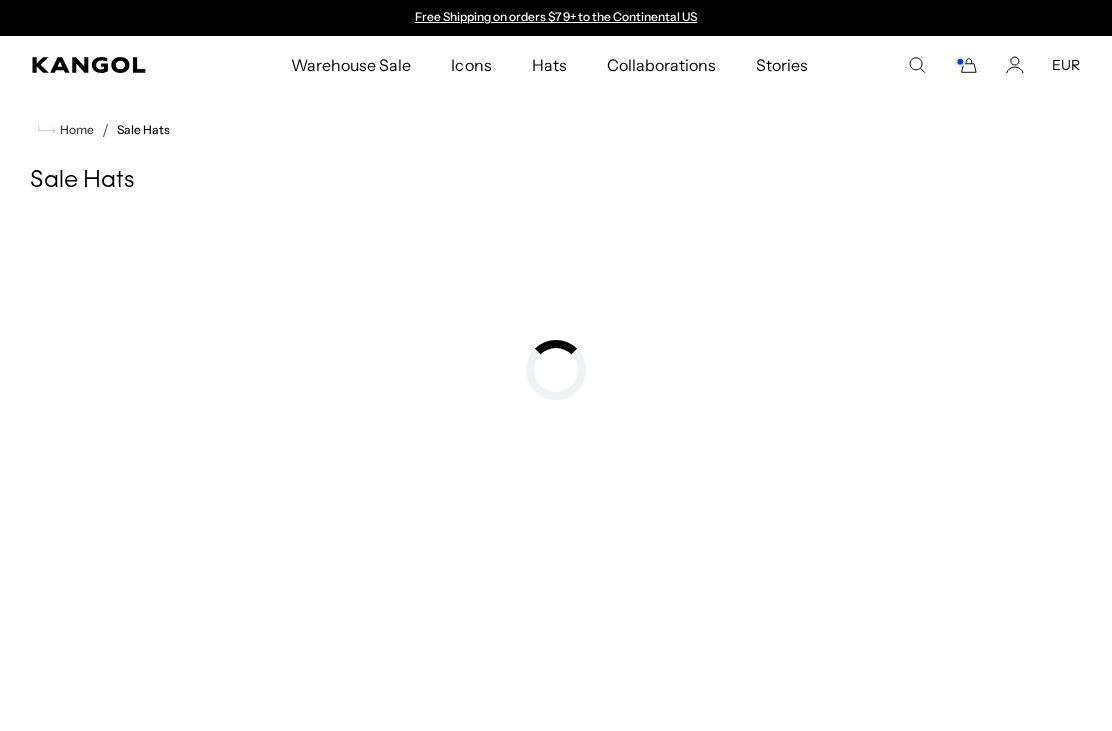 select on "*****" 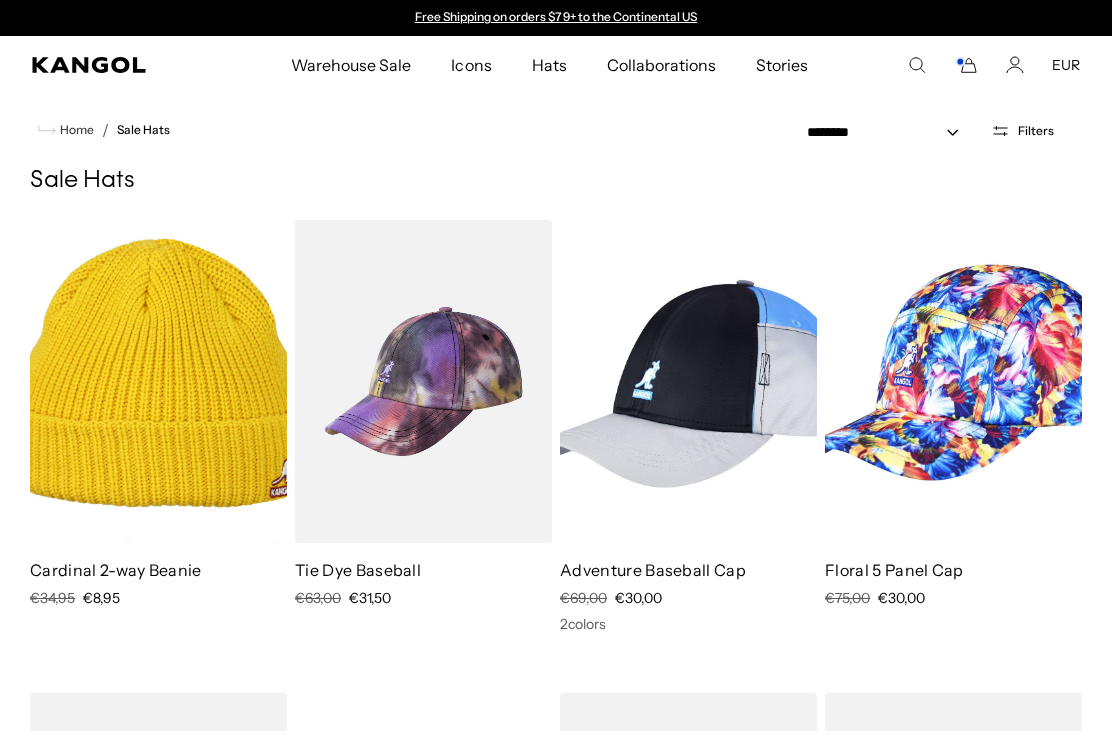scroll, scrollTop: 548, scrollLeft: 0, axis: vertical 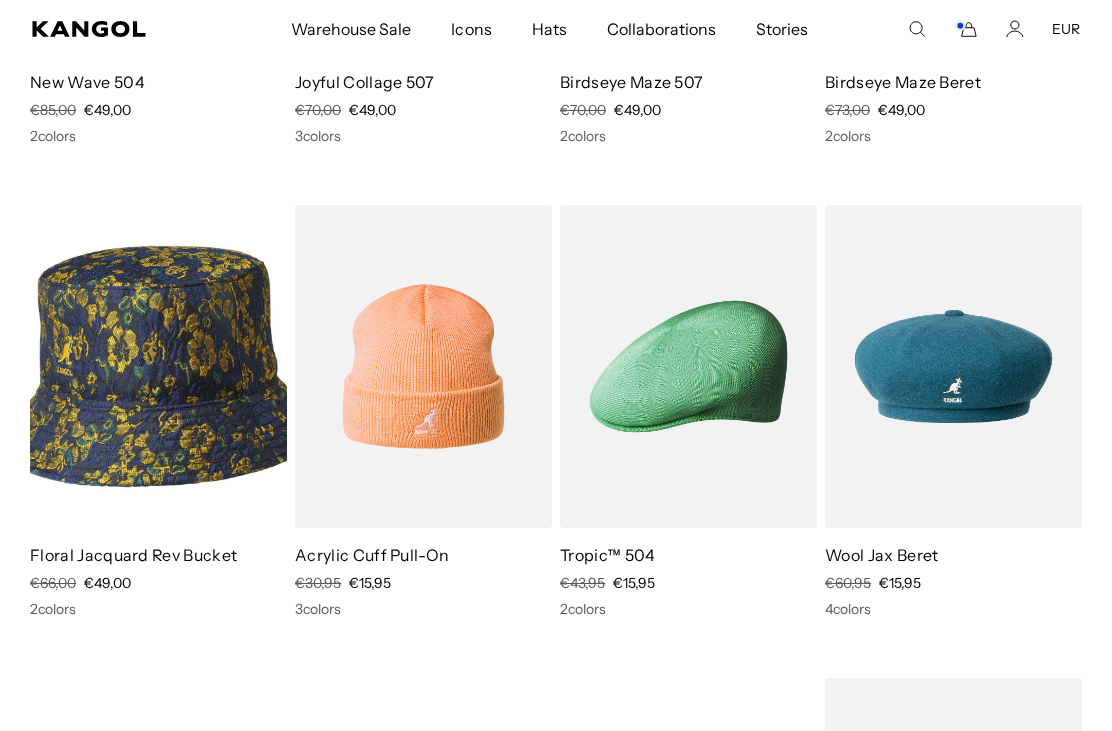 click at bounding box center (0, 0) 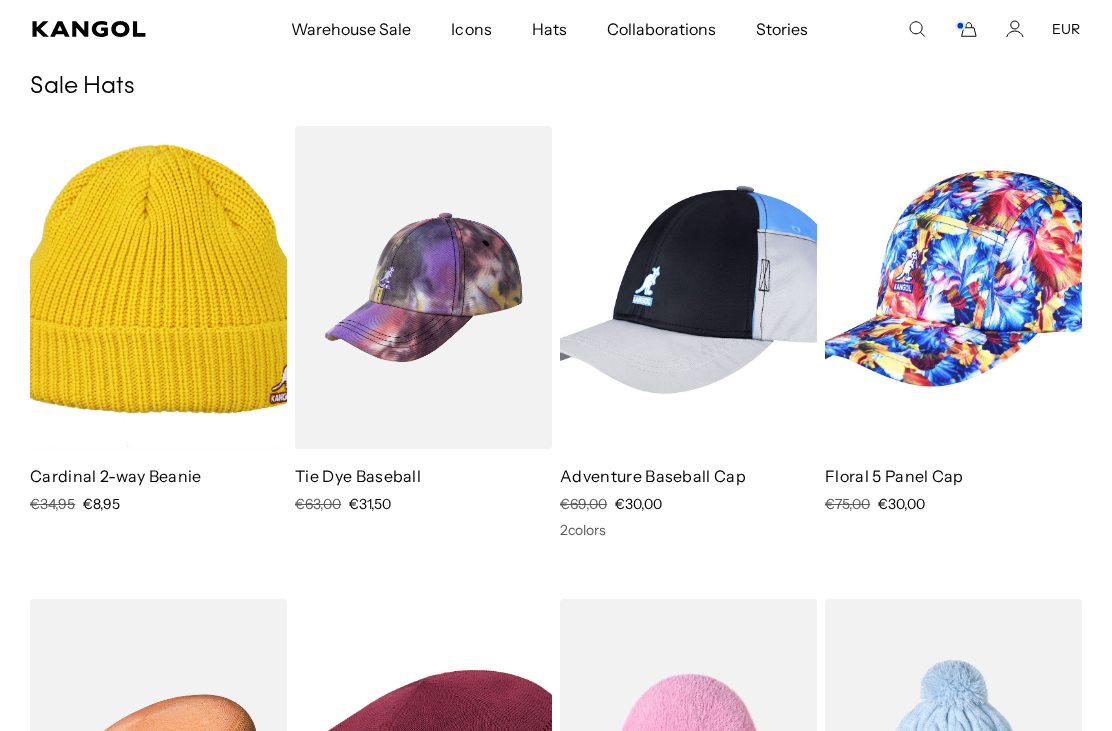 scroll, scrollTop: 6644, scrollLeft: 0, axis: vertical 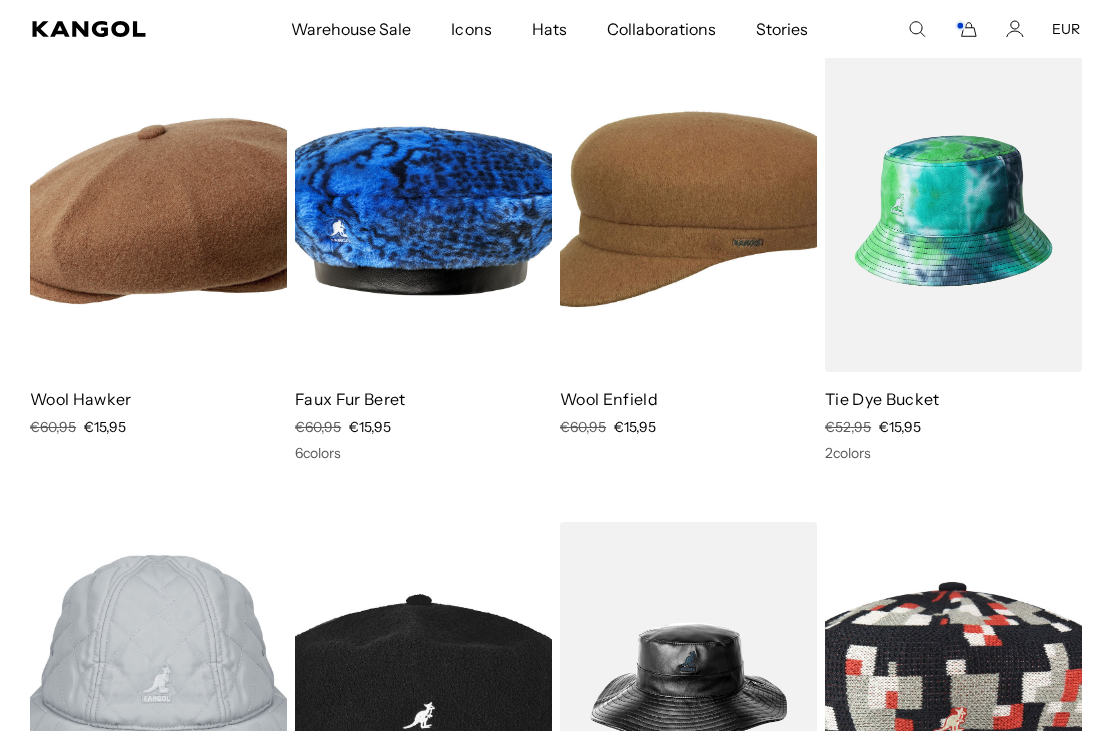 click at bounding box center [0, 0] 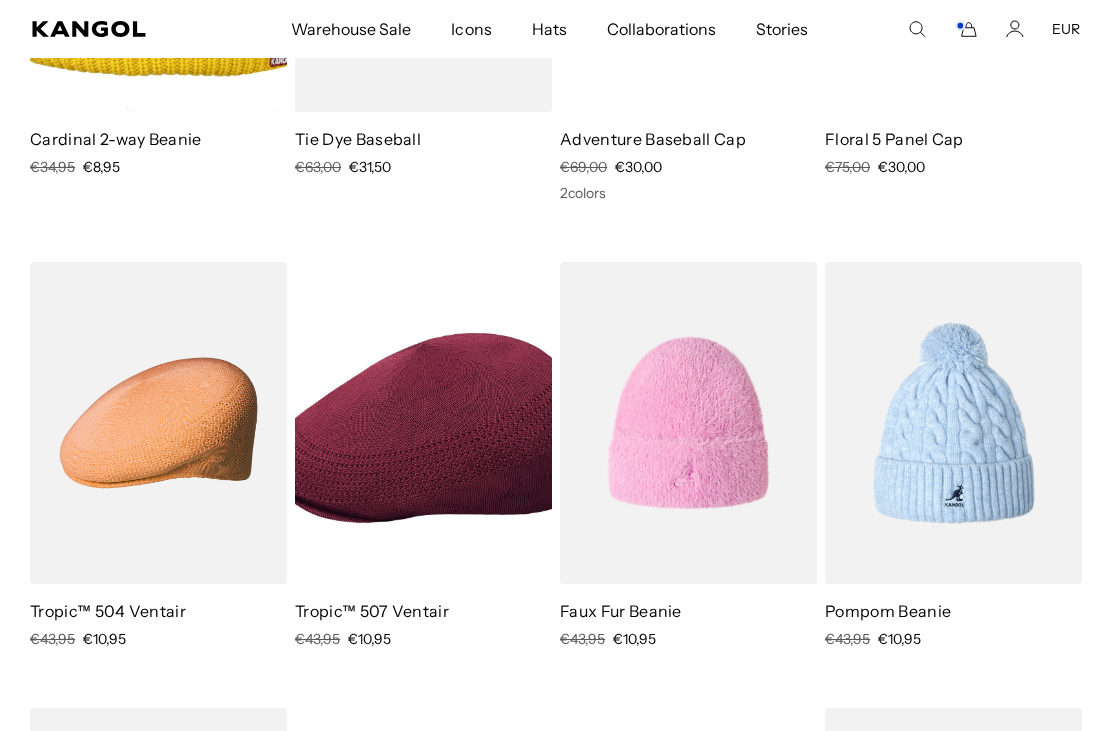 click at bounding box center [0, 0] 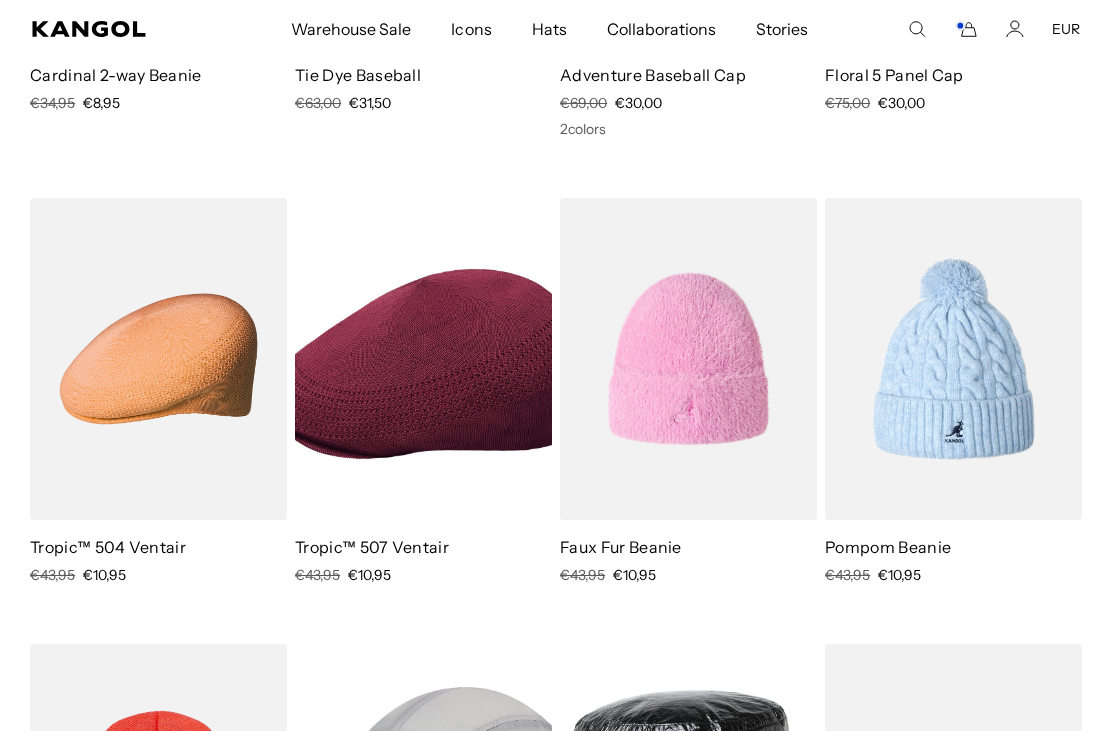 scroll, scrollTop: 0, scrollLeft: 412, axis: horizontal 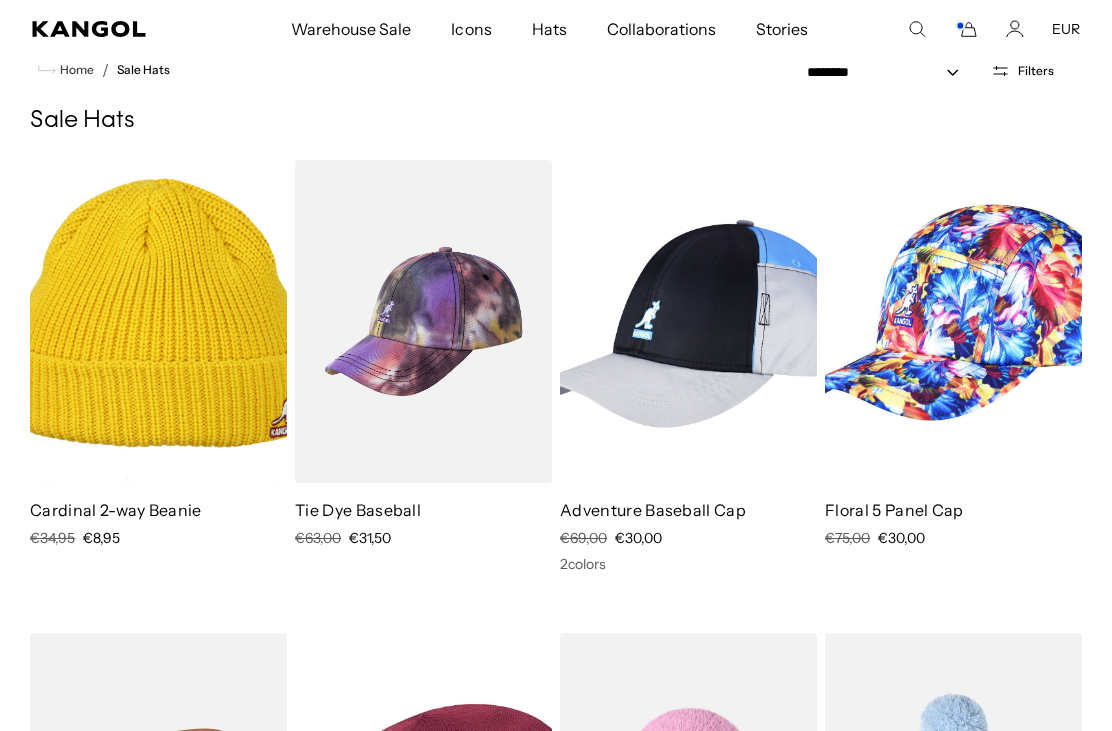 click at bounding box center (0, 0) 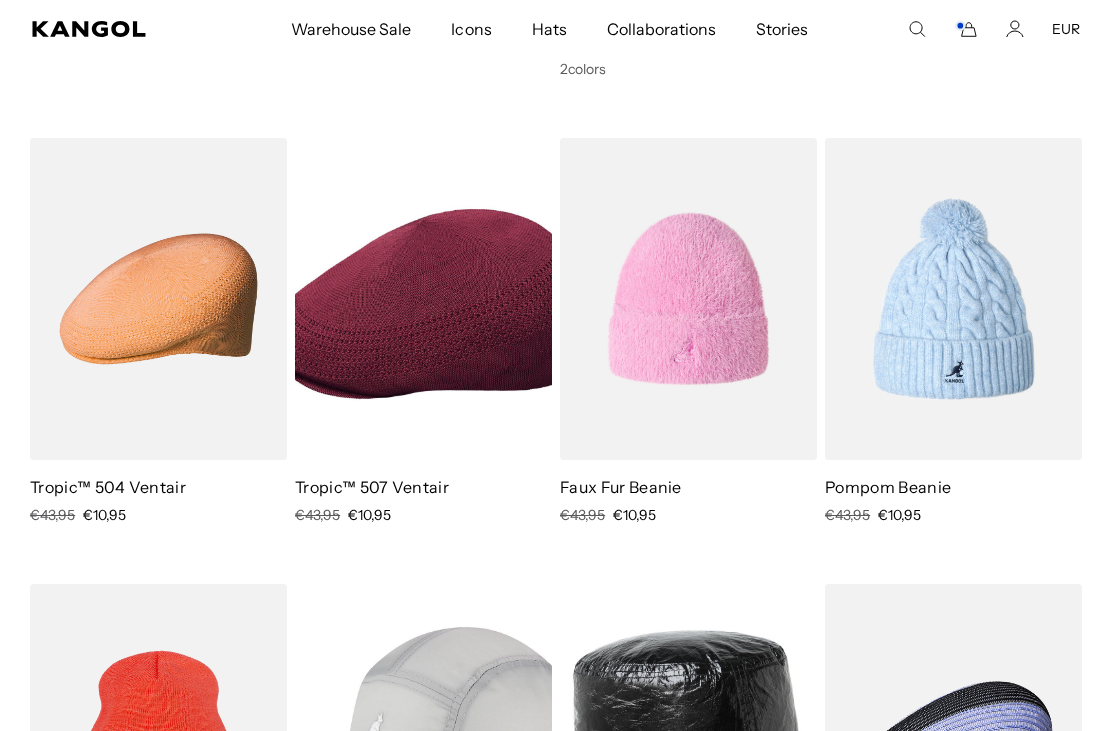 scroll, scrollTop: 603, scrollLeft: 0, axis: vertical 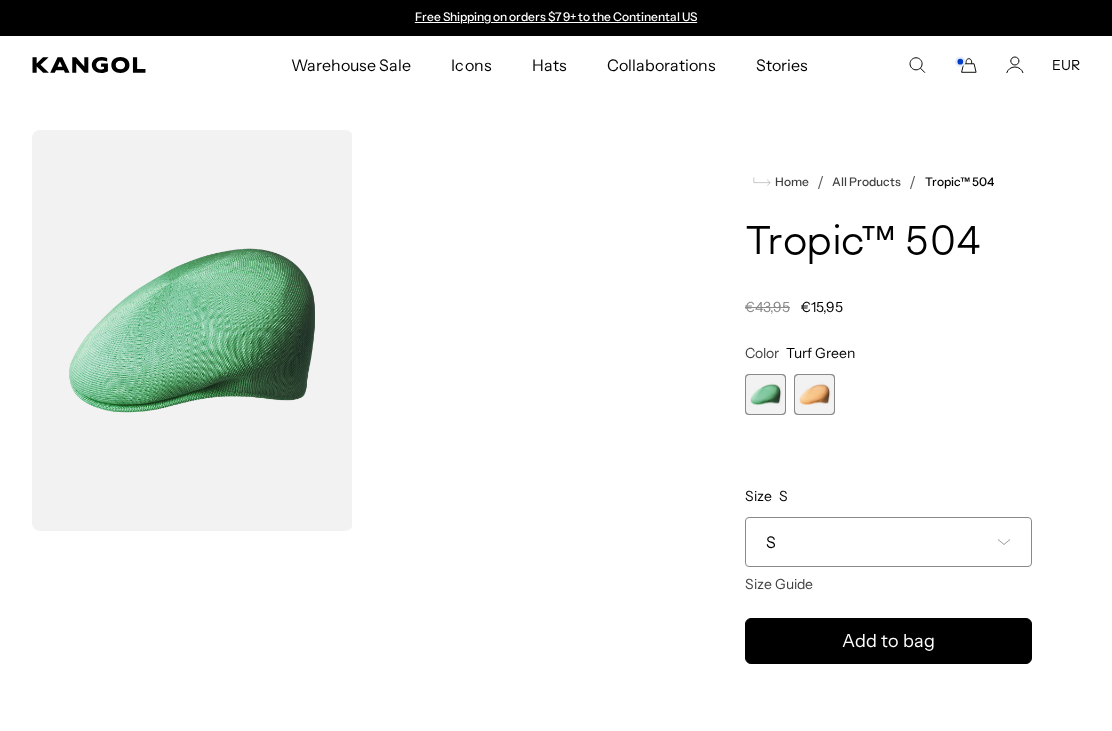 click at bounding box center [814, 394] 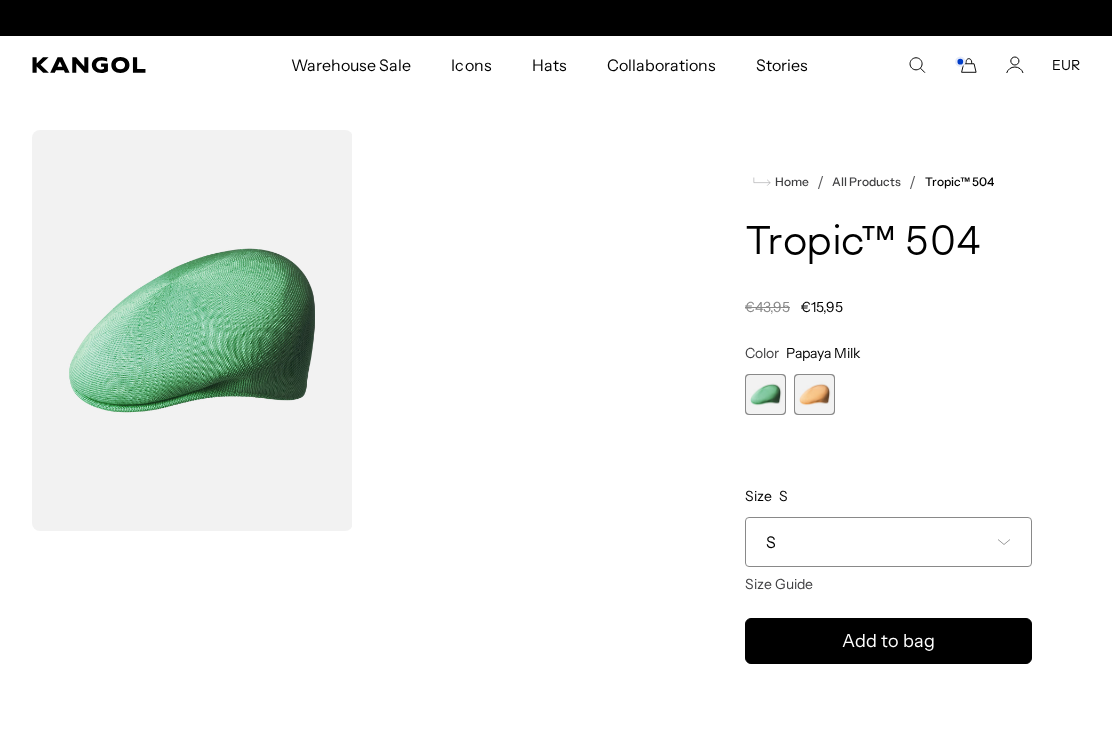 scroll, scrollTop: 0, scrollLeft: 0, axis: both 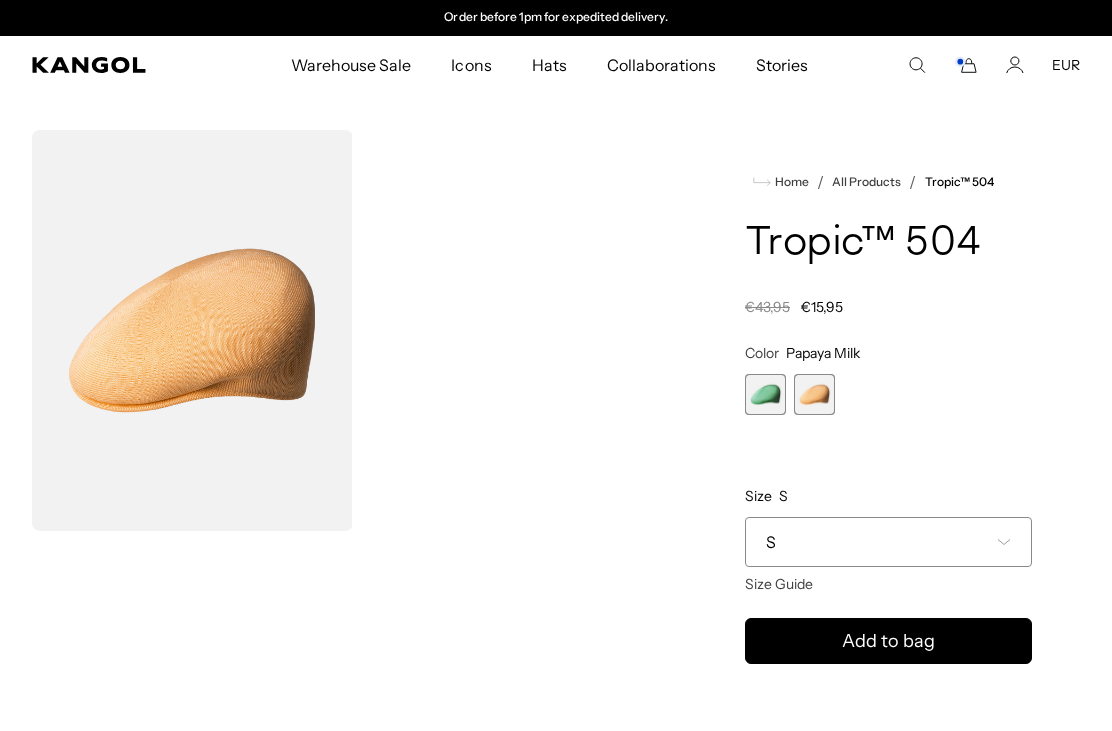 click at bounding box center (765, 394) 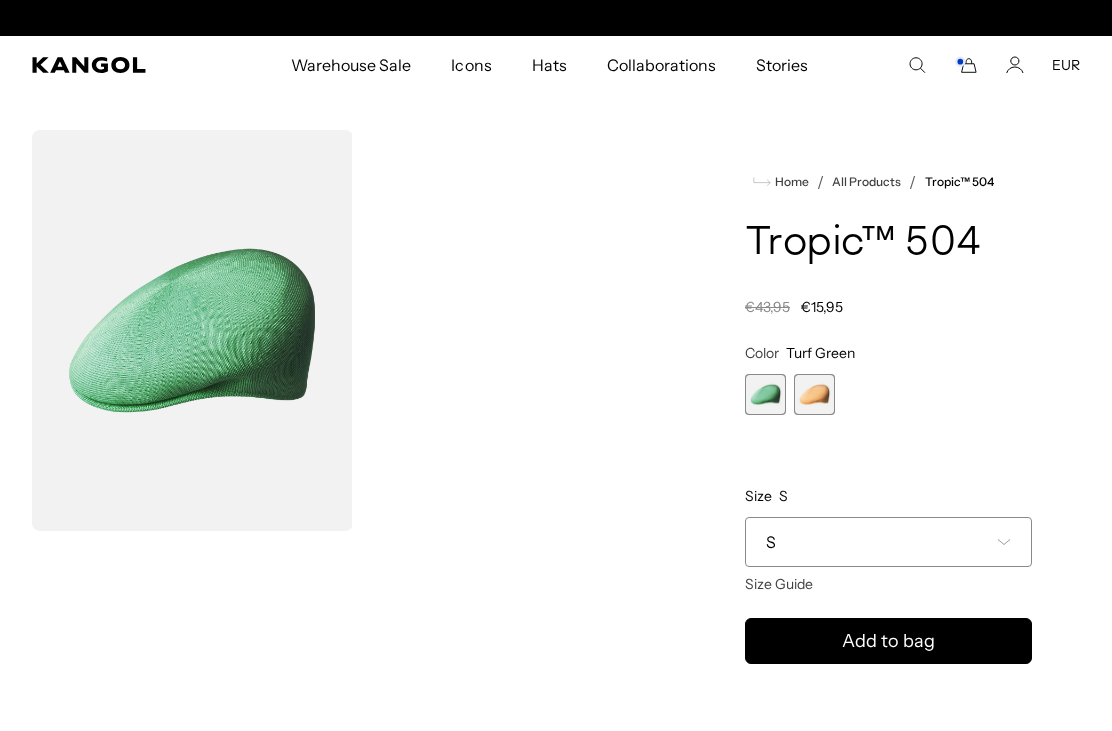 scroll, scrollTop: 0, scrollLeft: 0, axis: both 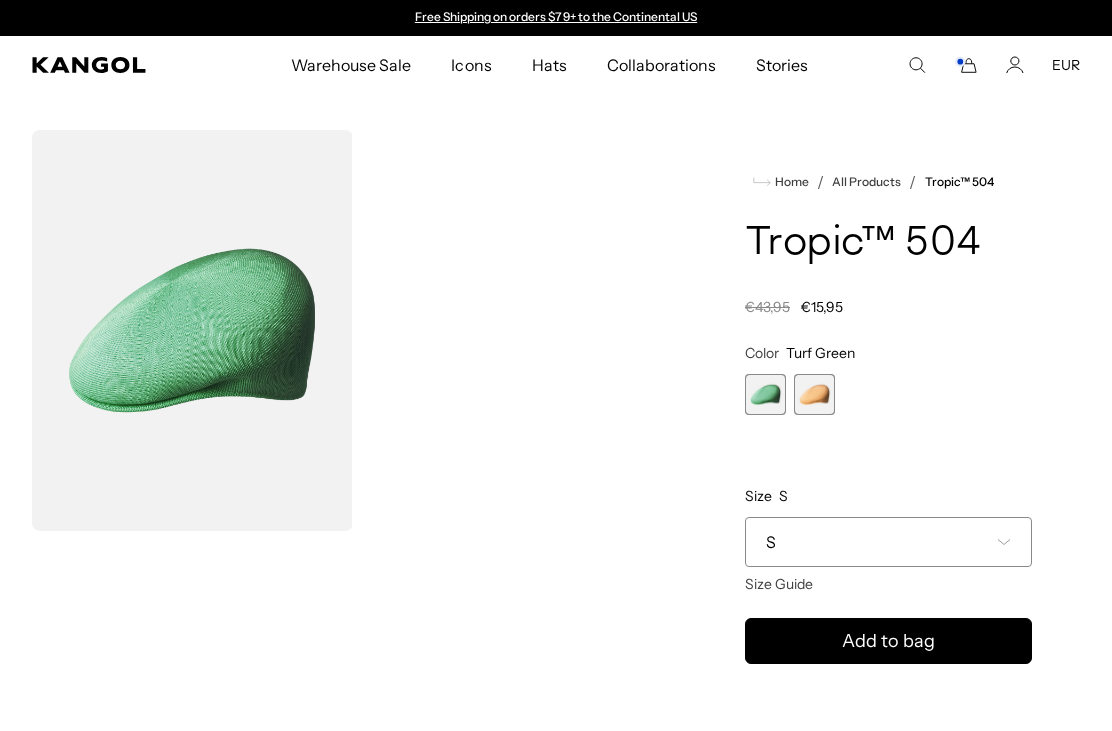 click at bounding box center [814, 394] 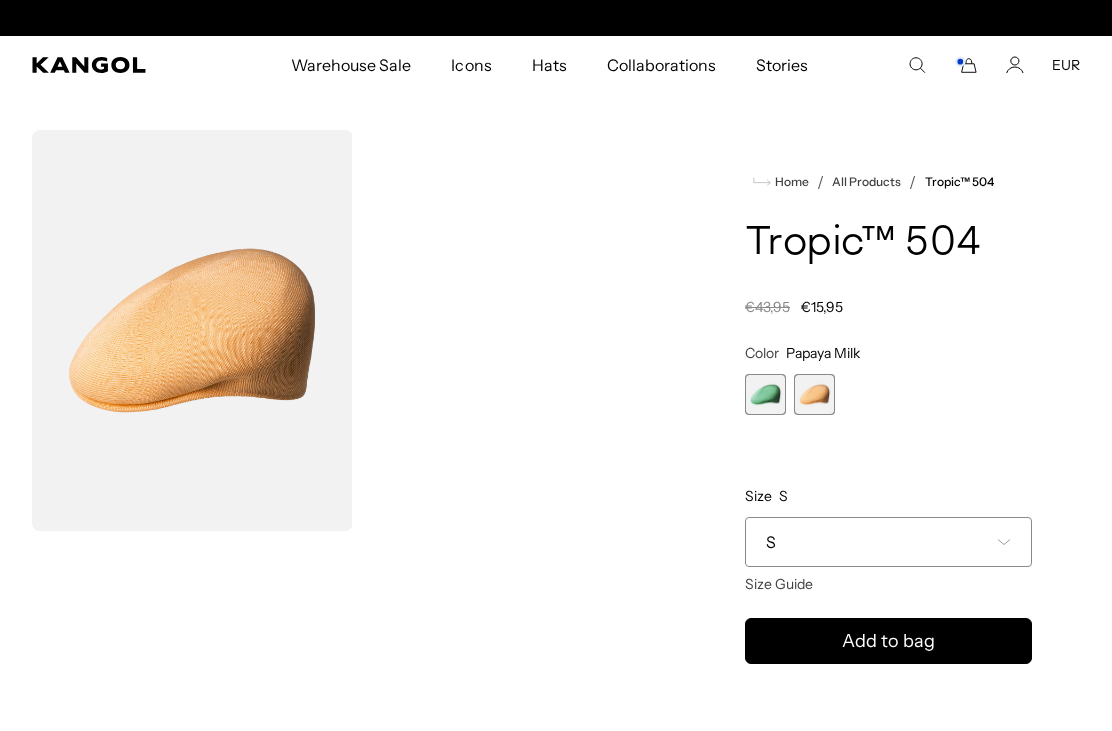 scroll, scrollTop: 0, scrollLeft: 412, axis: horizontal 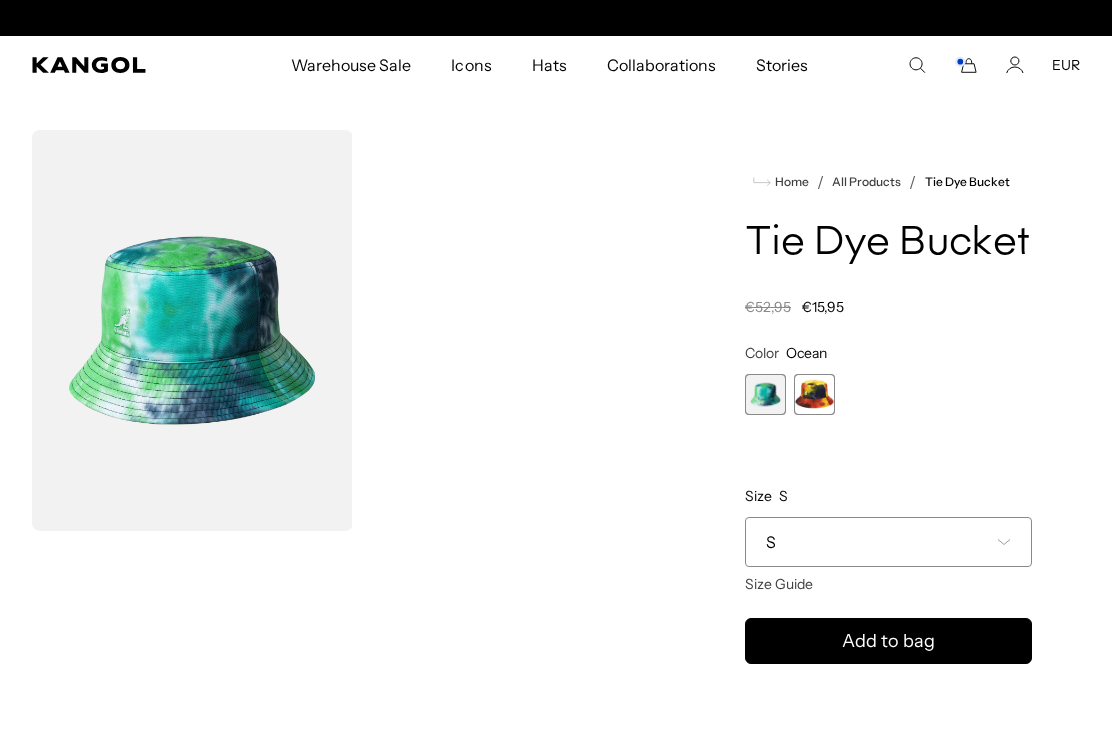 click at bounding box center [814, 394] 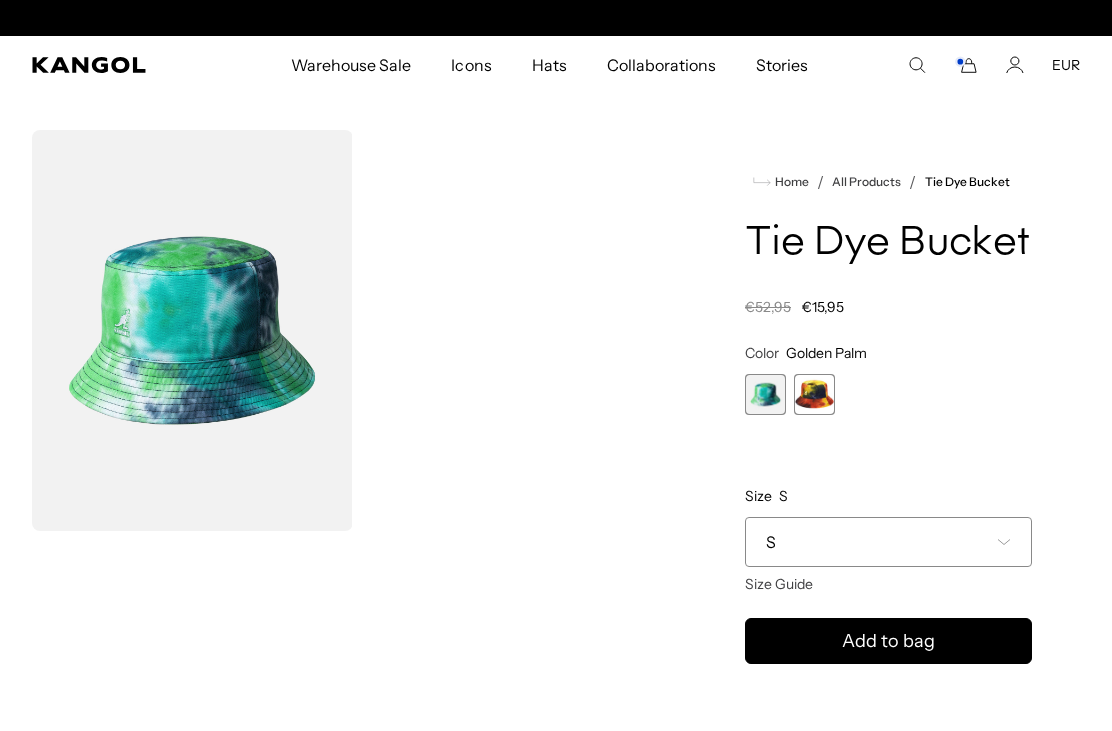 scroll, scrollTop: 0, scrollLeft: 412, axis: horizontal 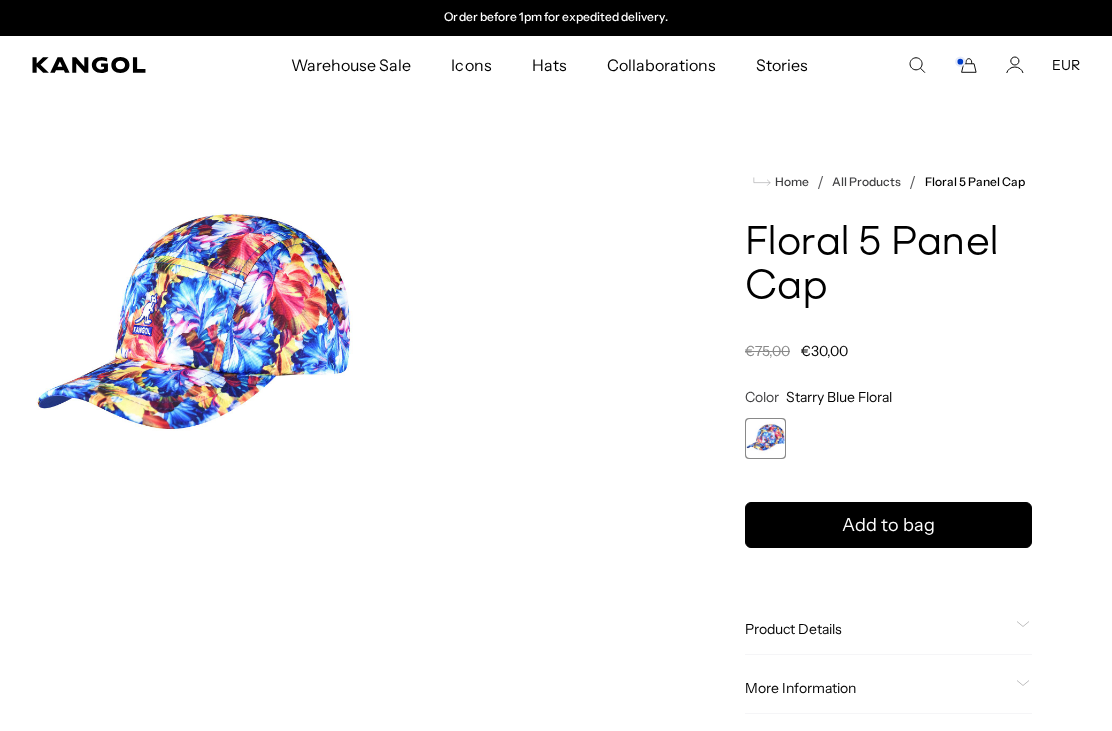 click at bounding box center [765, 438] 